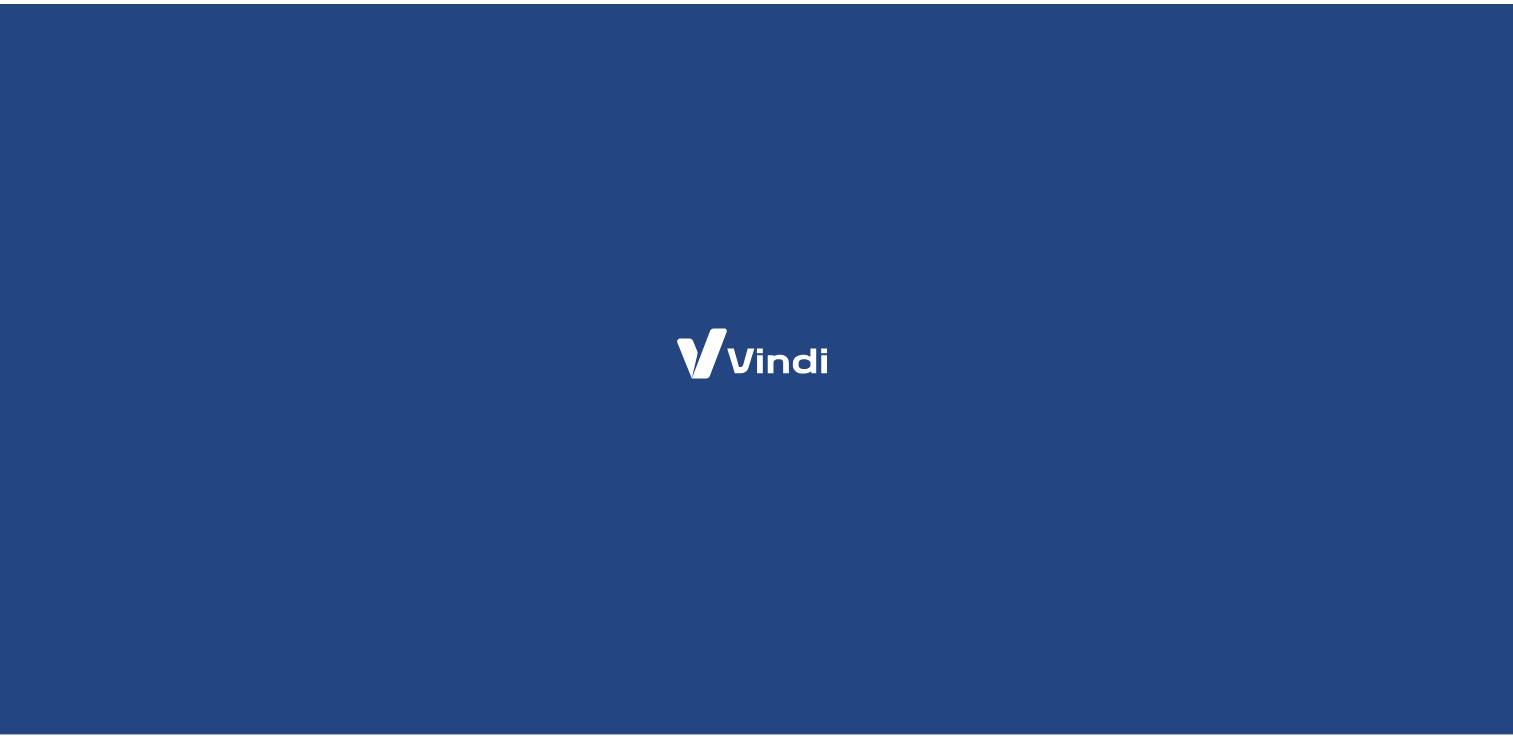 scroll, scrollTop: 0, scrollLeft: 0, axis: both 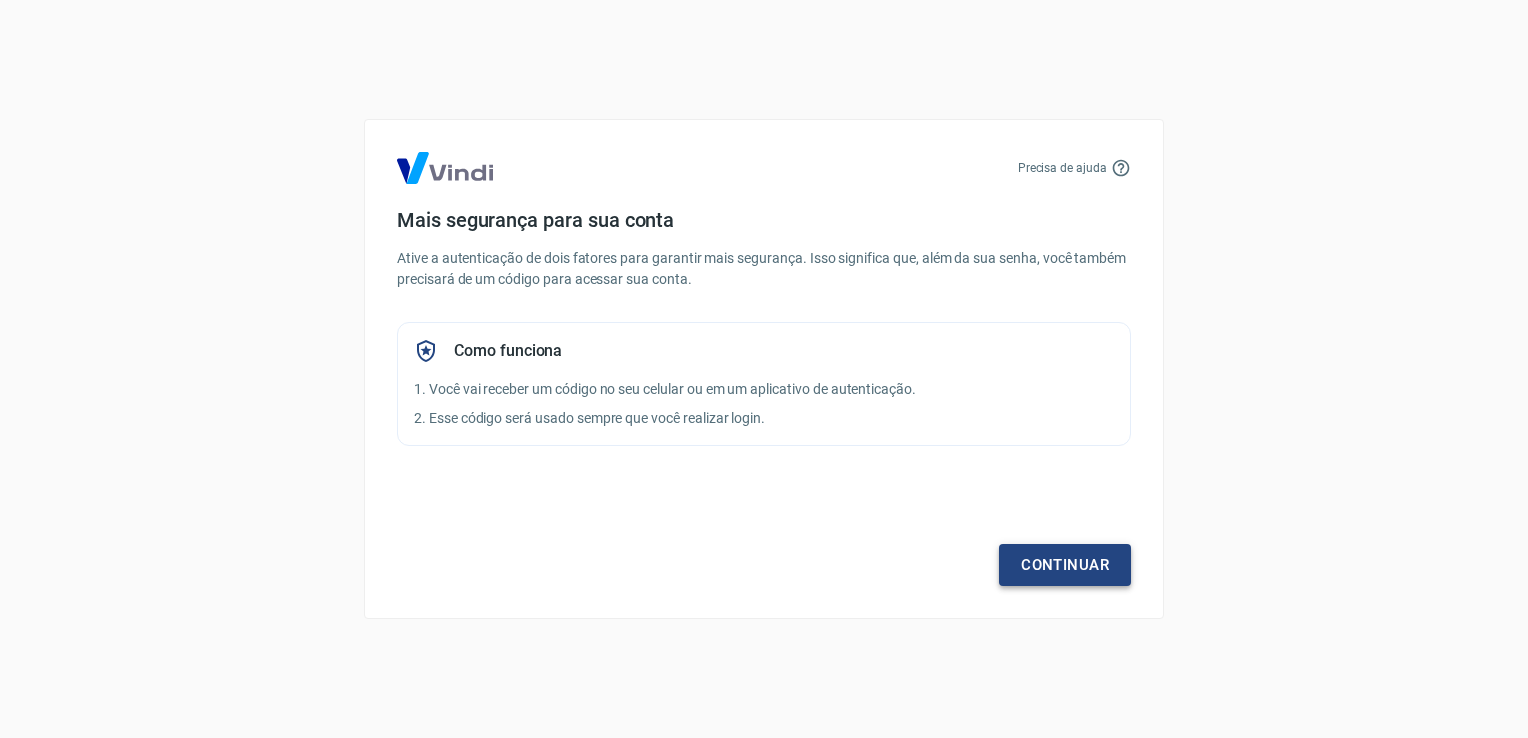 click on "Continuar" at bounding box center (1065, 565) 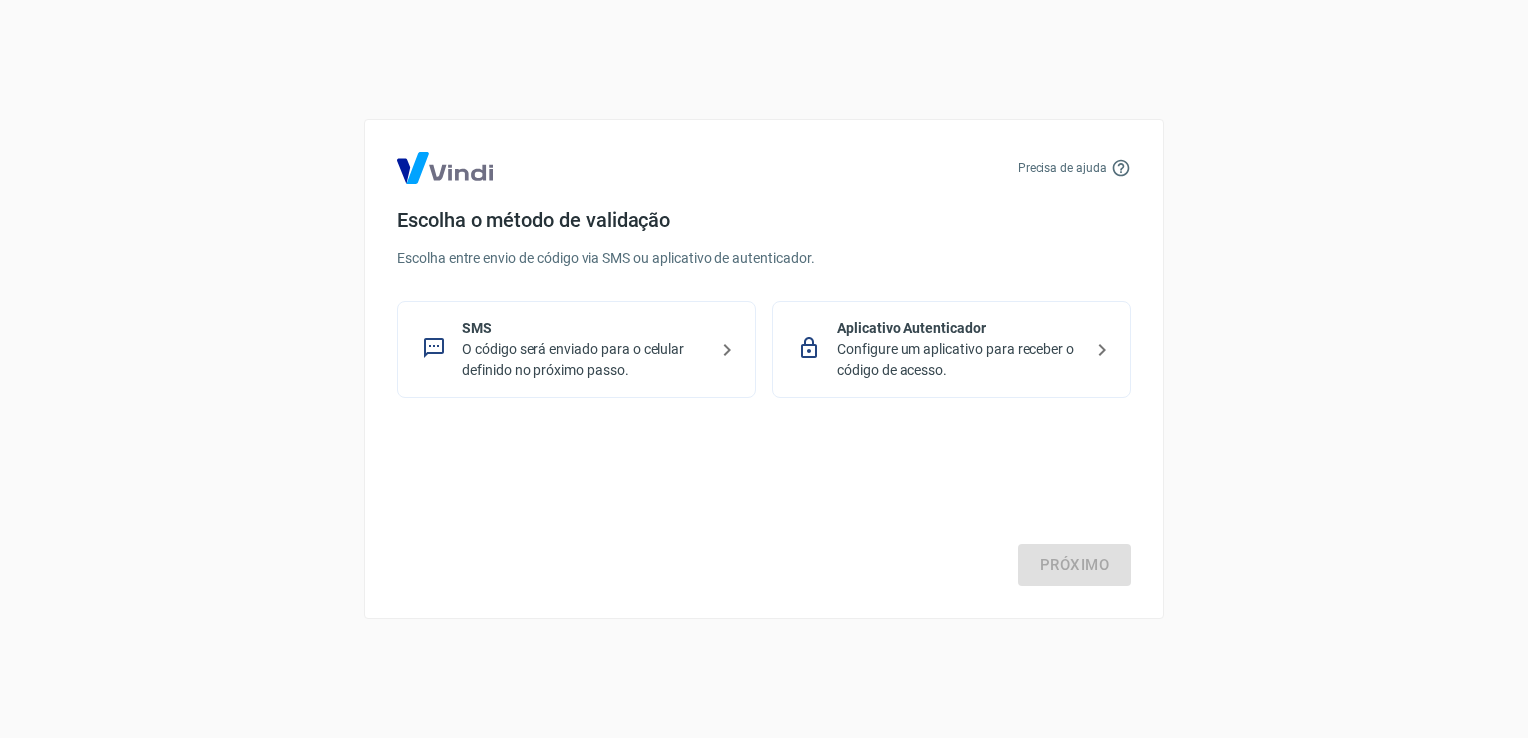 click on "SMS" at bounding box center (584, 328) 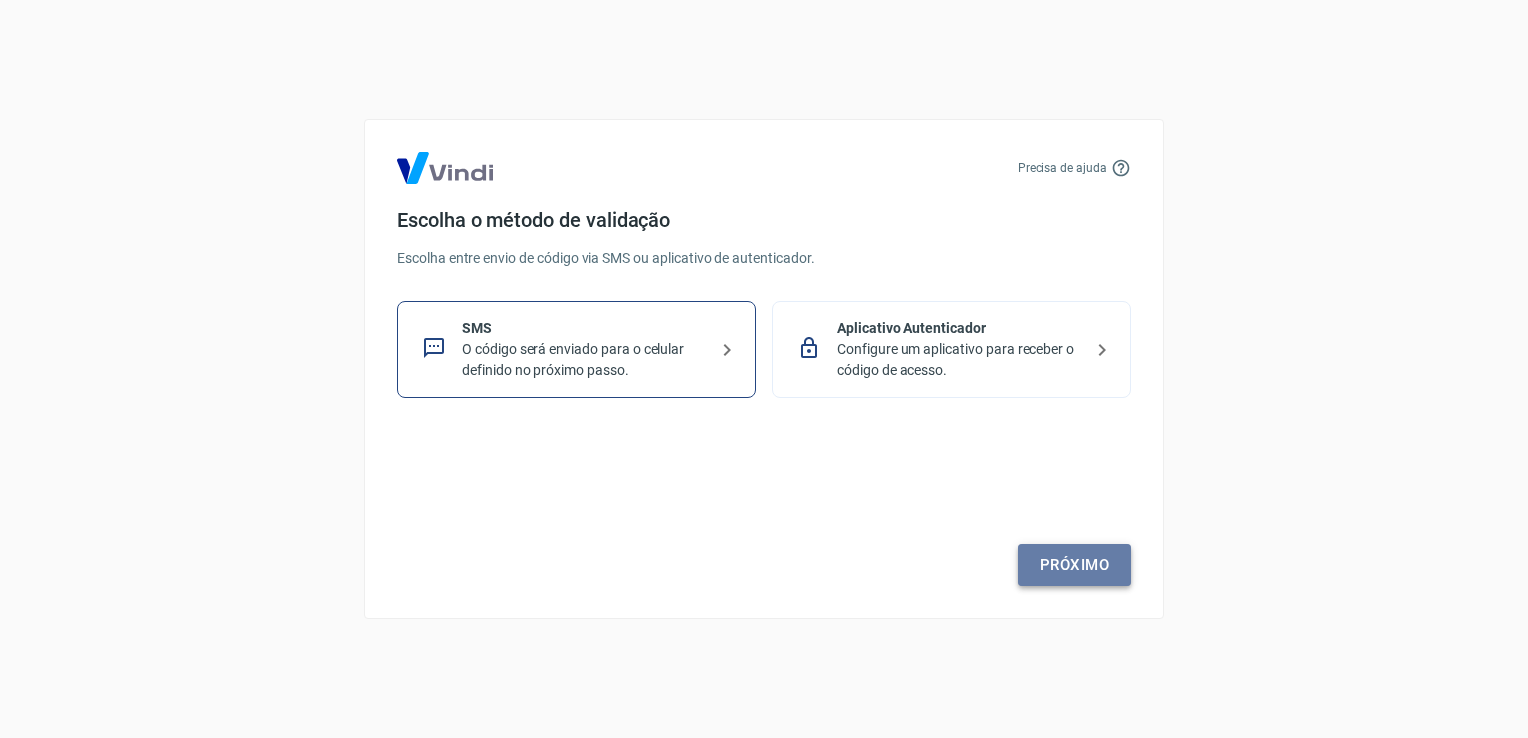 click on "Próximo" at bounding box center (1074, 565) 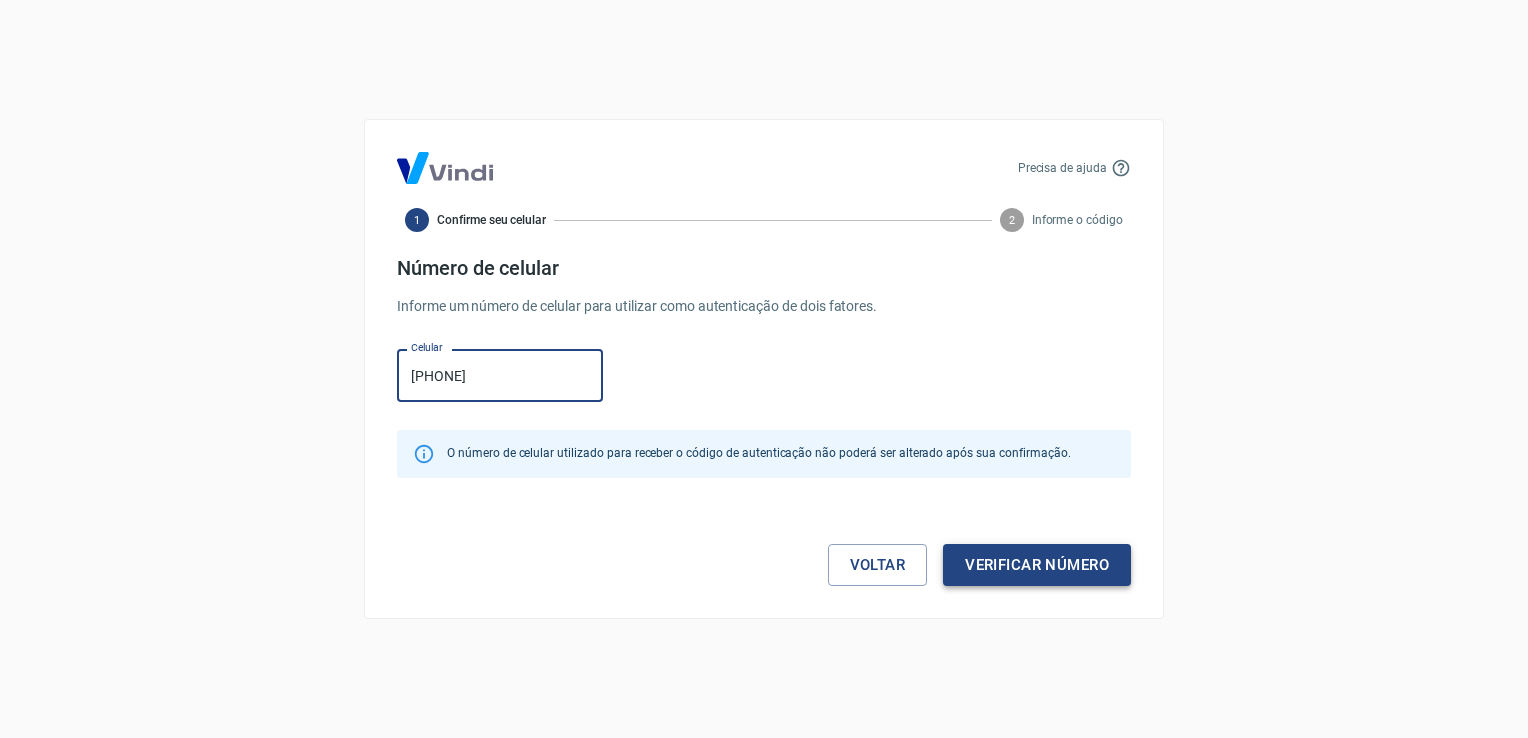 type on "[PHONE]" 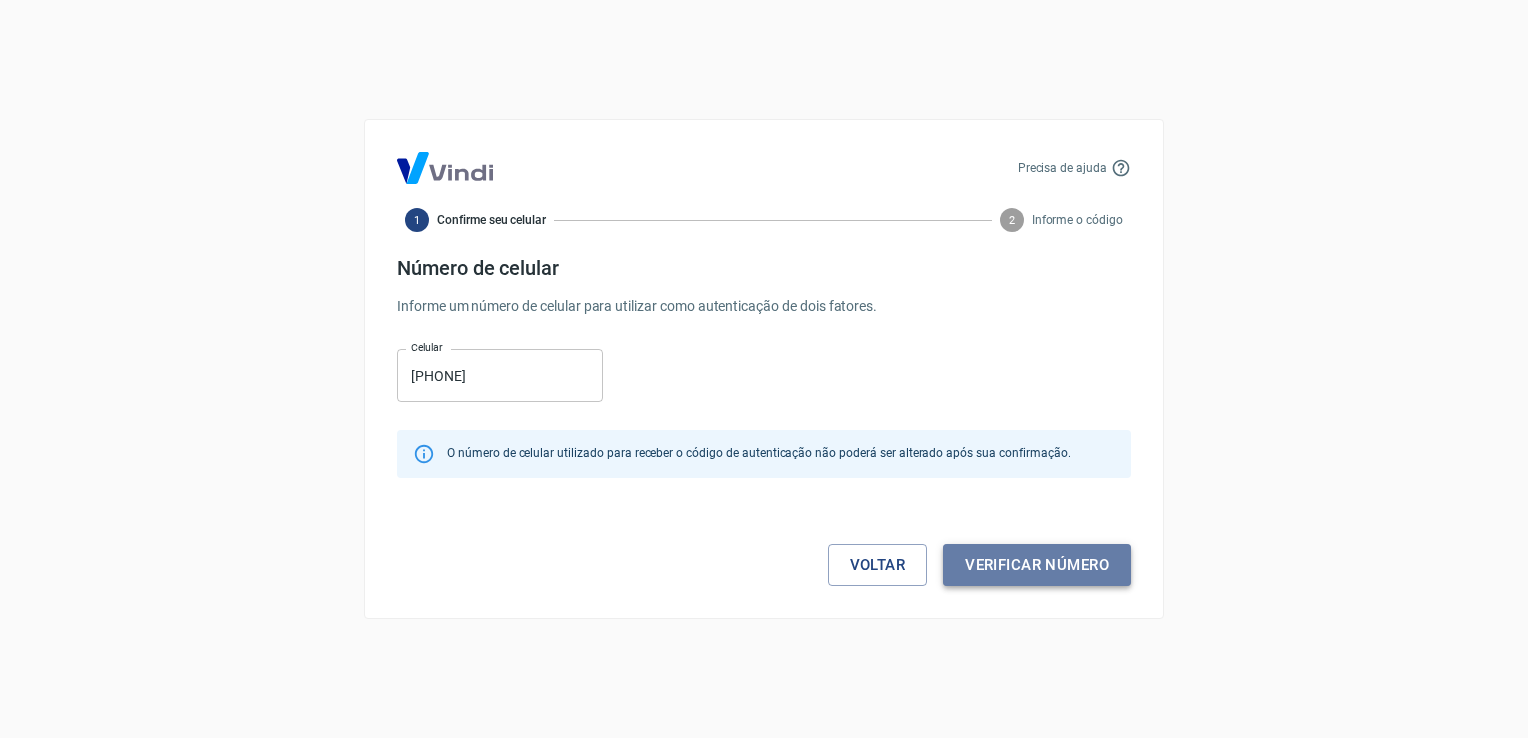 click on "Verificar número" at bounding box center [1037, 565] 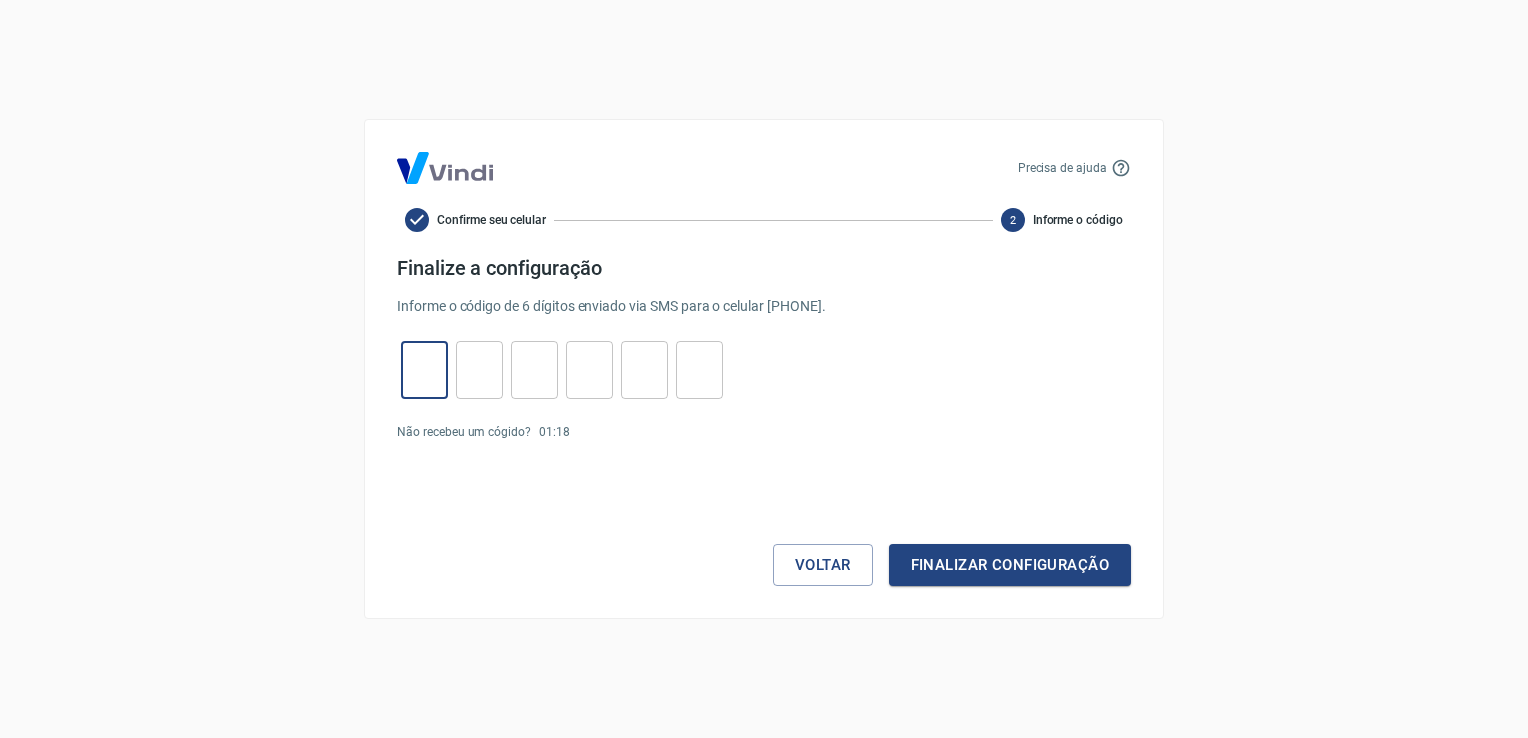 click at bounding box center [424, 370] 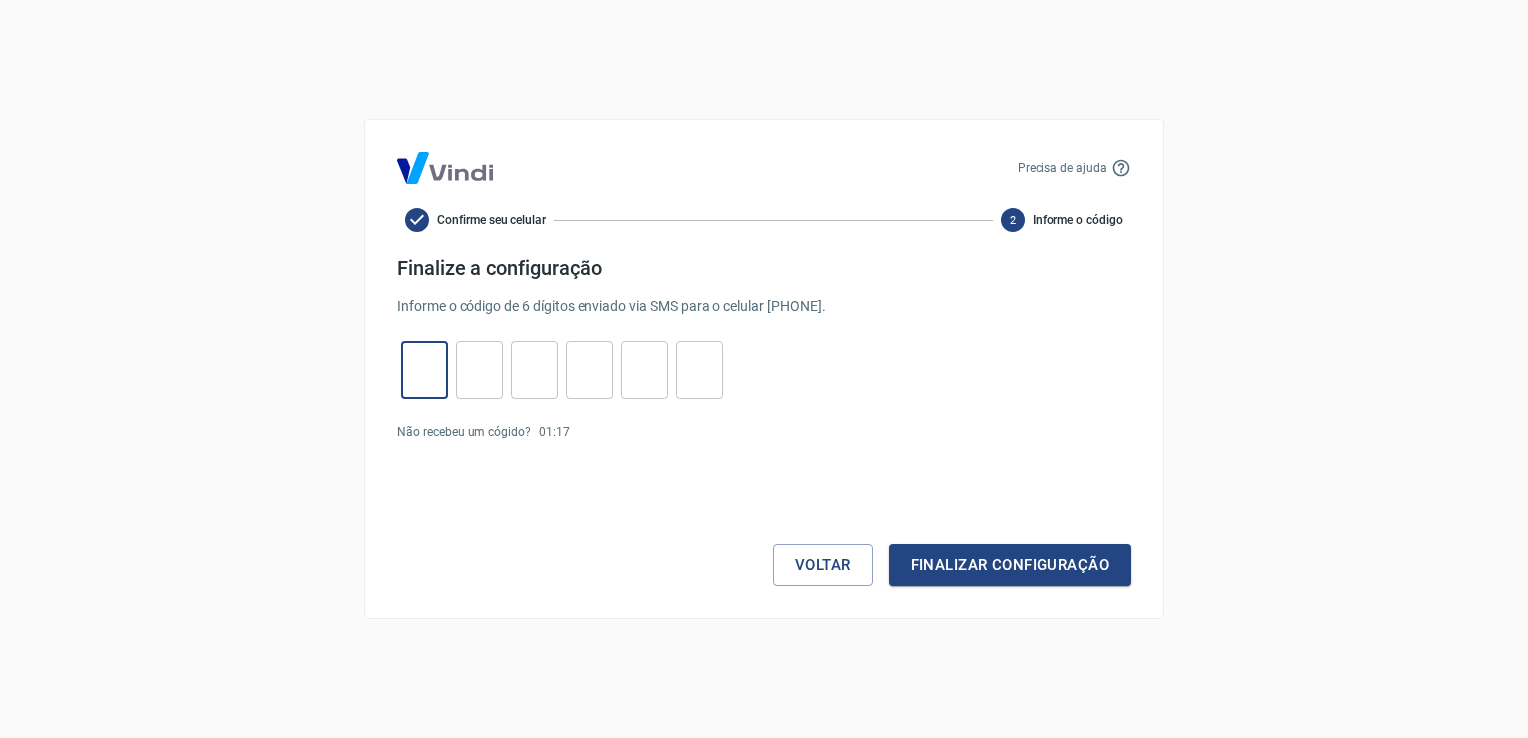 type on "8" 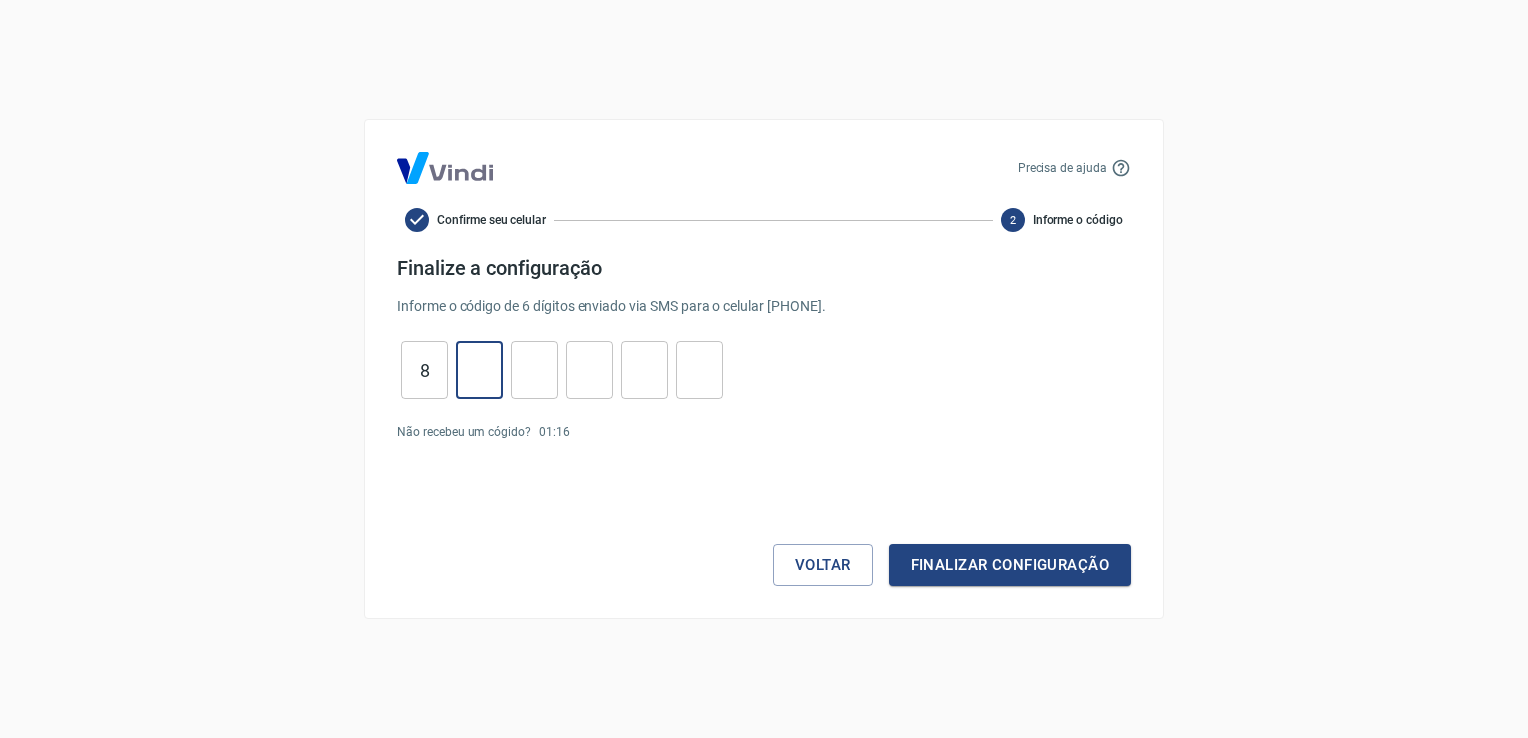 type on "2" 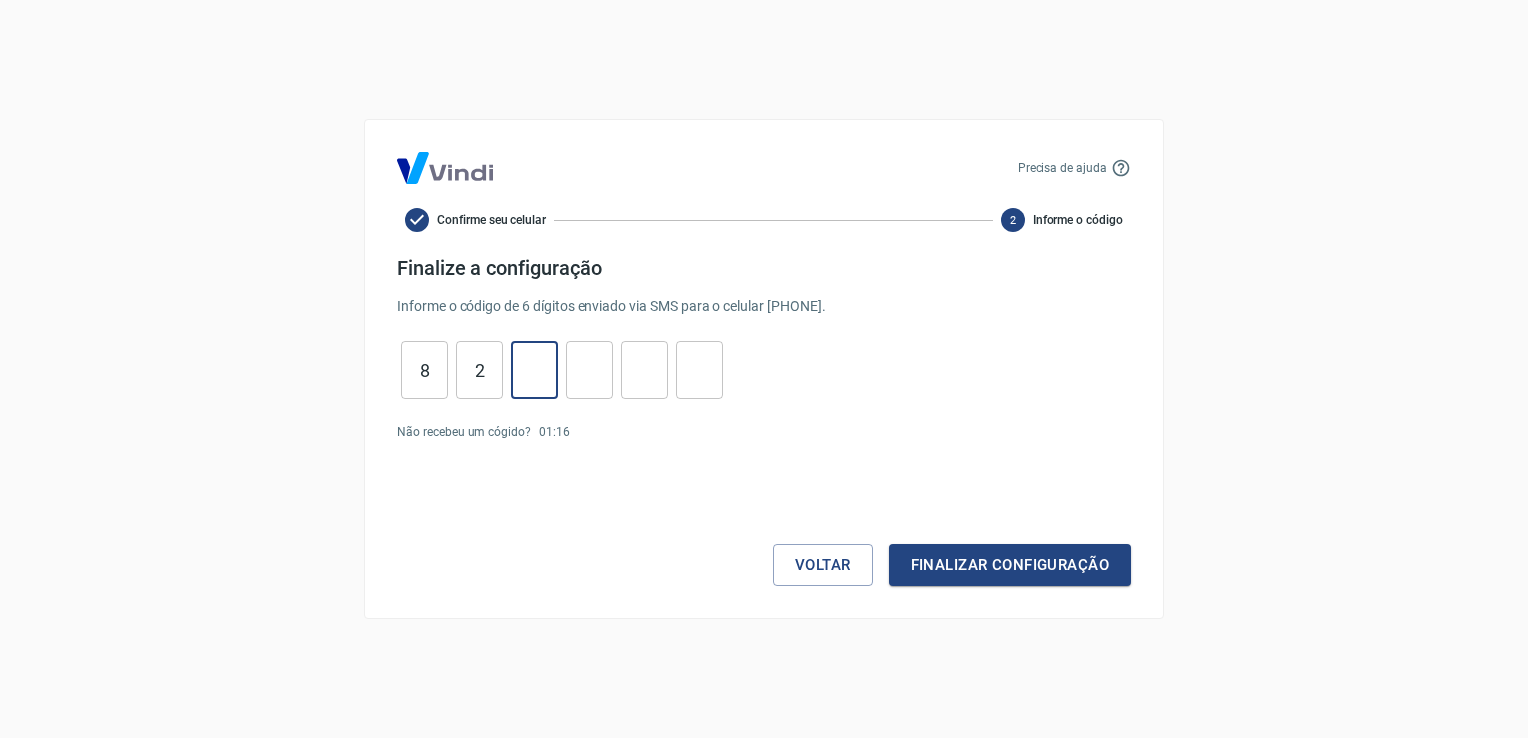 type on "2" 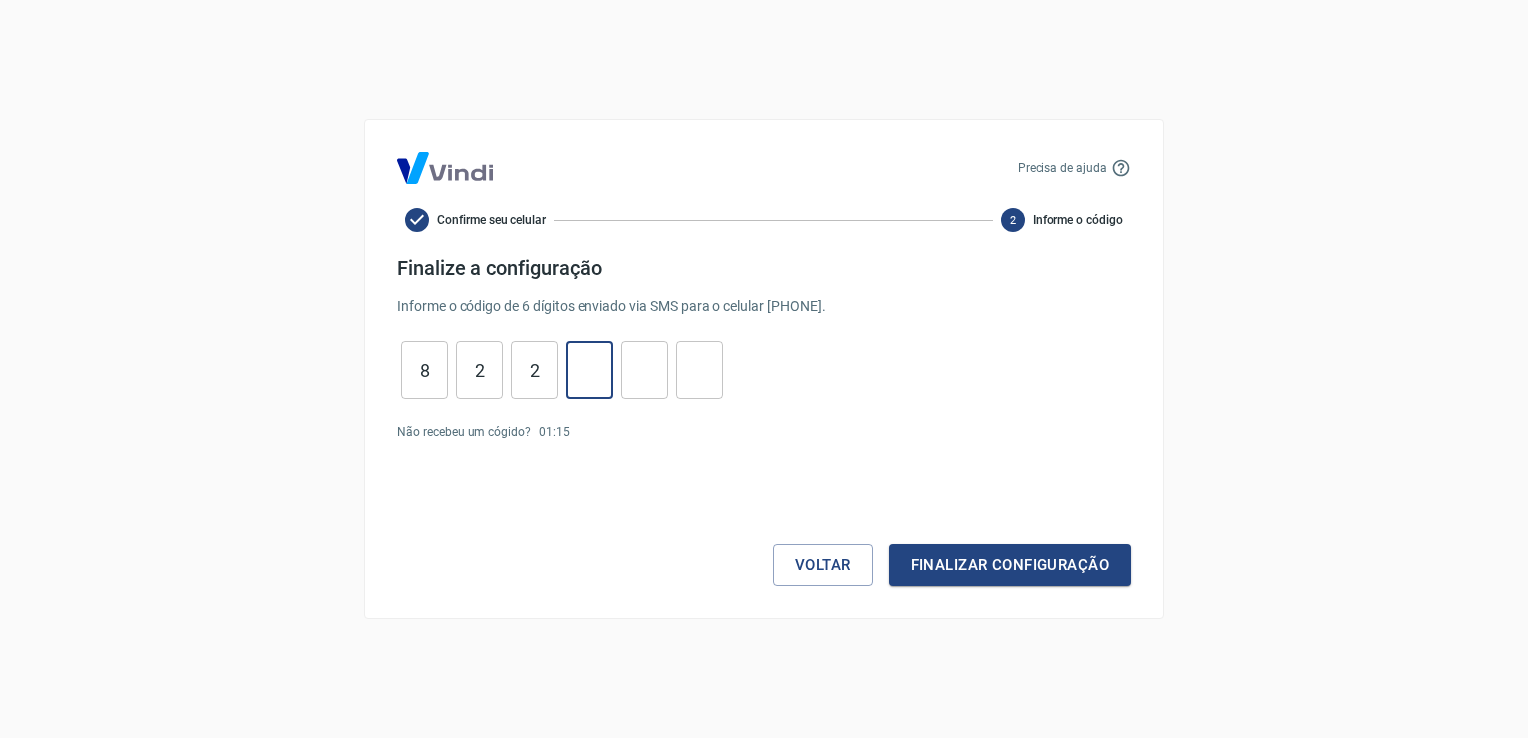 type on "3" 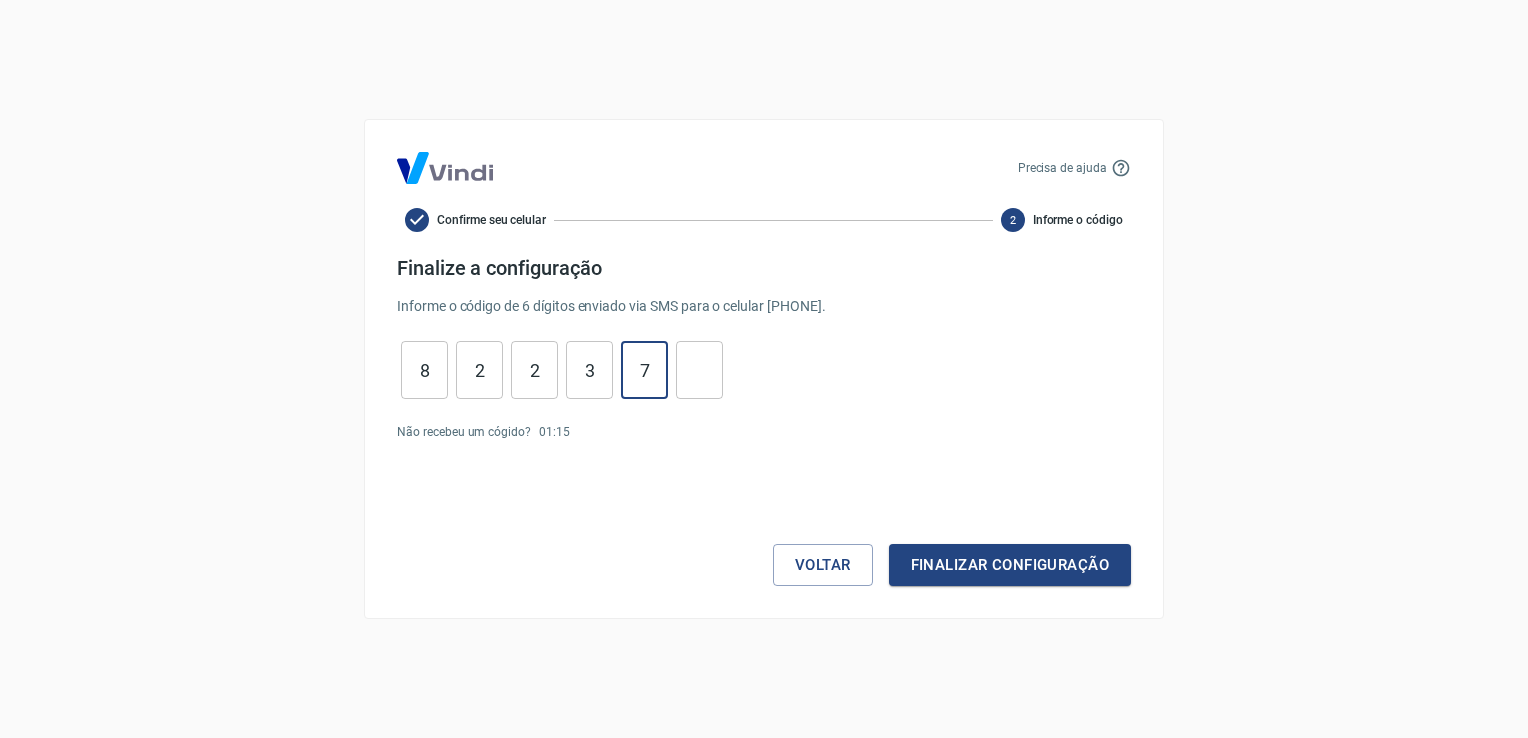 type on "7" 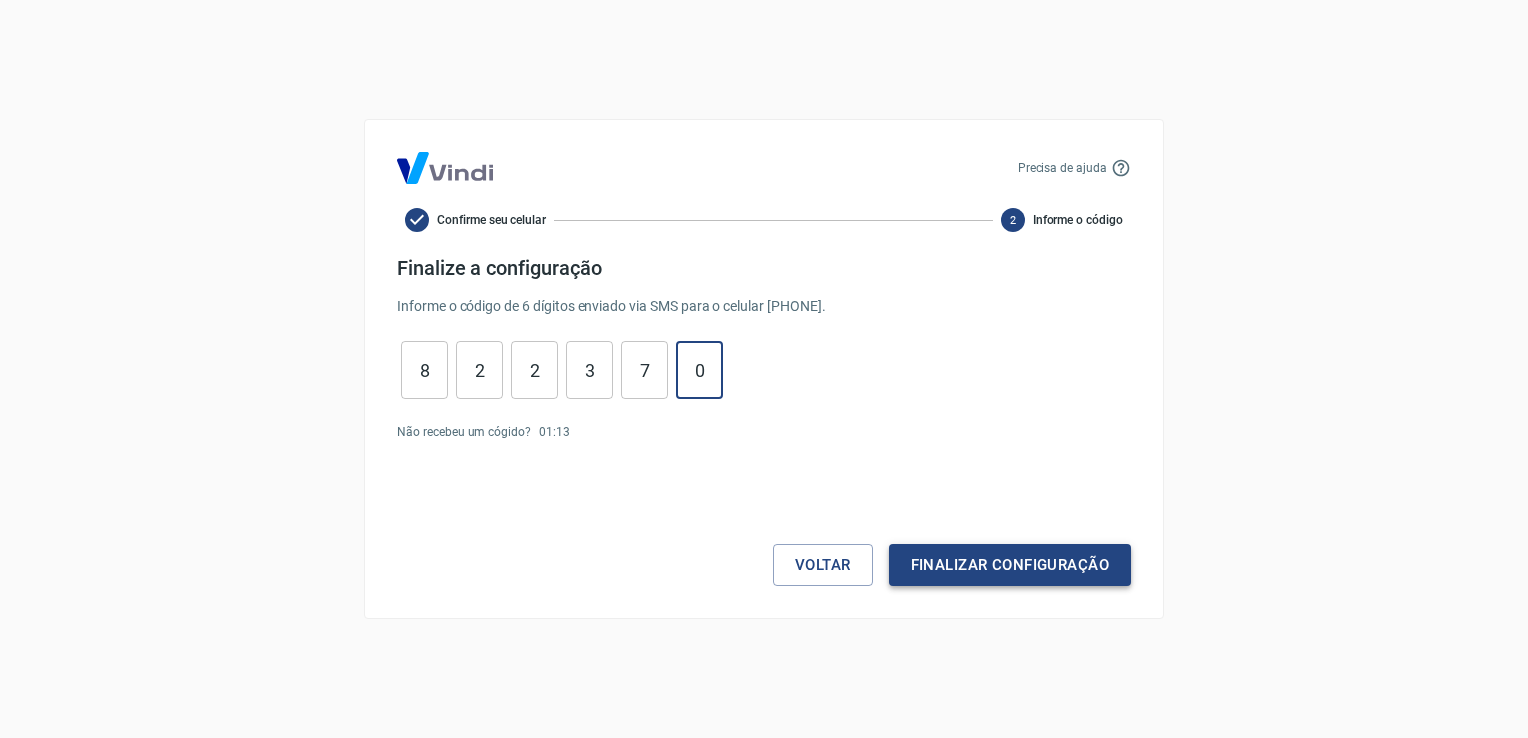 type on "0" 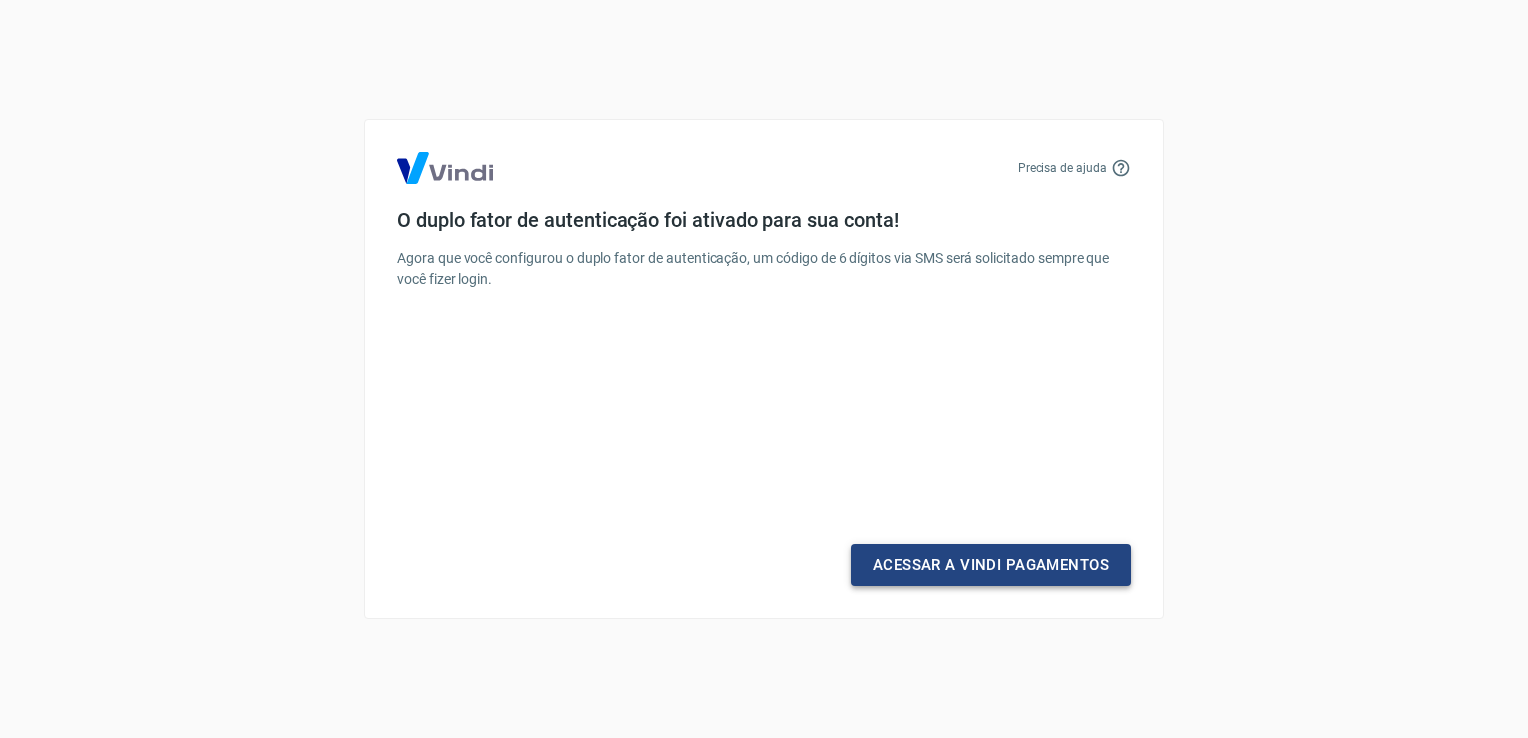 click on "Acessar a Vindi Pagamentos" at bounding box center [991, 565] 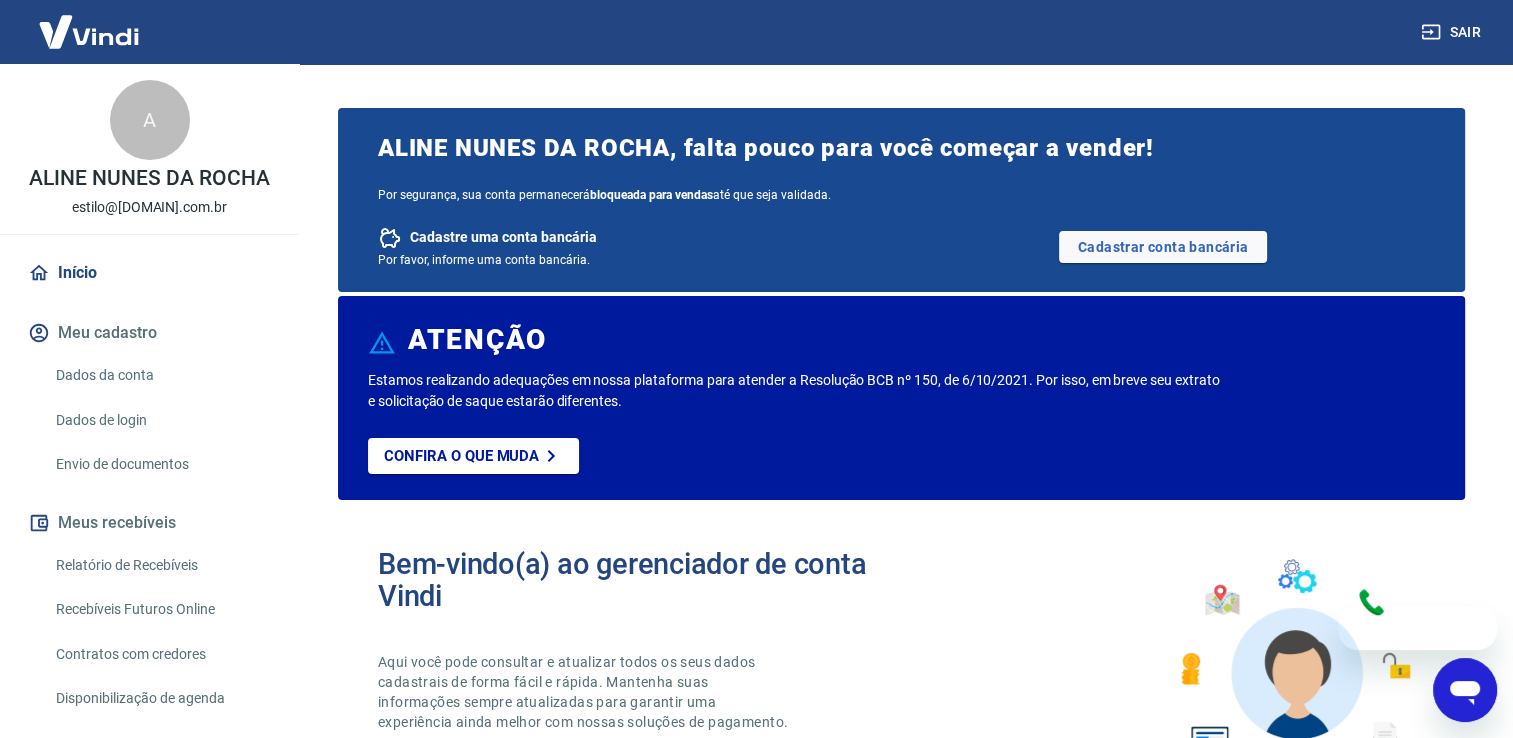 scroll, scrollTop: 0, scrollLeft: 0, axis: both 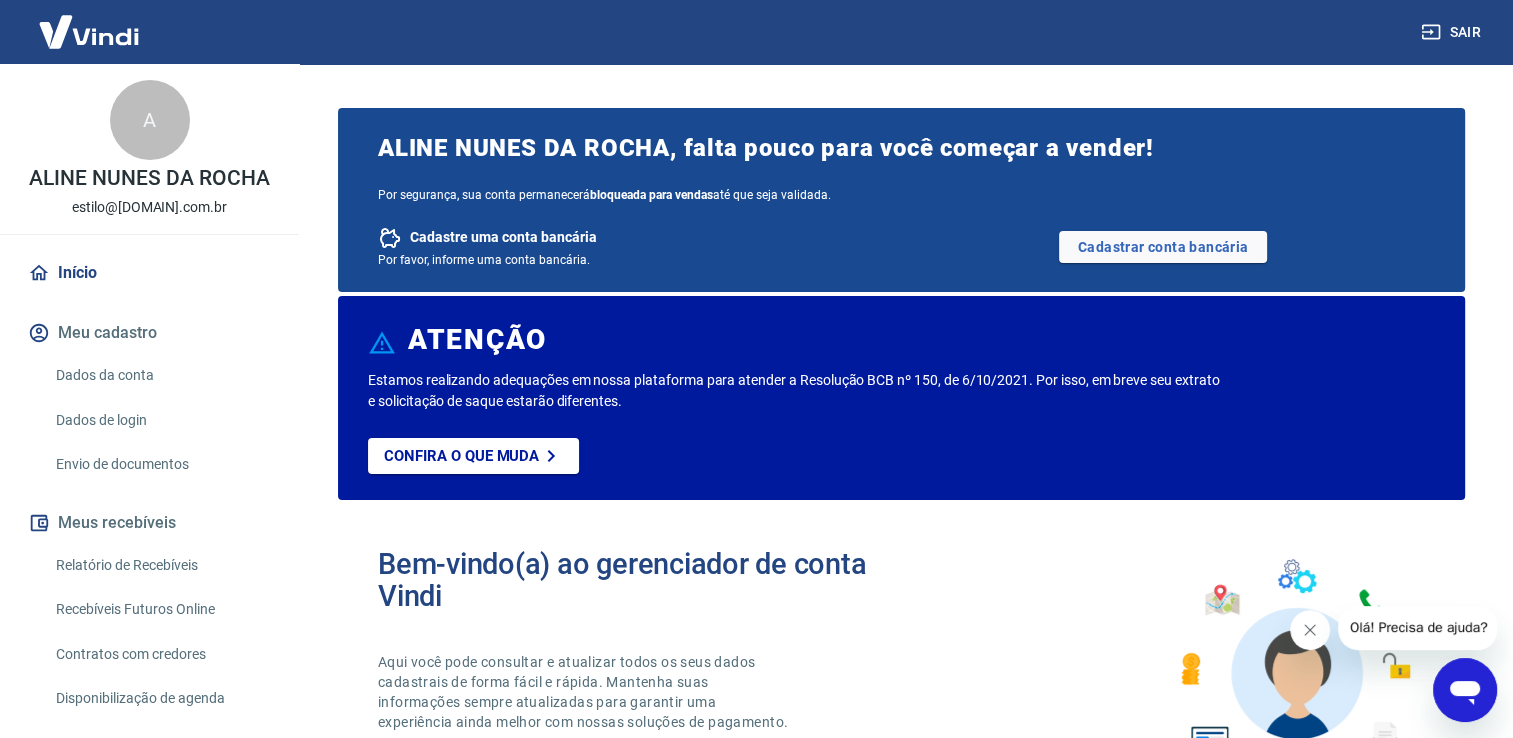 click on "Início" at bounding box center [149, 273] 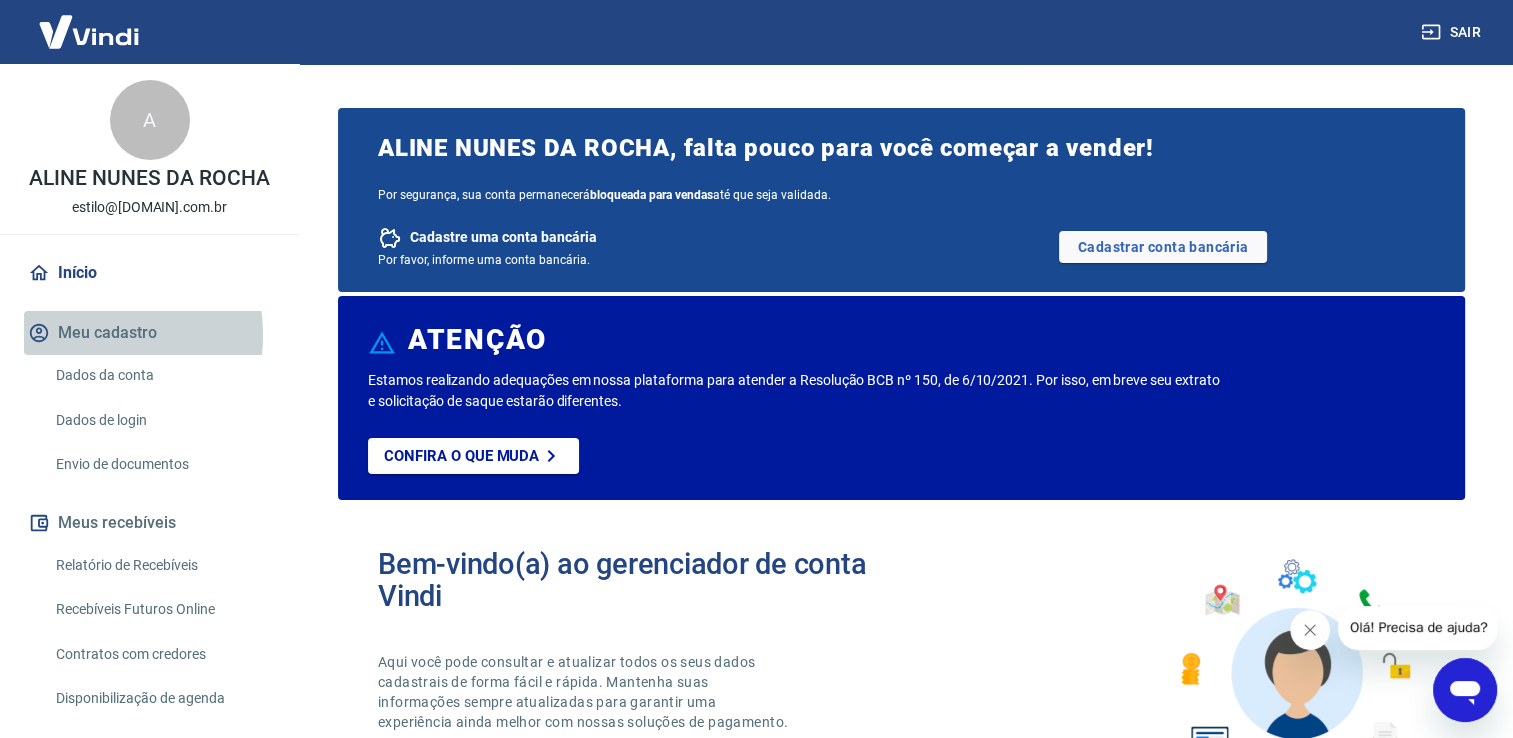 click on "Meu cadastro" at bounding box center [149, 333] 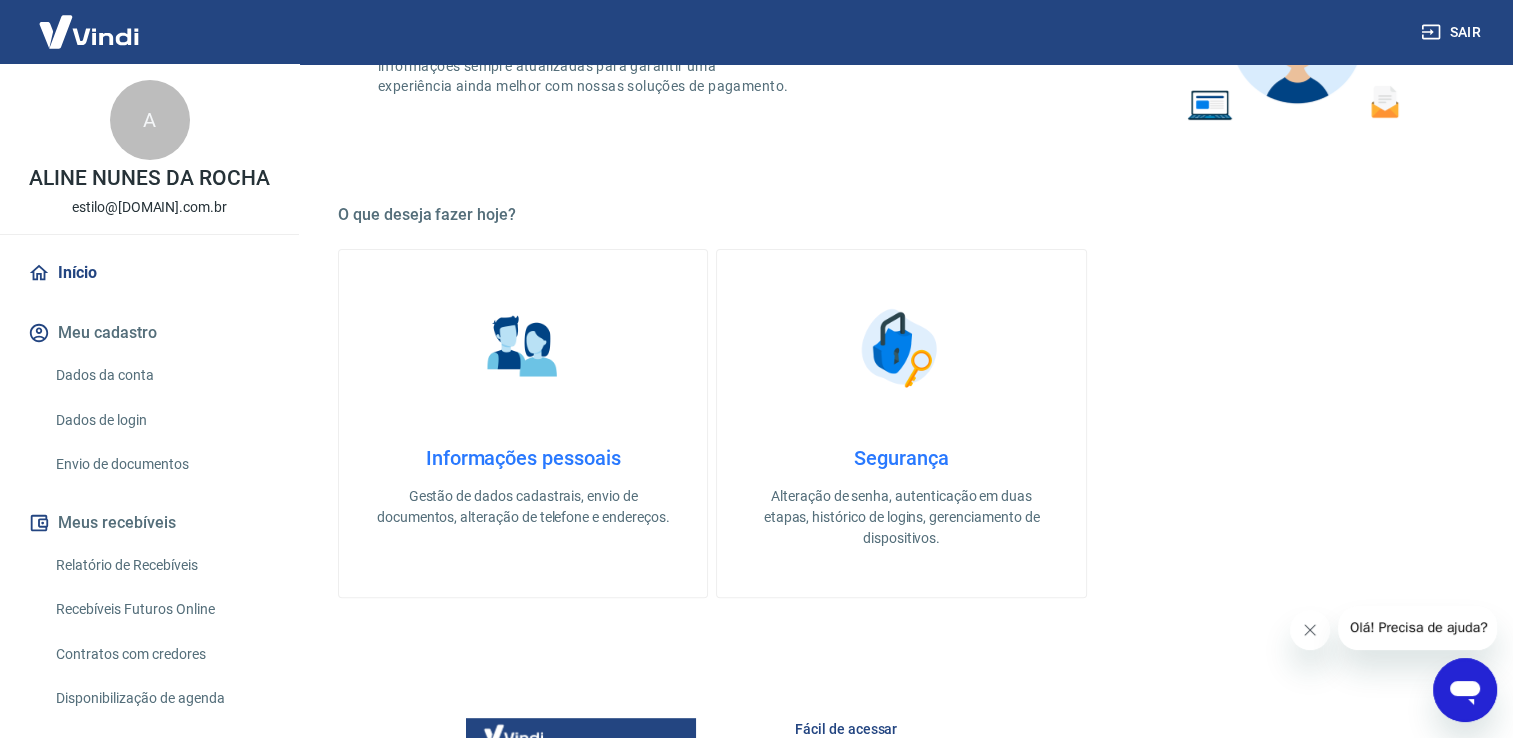 scroll, scrollTop: 536, scrollLeft: 0, axis: vertical 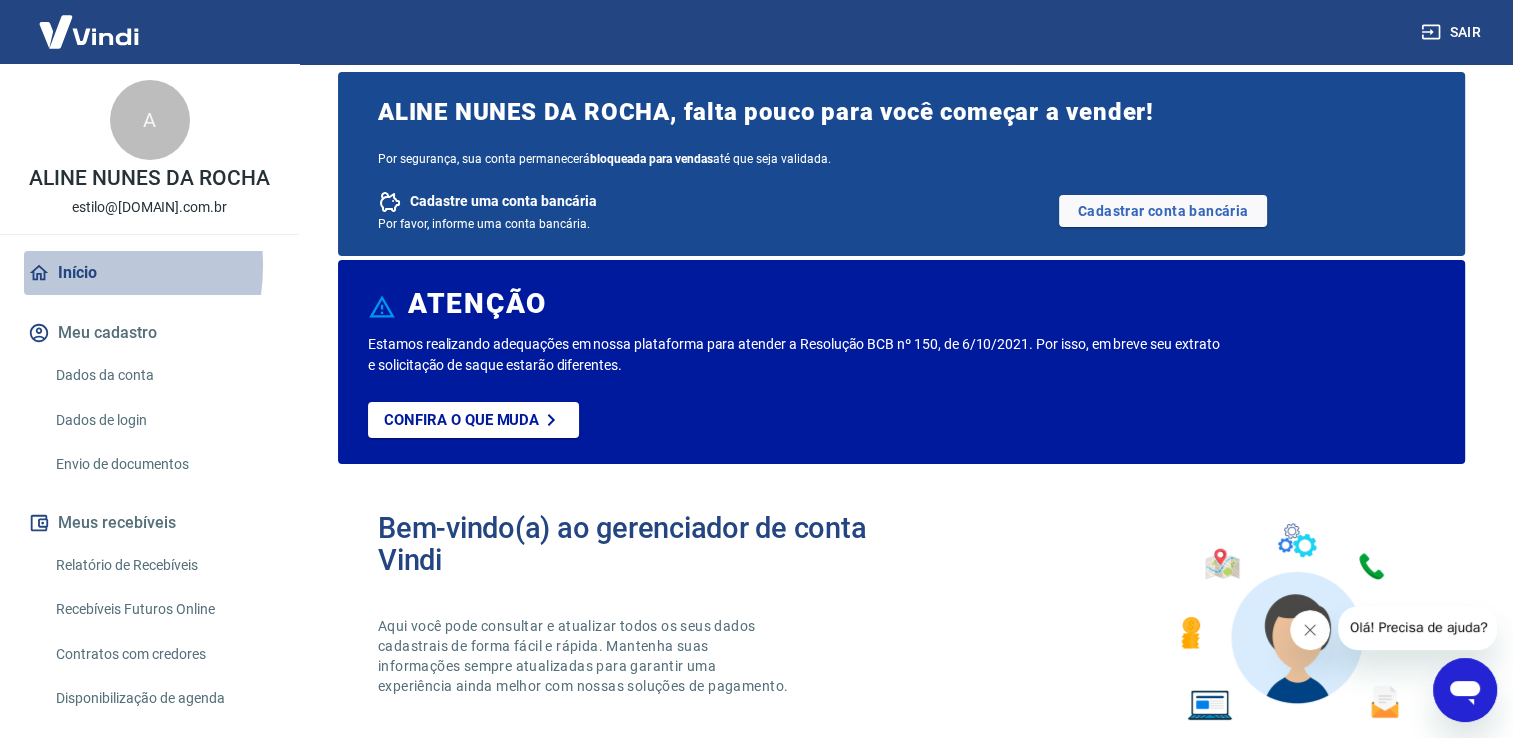 click on "Início" at bounding box center [149, 273] 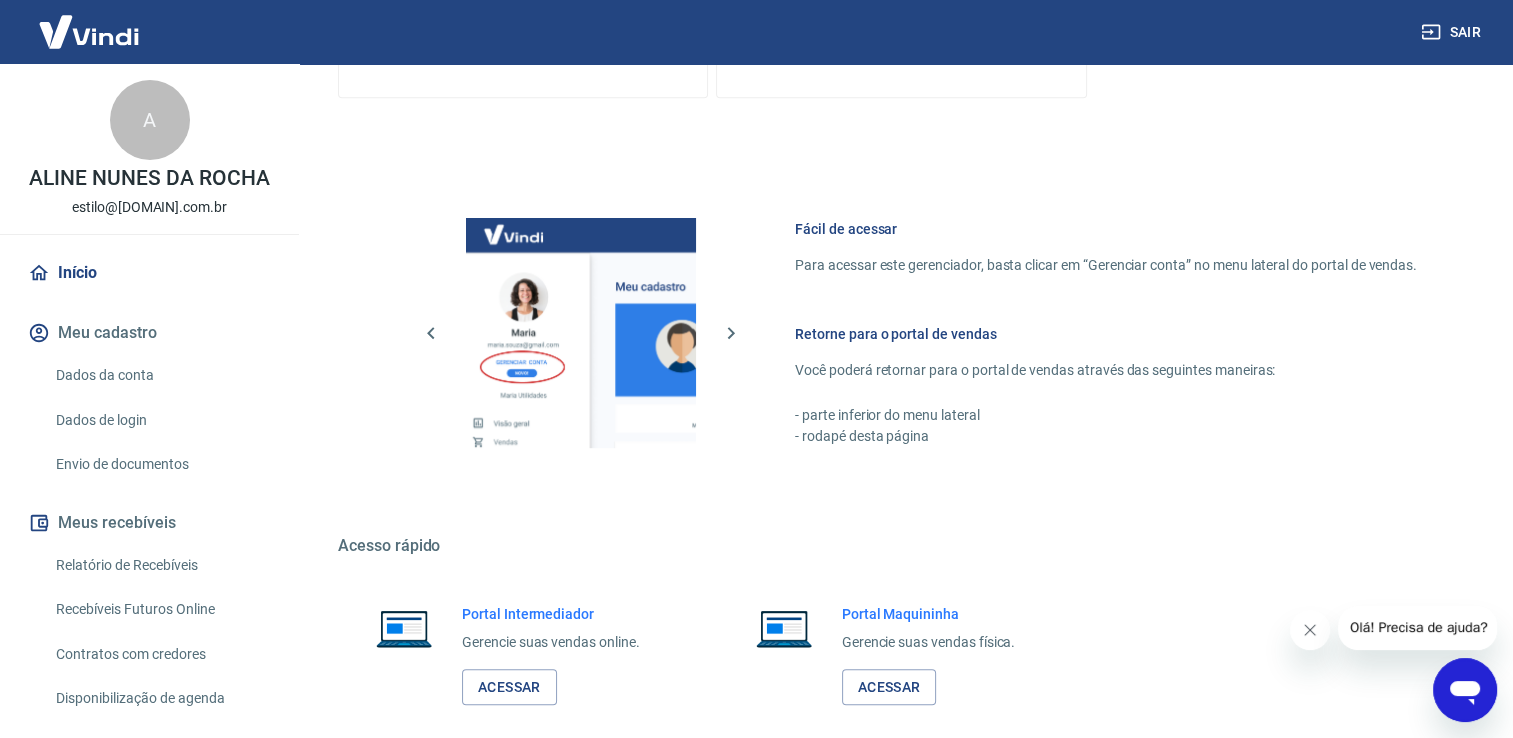 scroll, scrollTop: 1236, scrollLeft: 0, axis: vertical 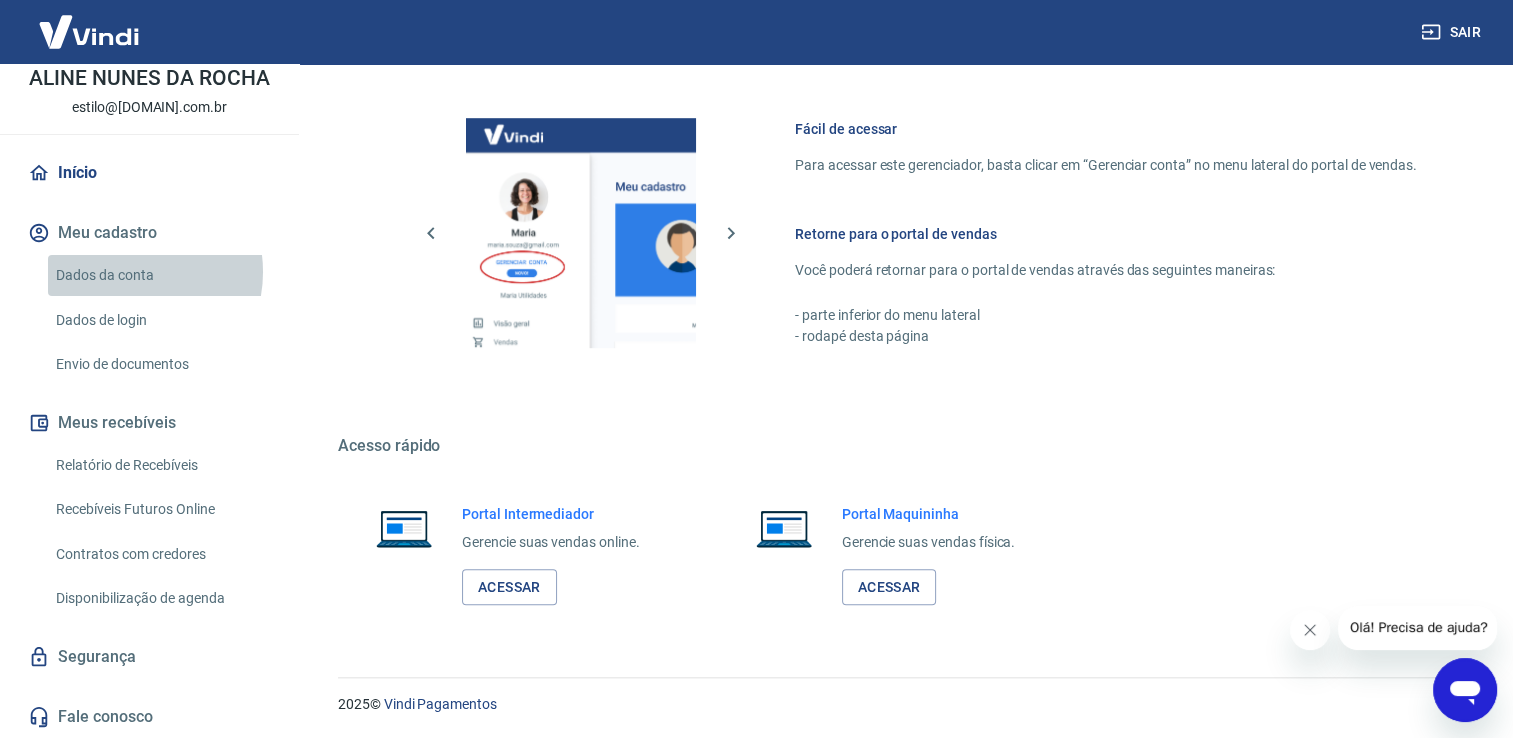 click on "Dados da conta" at bounding box center (161, 275) 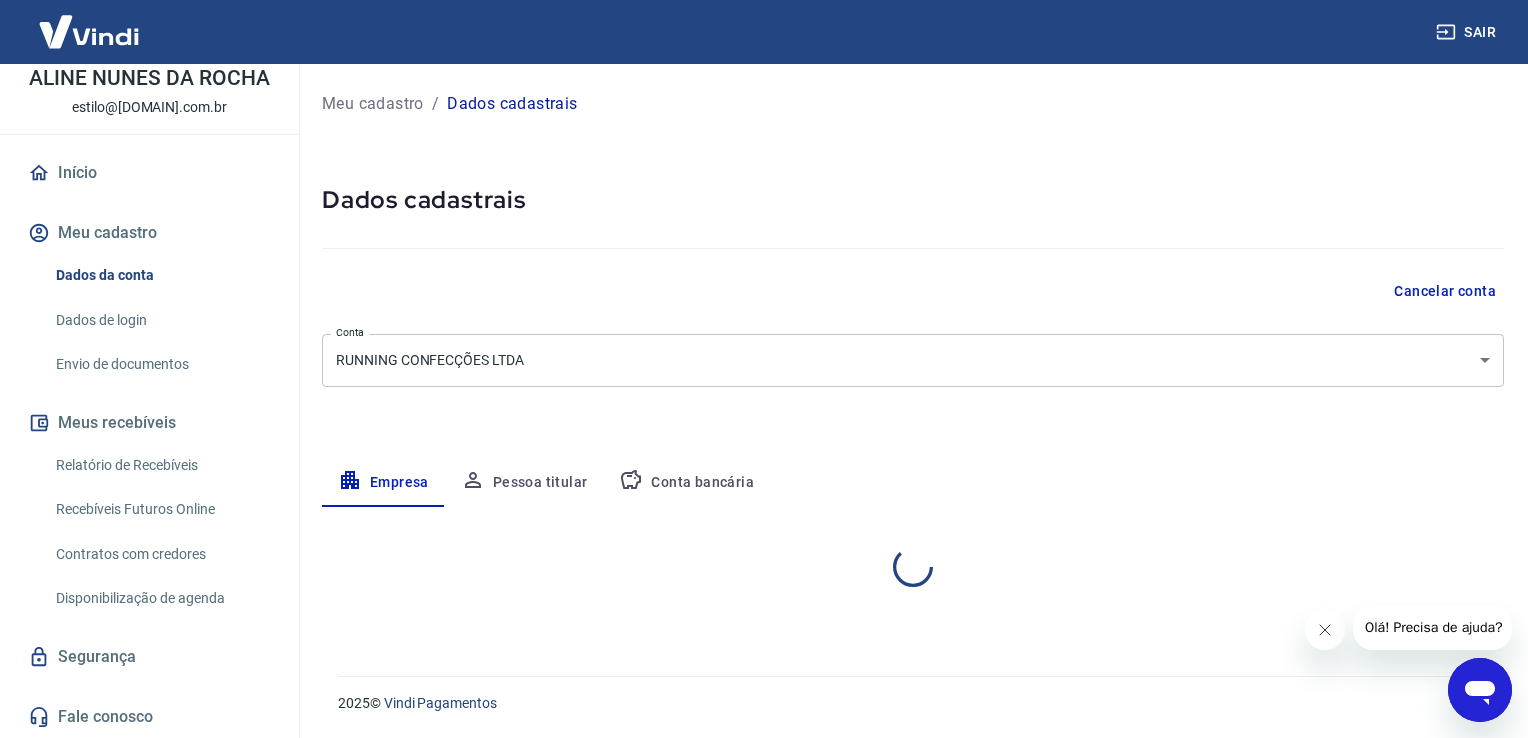 select on "RJ" 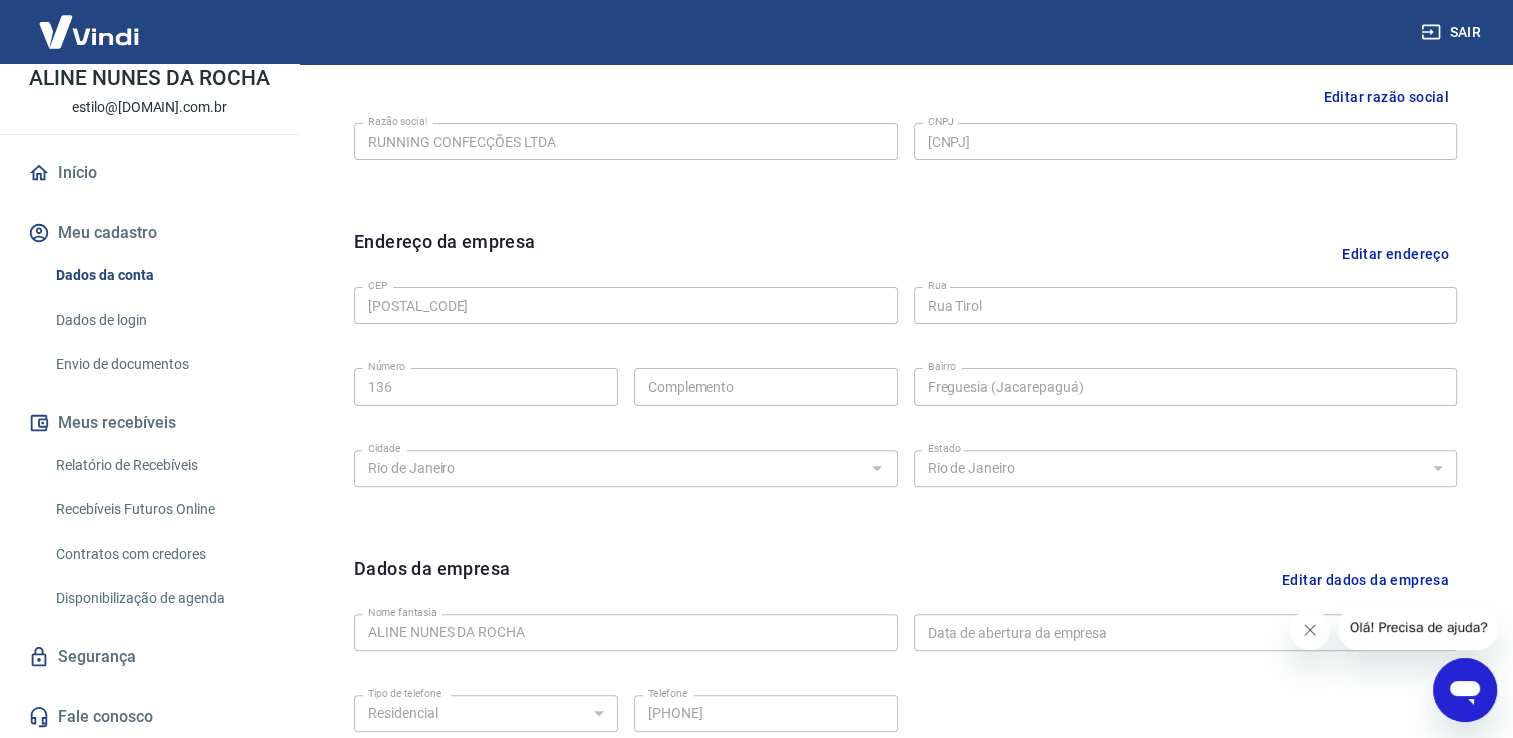scroll, scrollTop: 700, scrollLeft: 0, axis: vertical 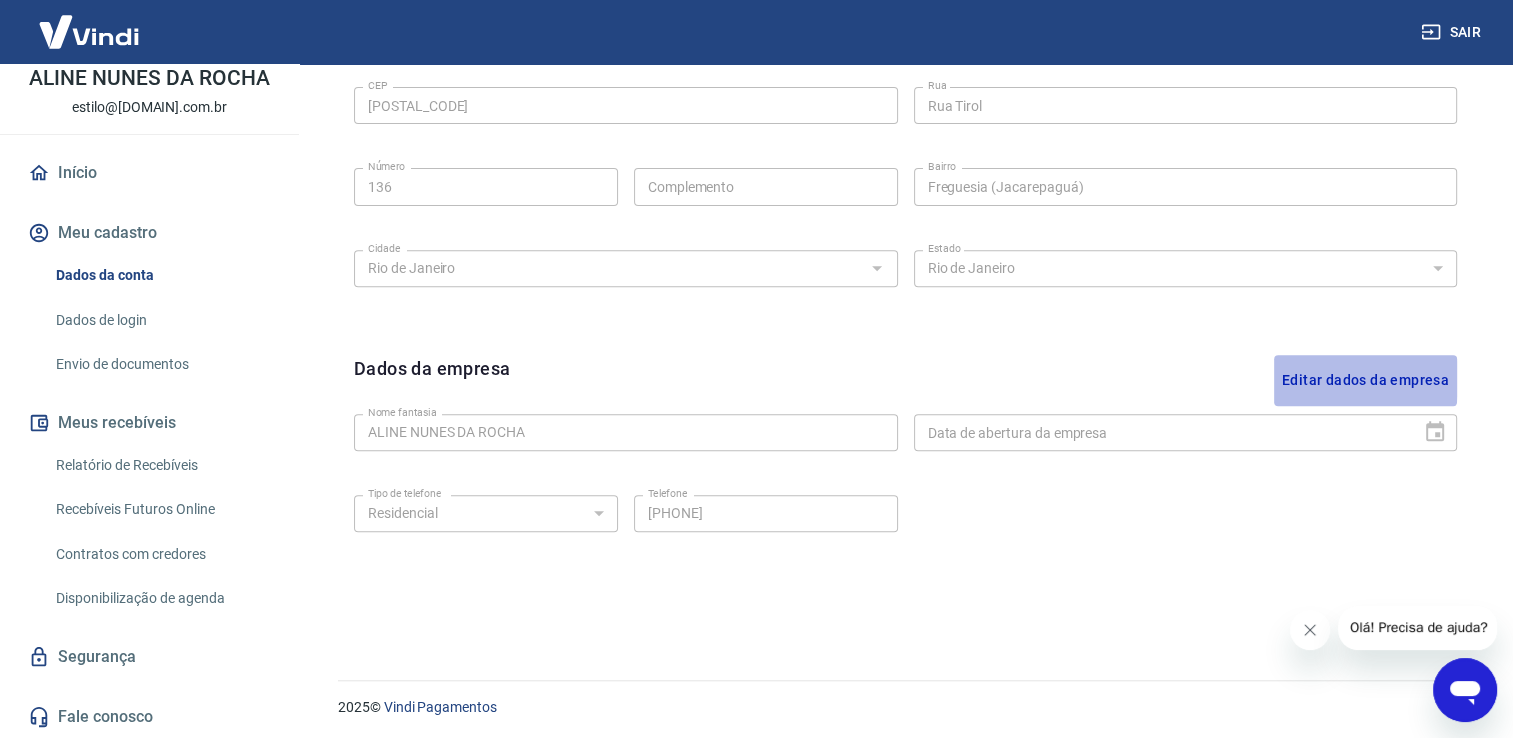 click on "Editar dados da empresa" at bounding box center (1365, 380) 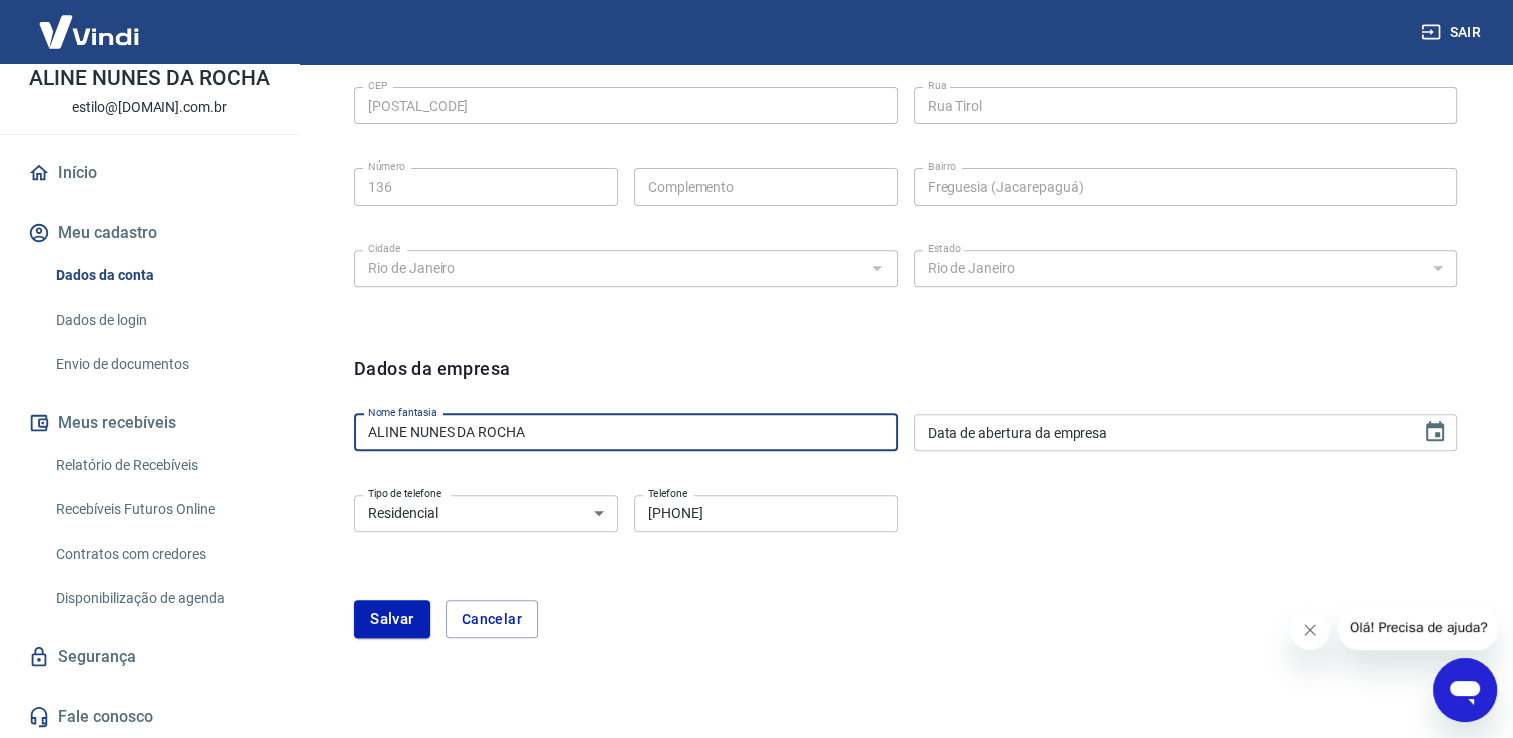 drag, startPoint x: 552, startPoint y: 433, endPoint x: 308, endPoint y: 432, distance: 244.00204 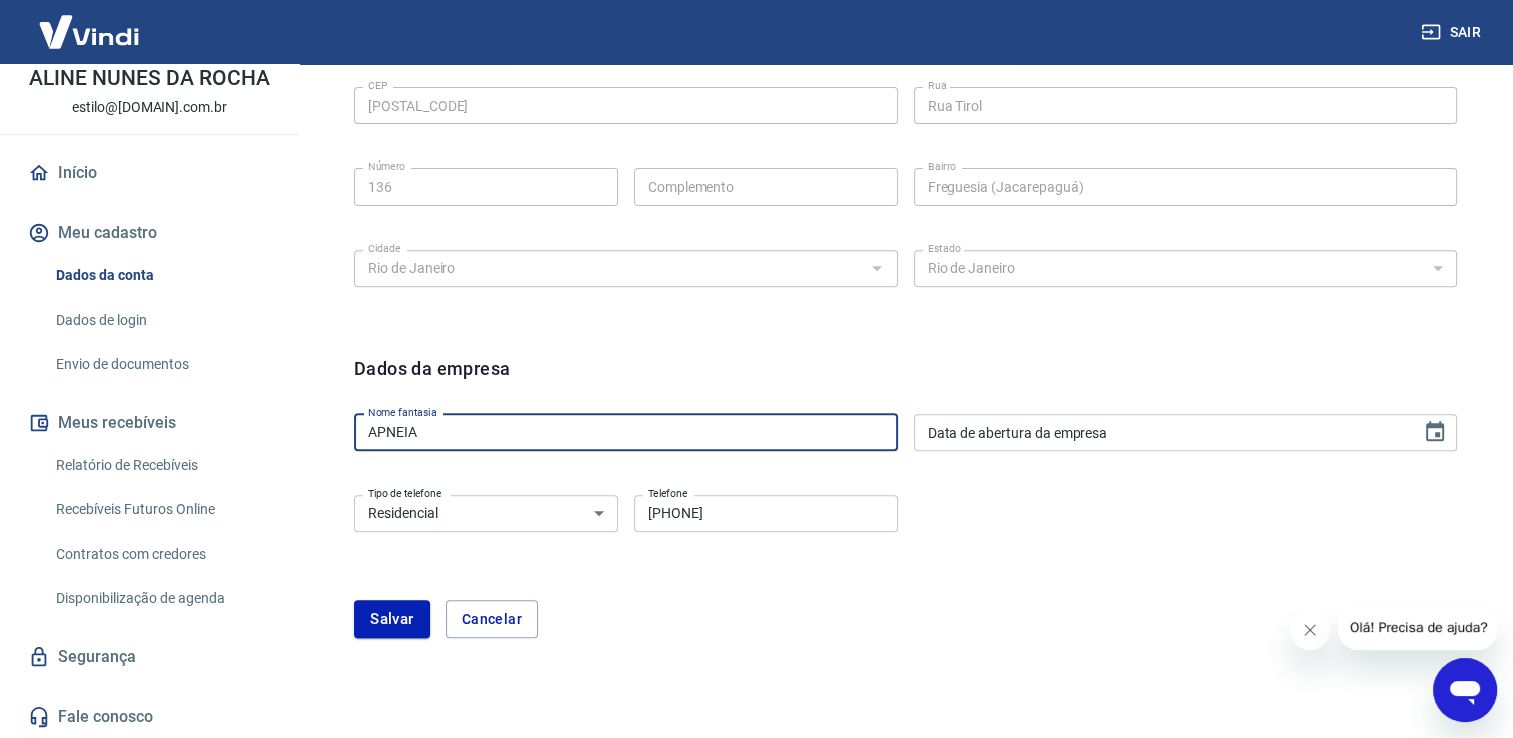 type on "APNEIA" 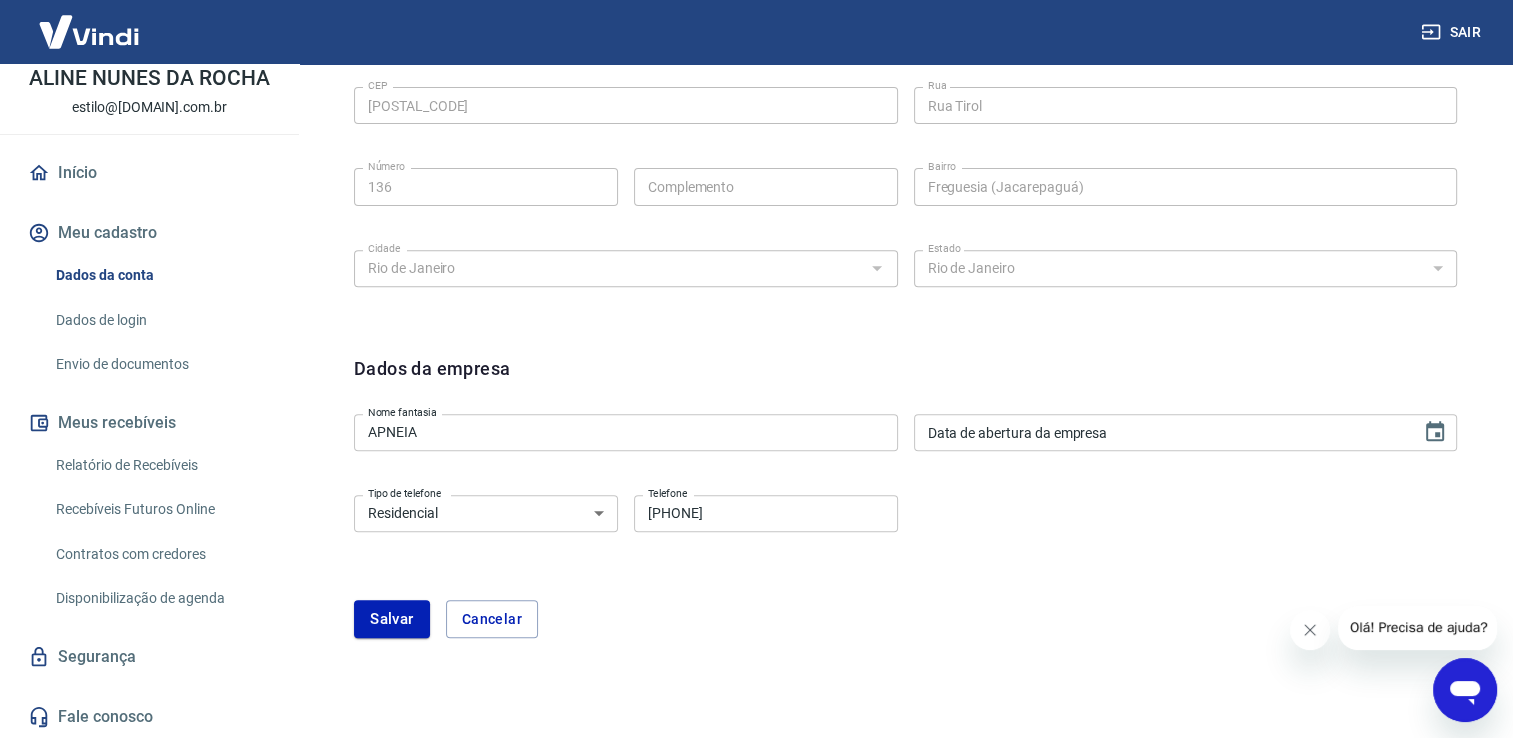 click on "Tipo de telefone Residencial Comercial Tipo de telefone Telefone [PHONE] Telefone" at bounding box center (905, 527) 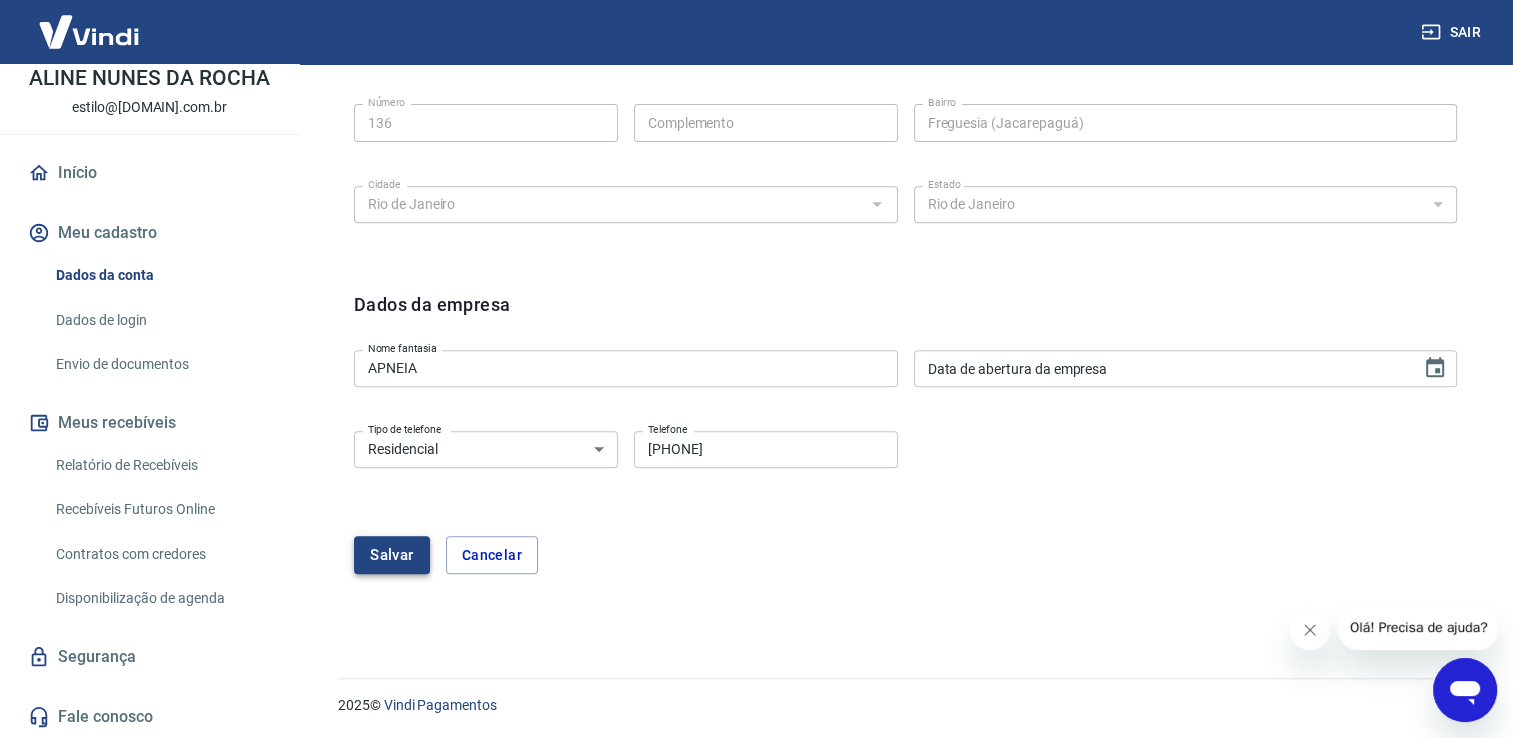 click on "Salvar" at bounding box center [392, 555] 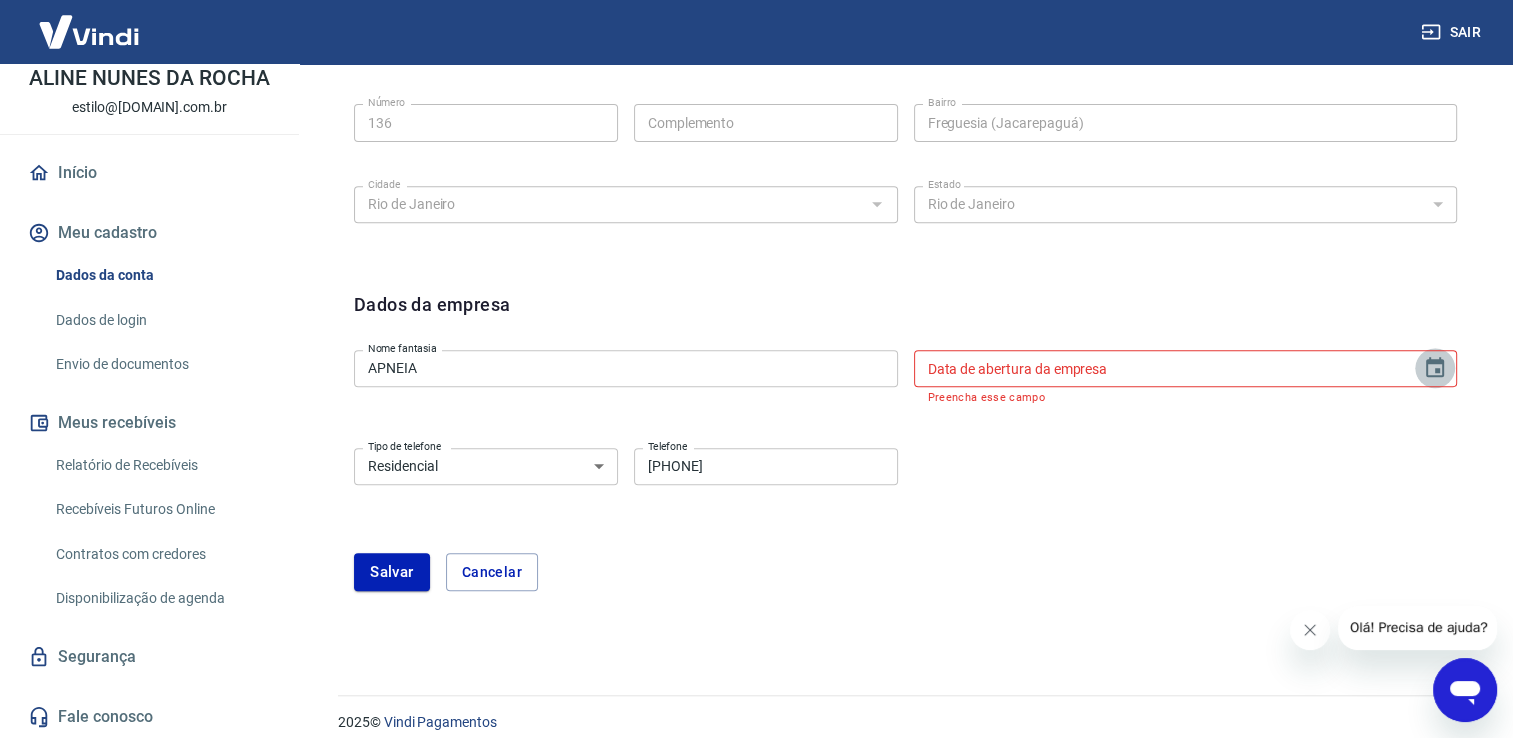 click 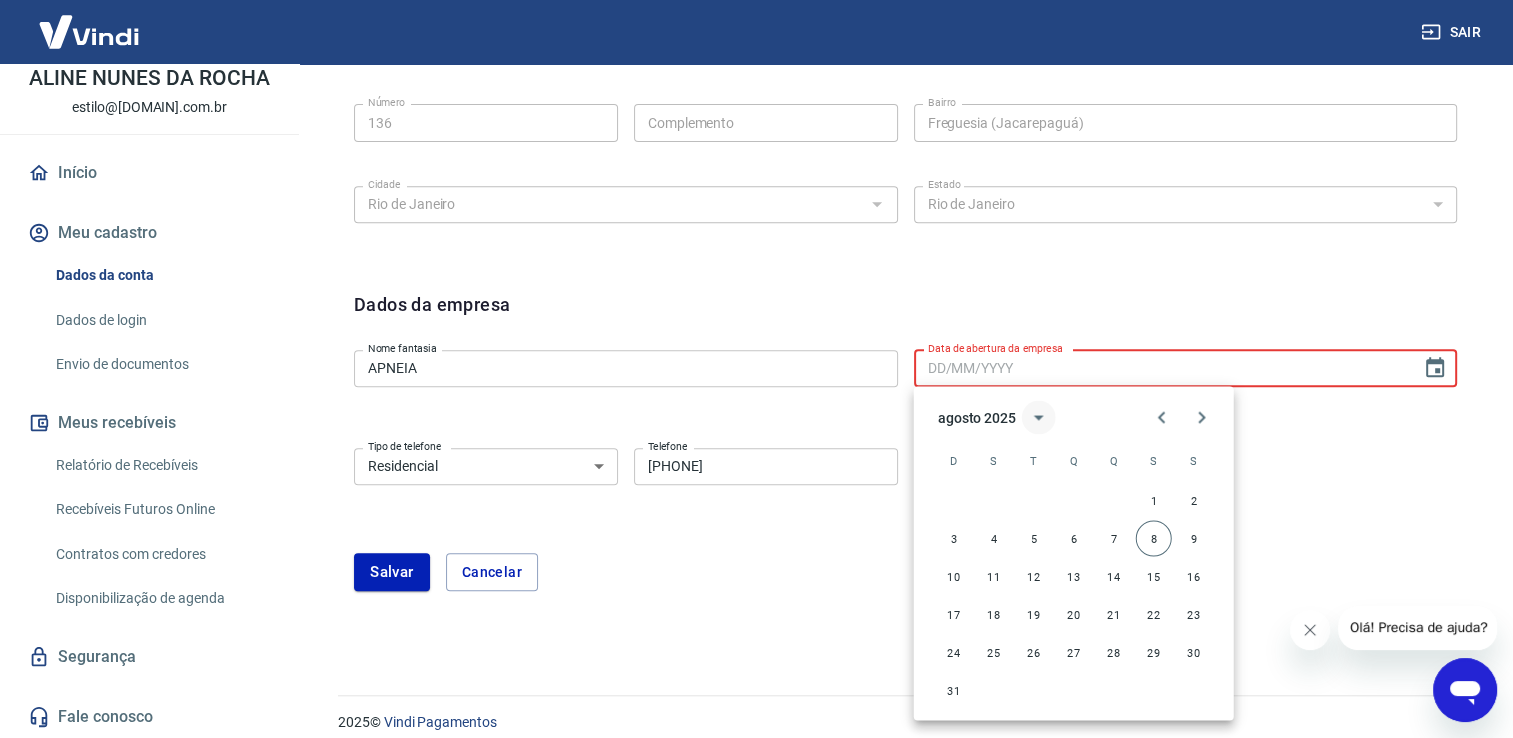 click 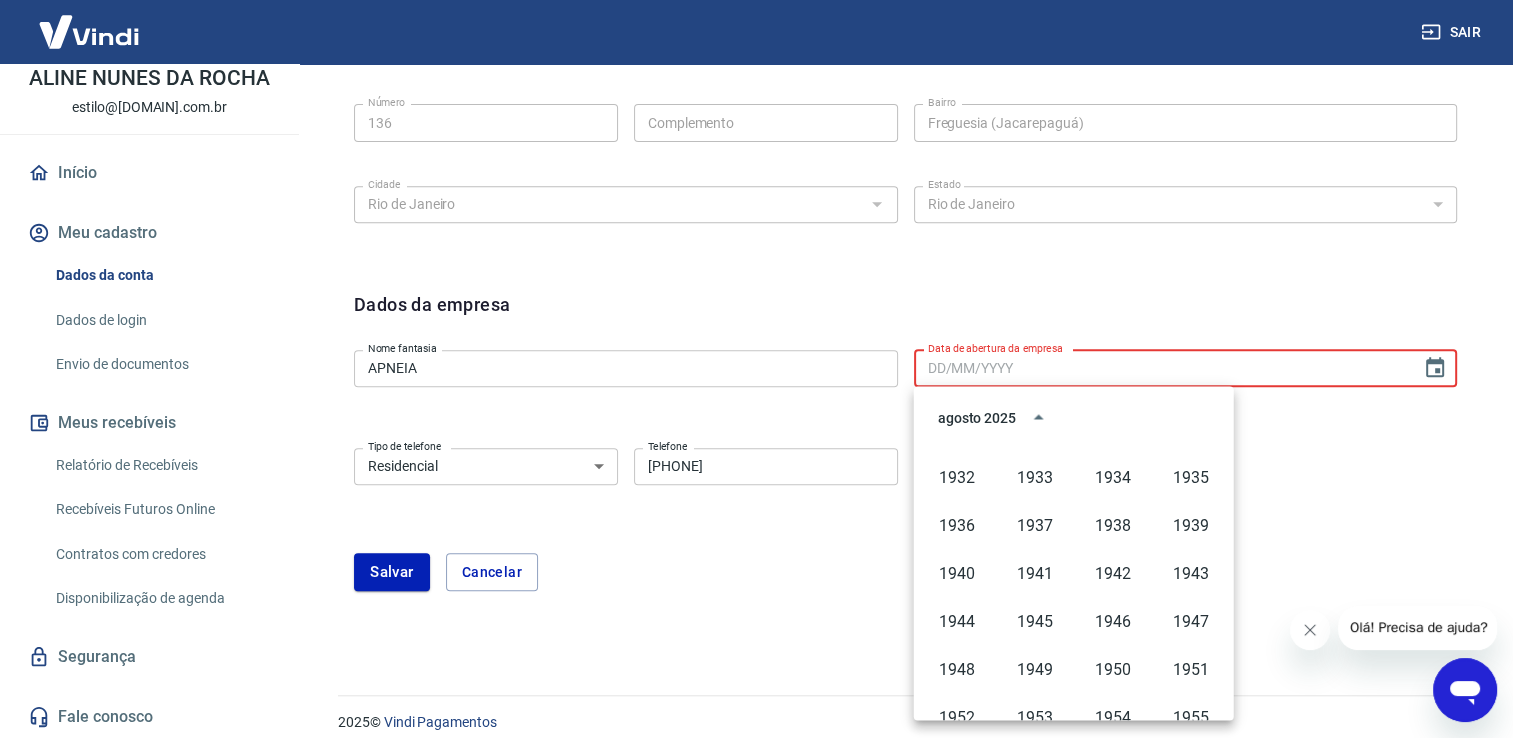 scroll, scrollTop: 0, scrollLeft: 0, axis: both 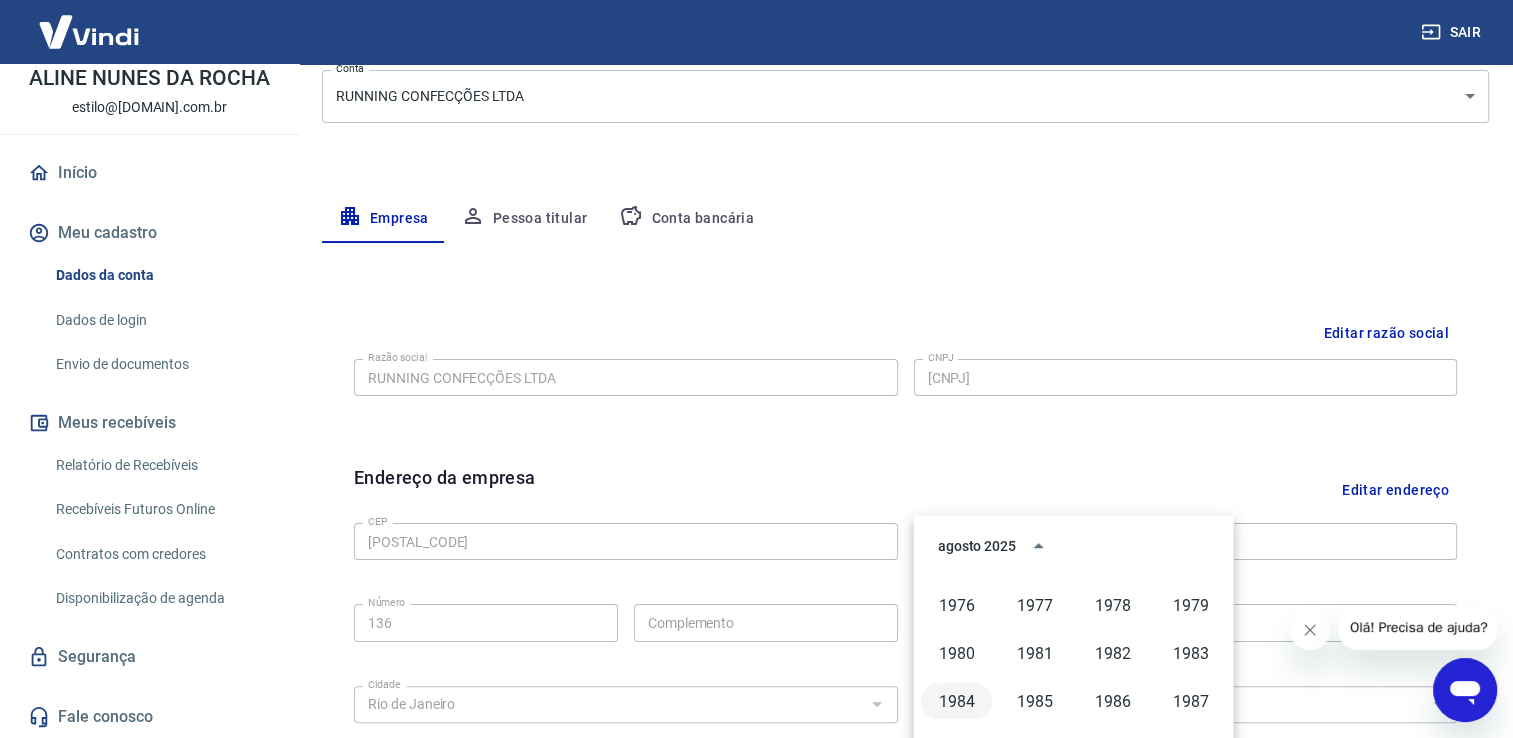 click on "1984" at bounding box center [957, 701] 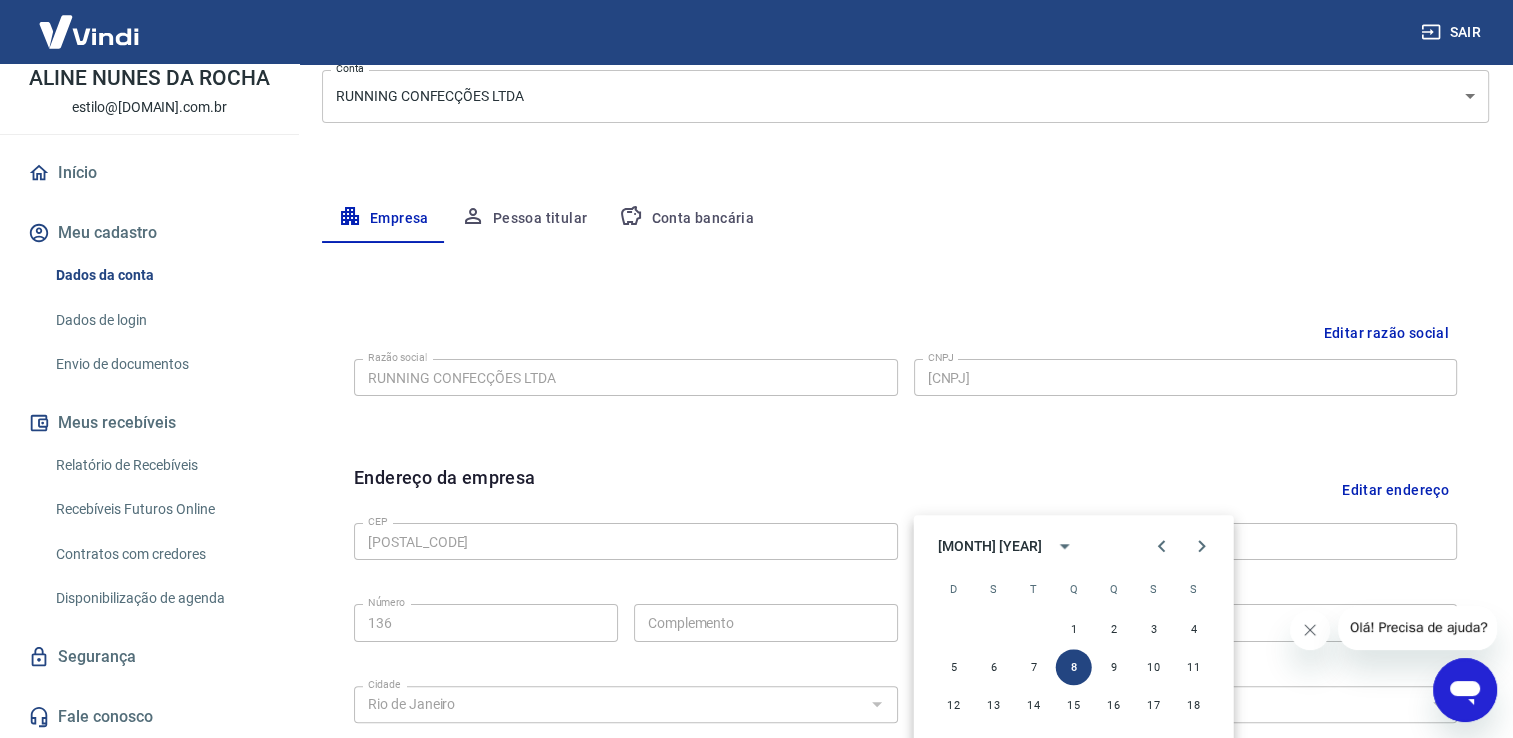 scroll, scrollTop: 364, scrollLeft: 0, axis: vertical 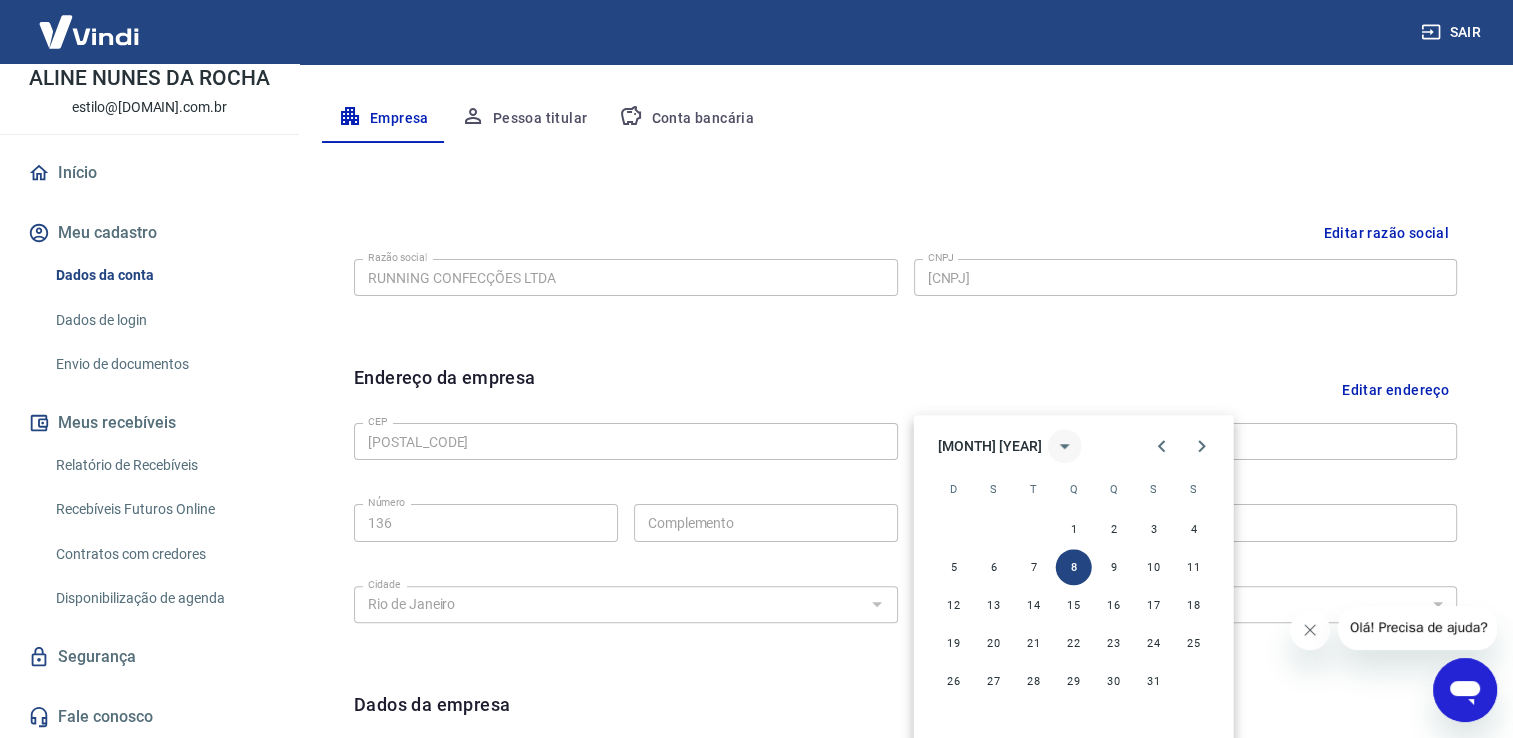 click 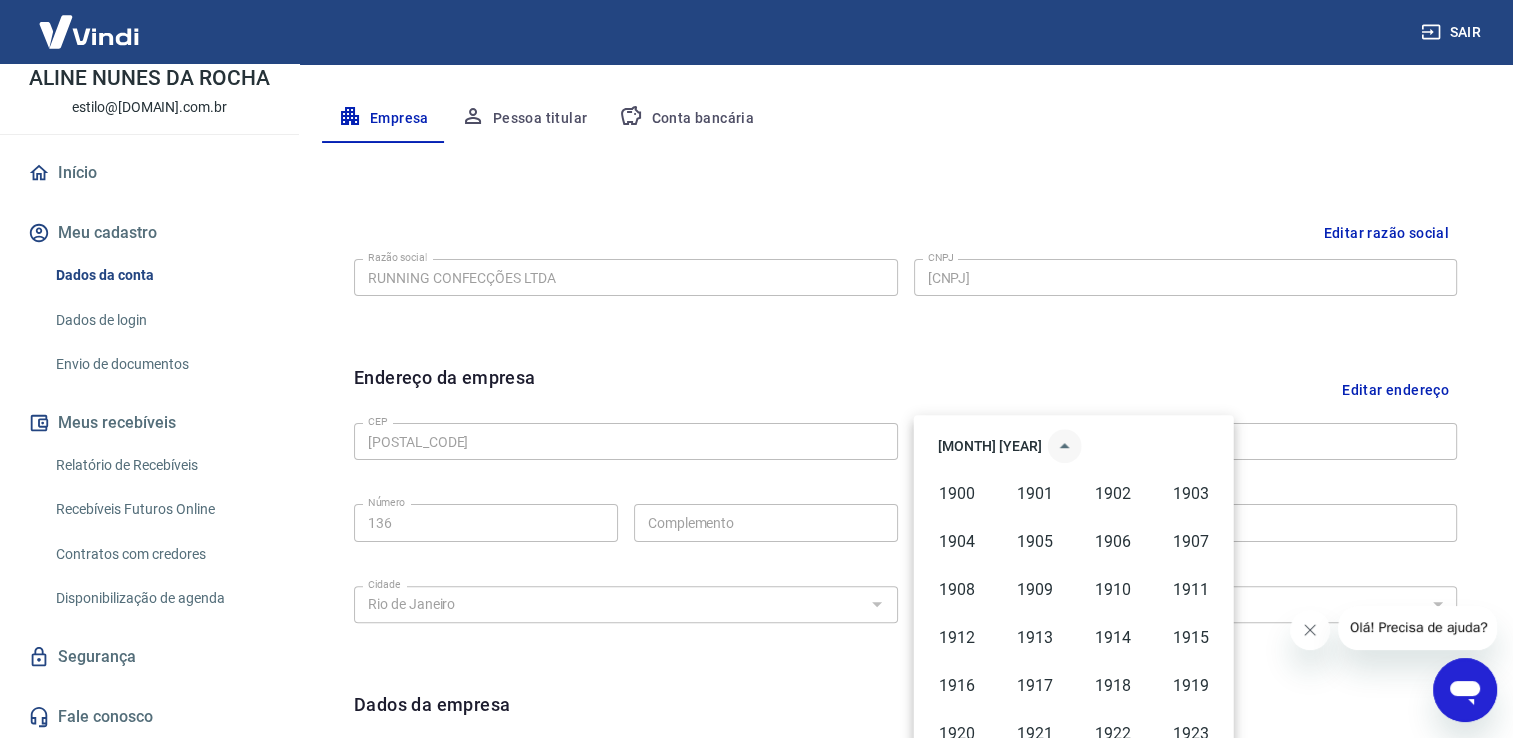 scroll, scrollTop: 892, scrollLeft: 0, axis: vertical 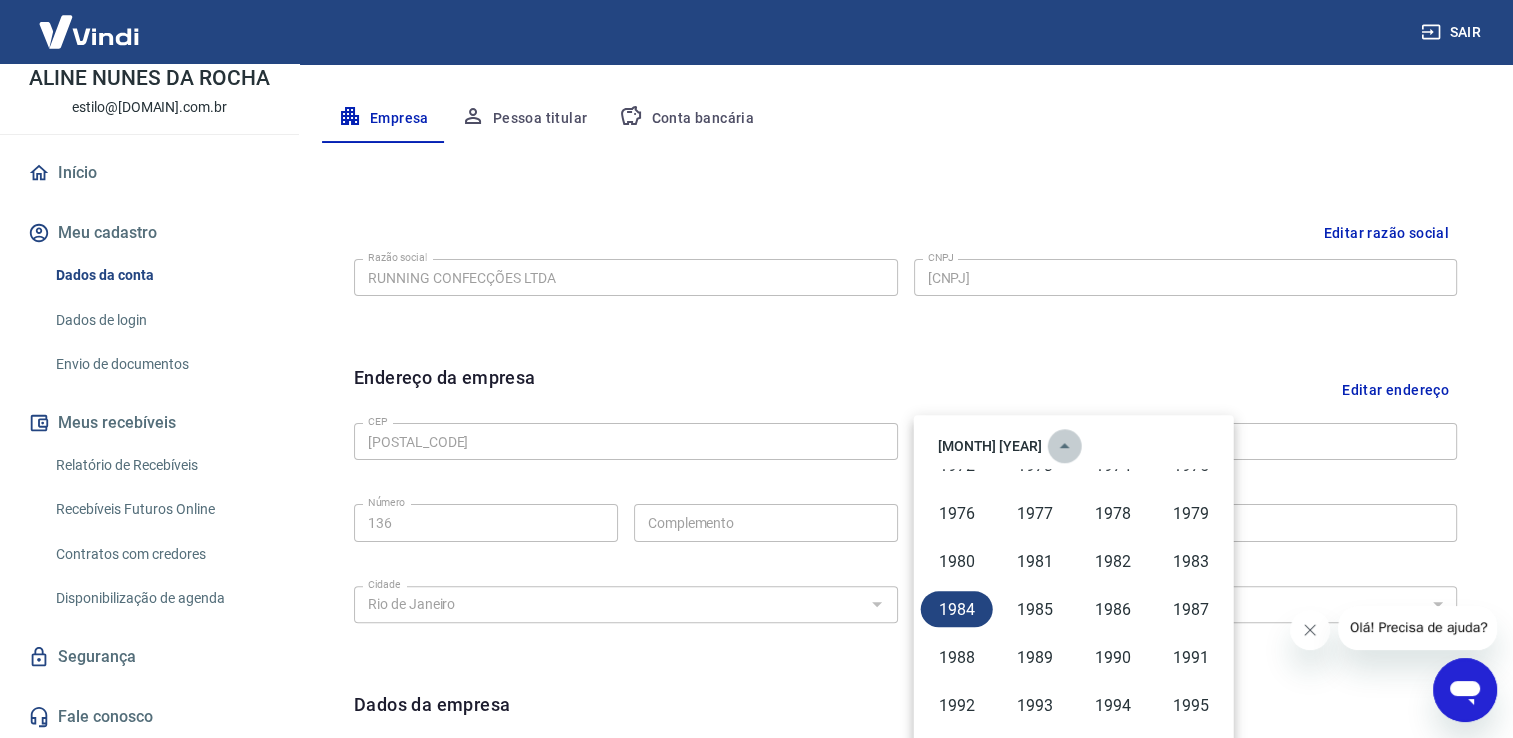 click 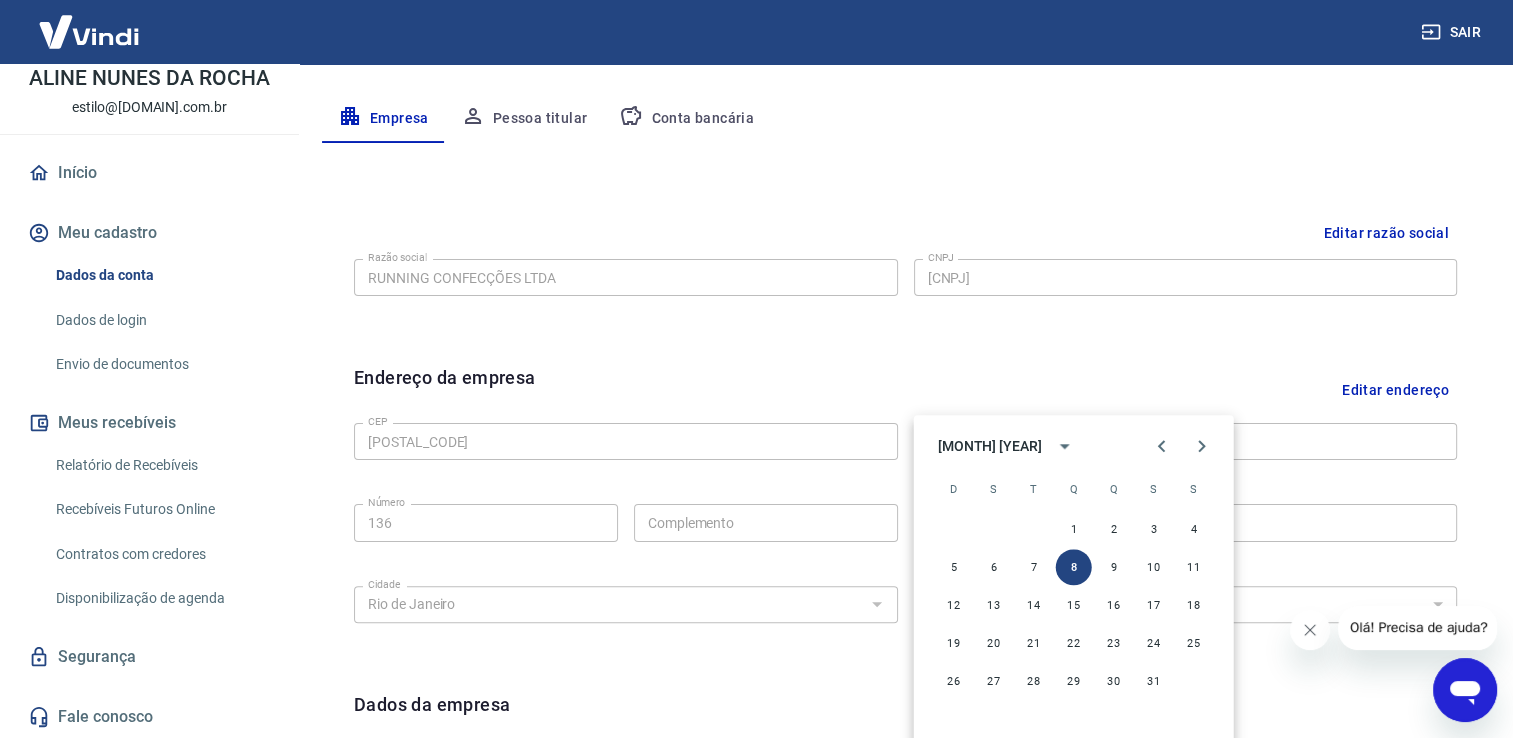 click on "[MONTH] [YEAR]" at bounding box center [990, 446] 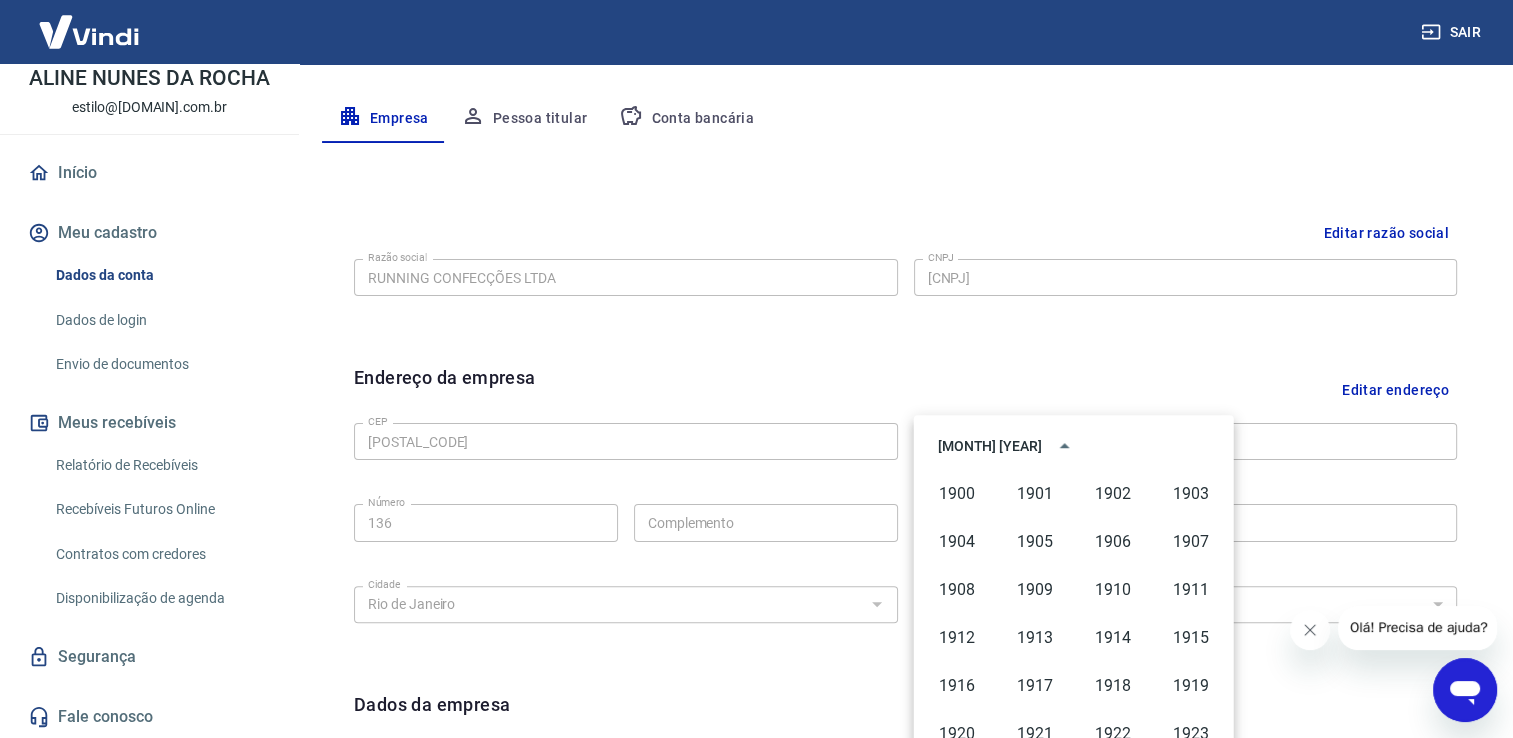 scroll, scrollTop: 892, scrollLeft: 0, axis: vertical 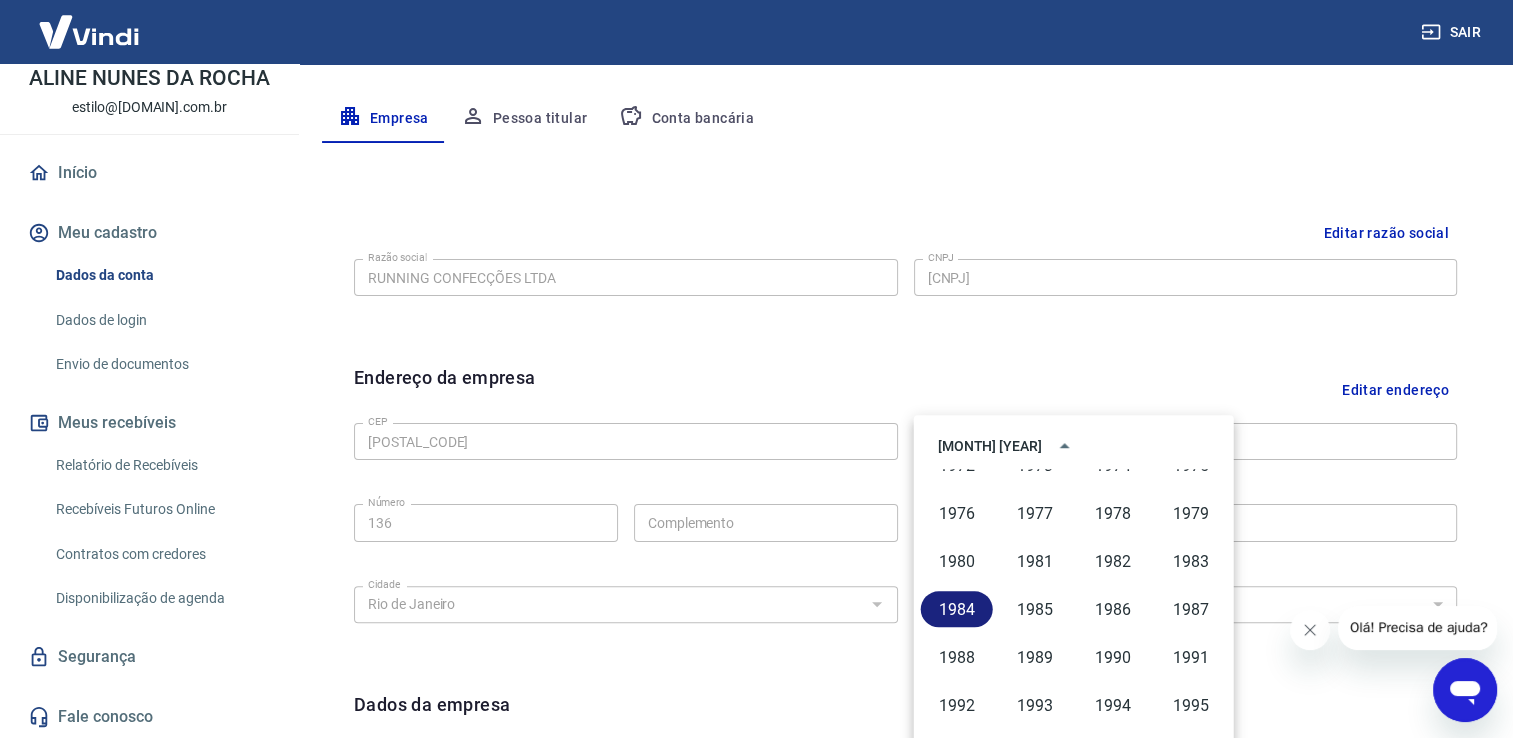 click on "1984" at bounding box center (957, 609) 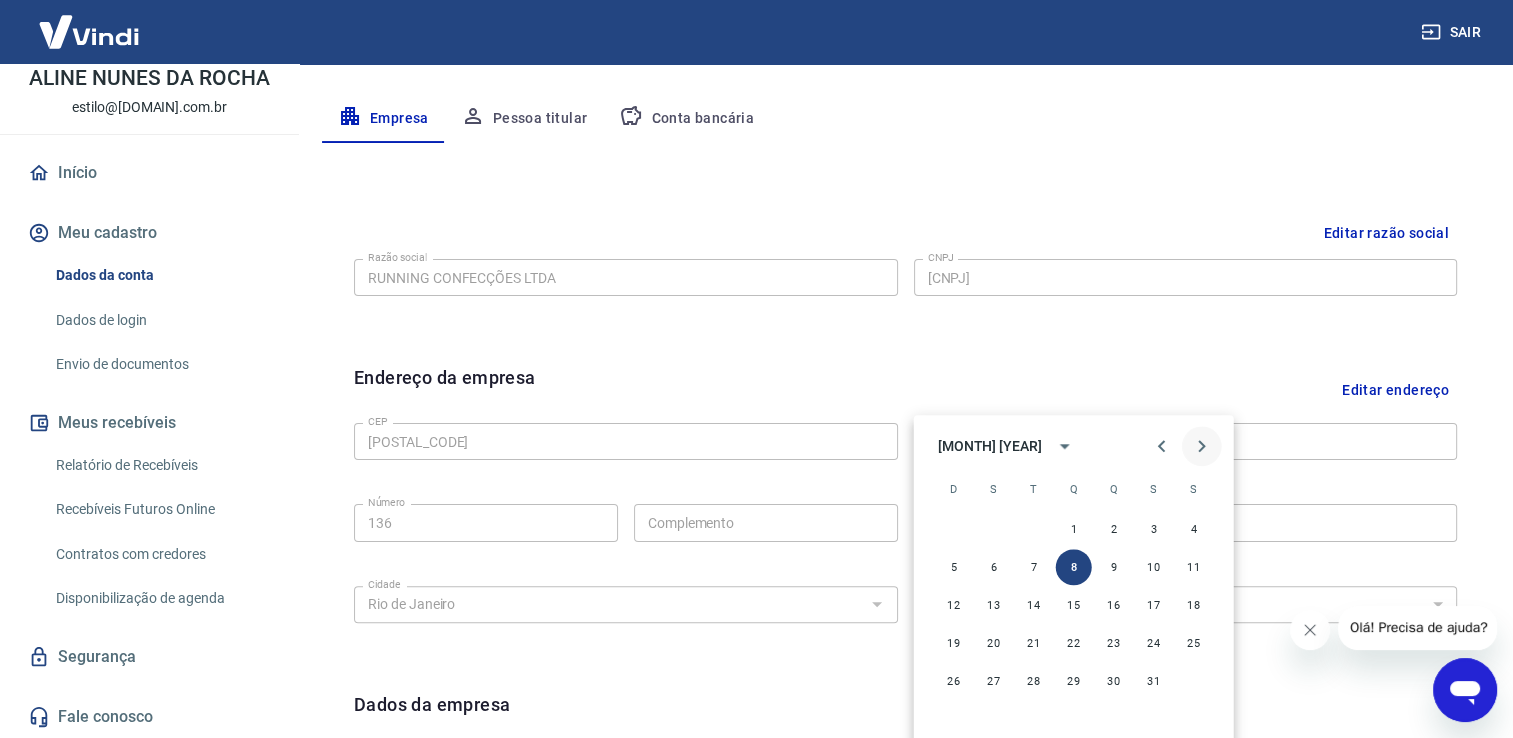click 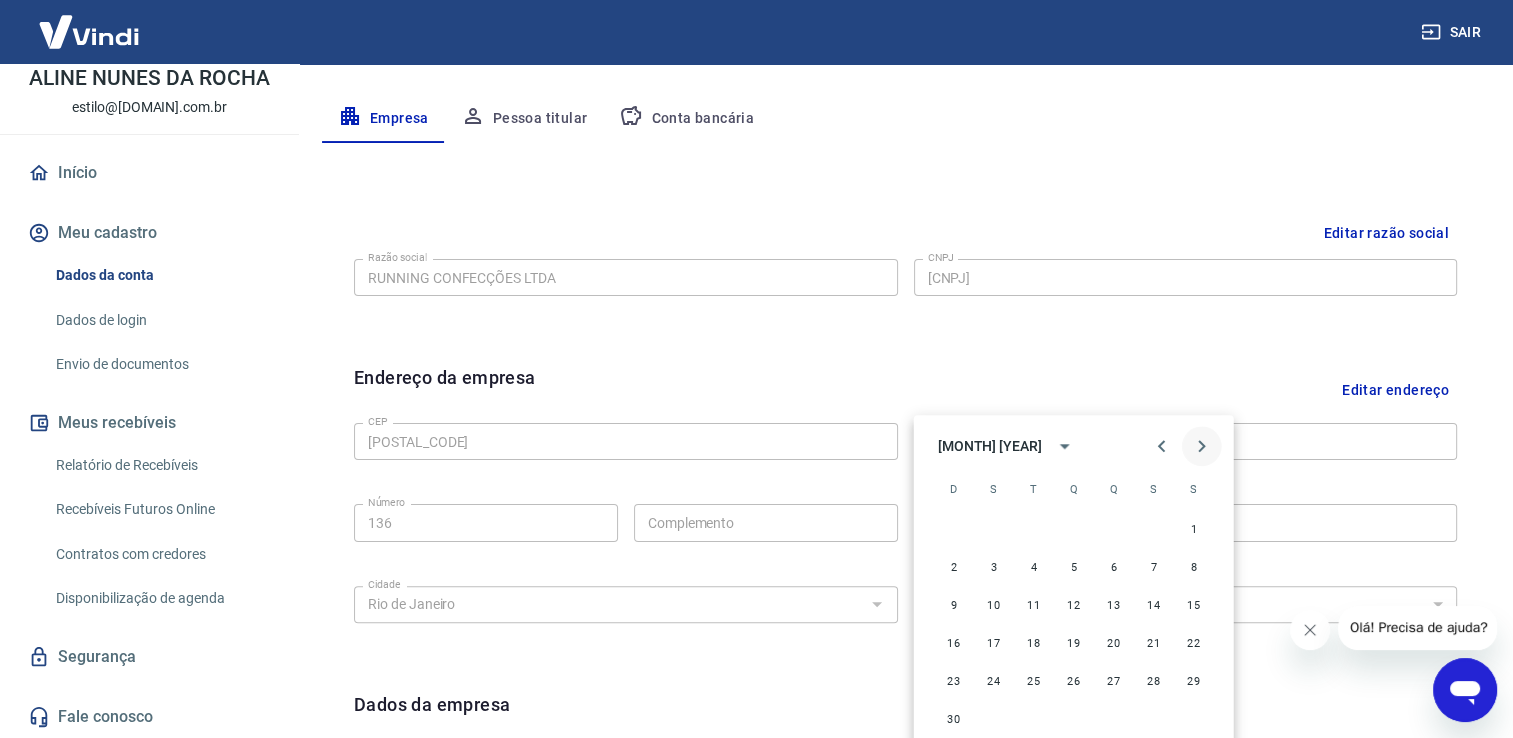 click 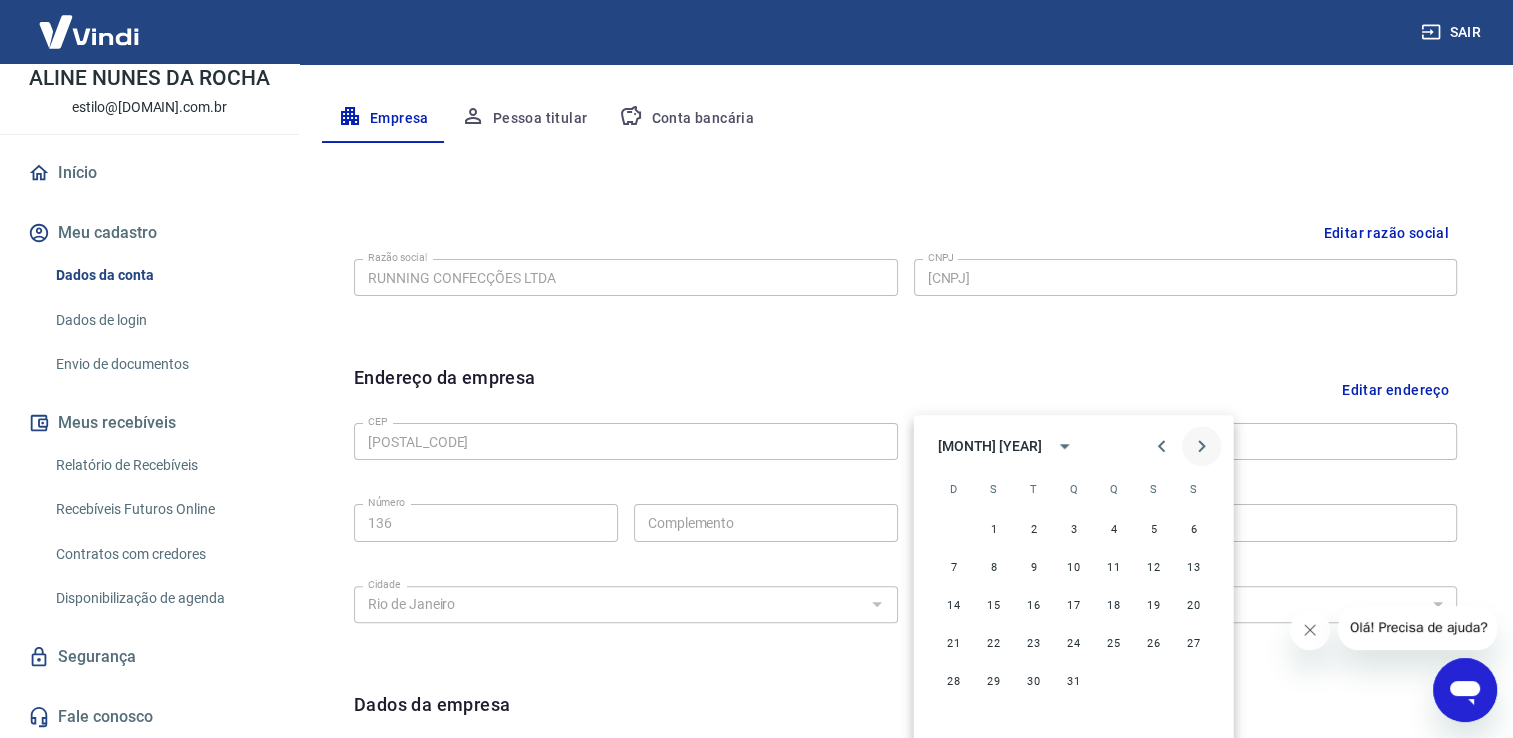 click 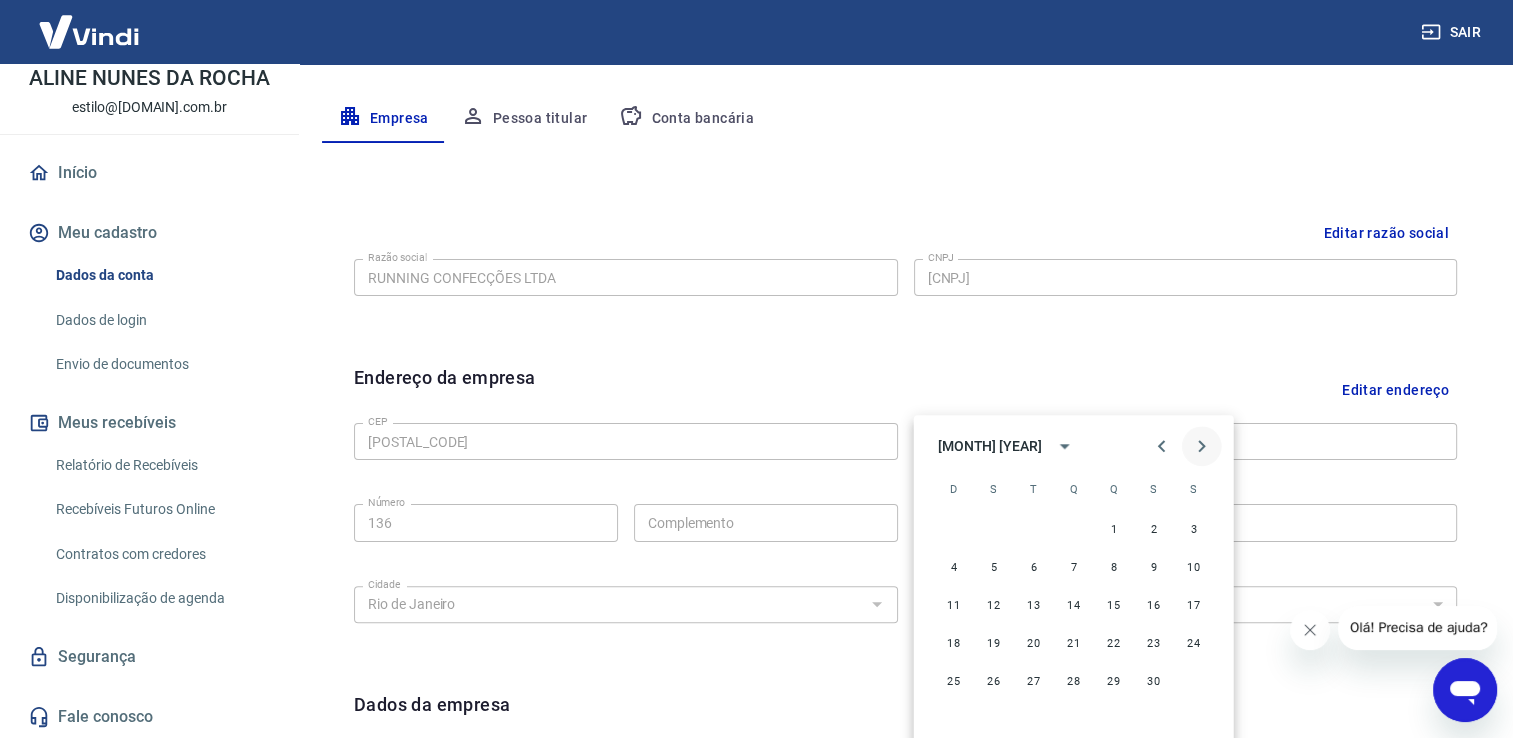 click 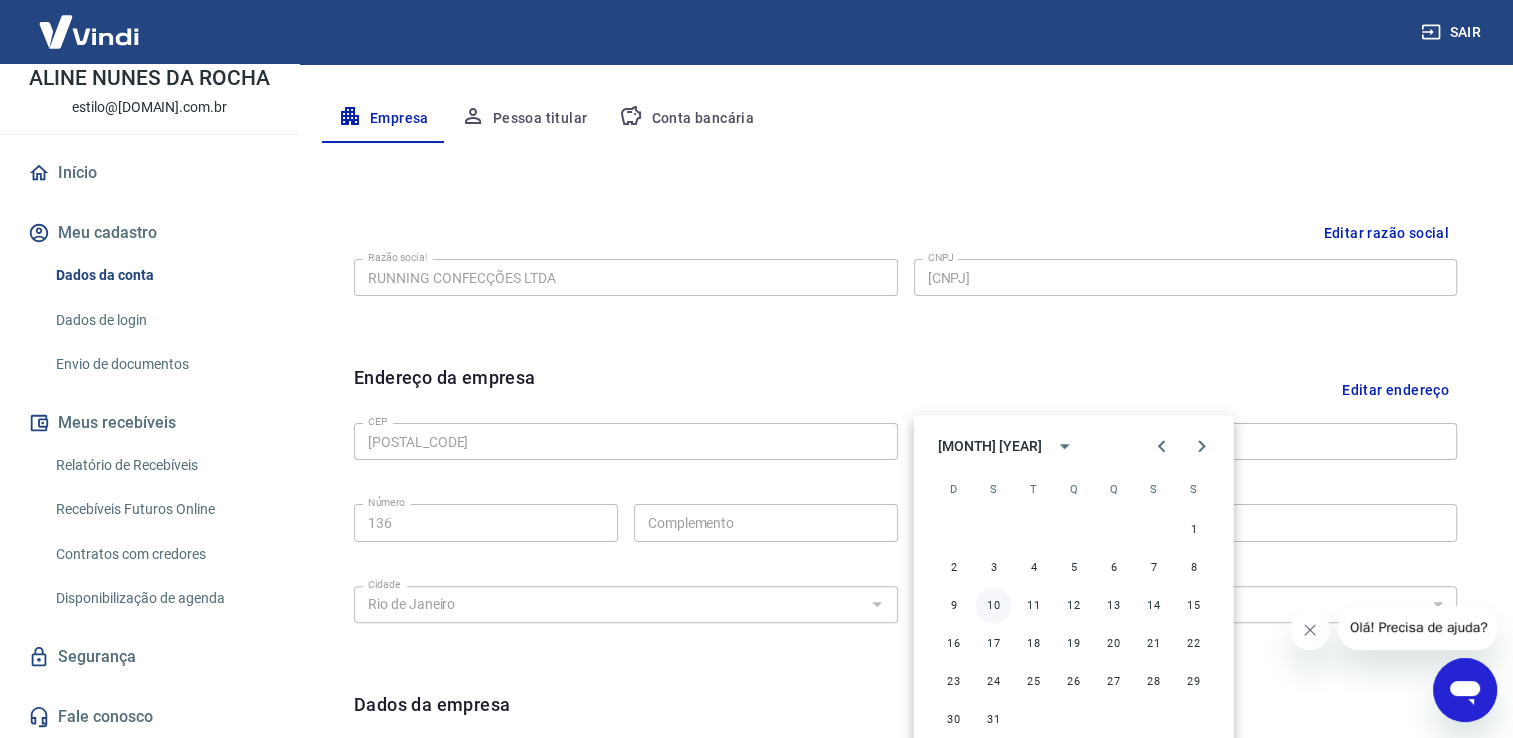 click on "10" at bounding box center (994, 605) 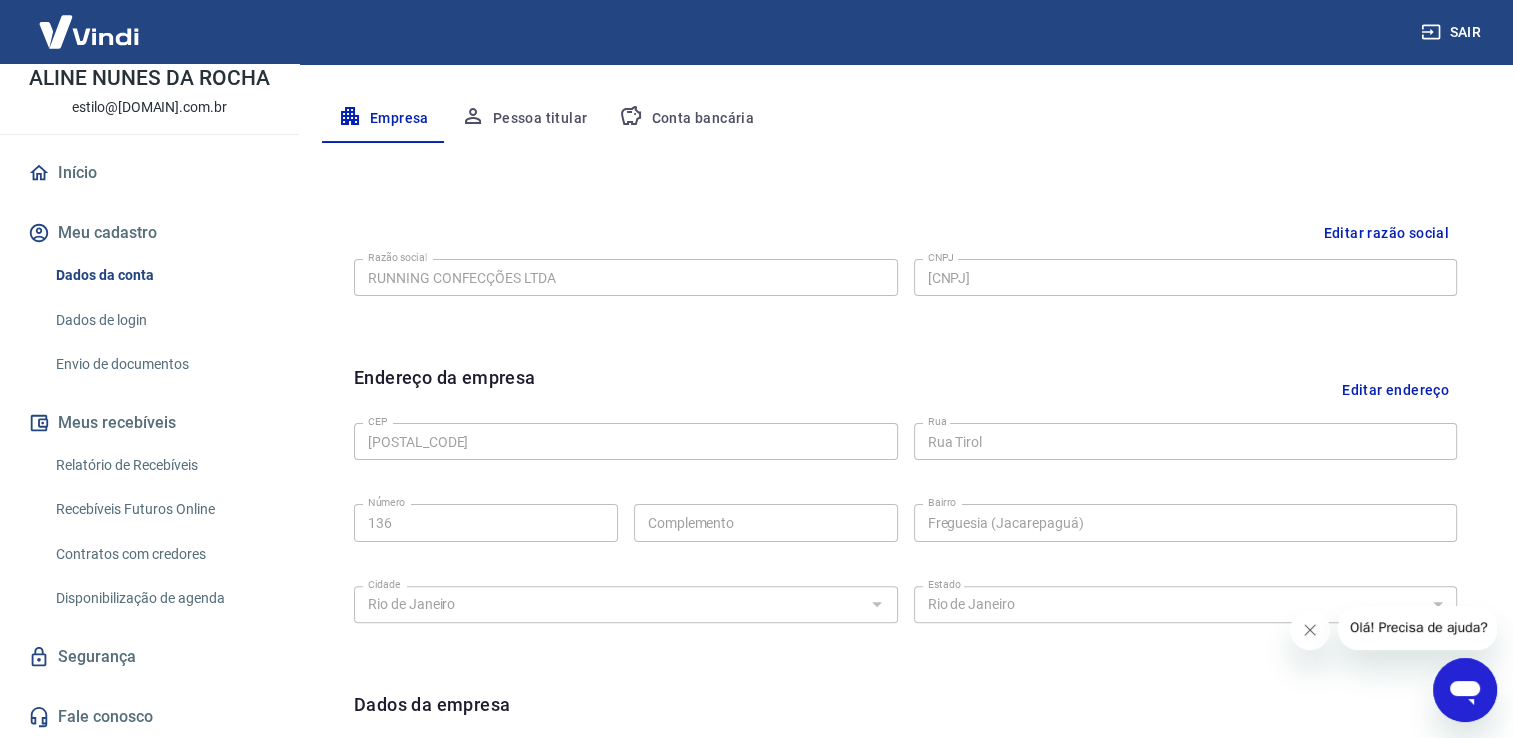 scroll, scrollTop: 762, scrollLeft: 0, axis: vertical 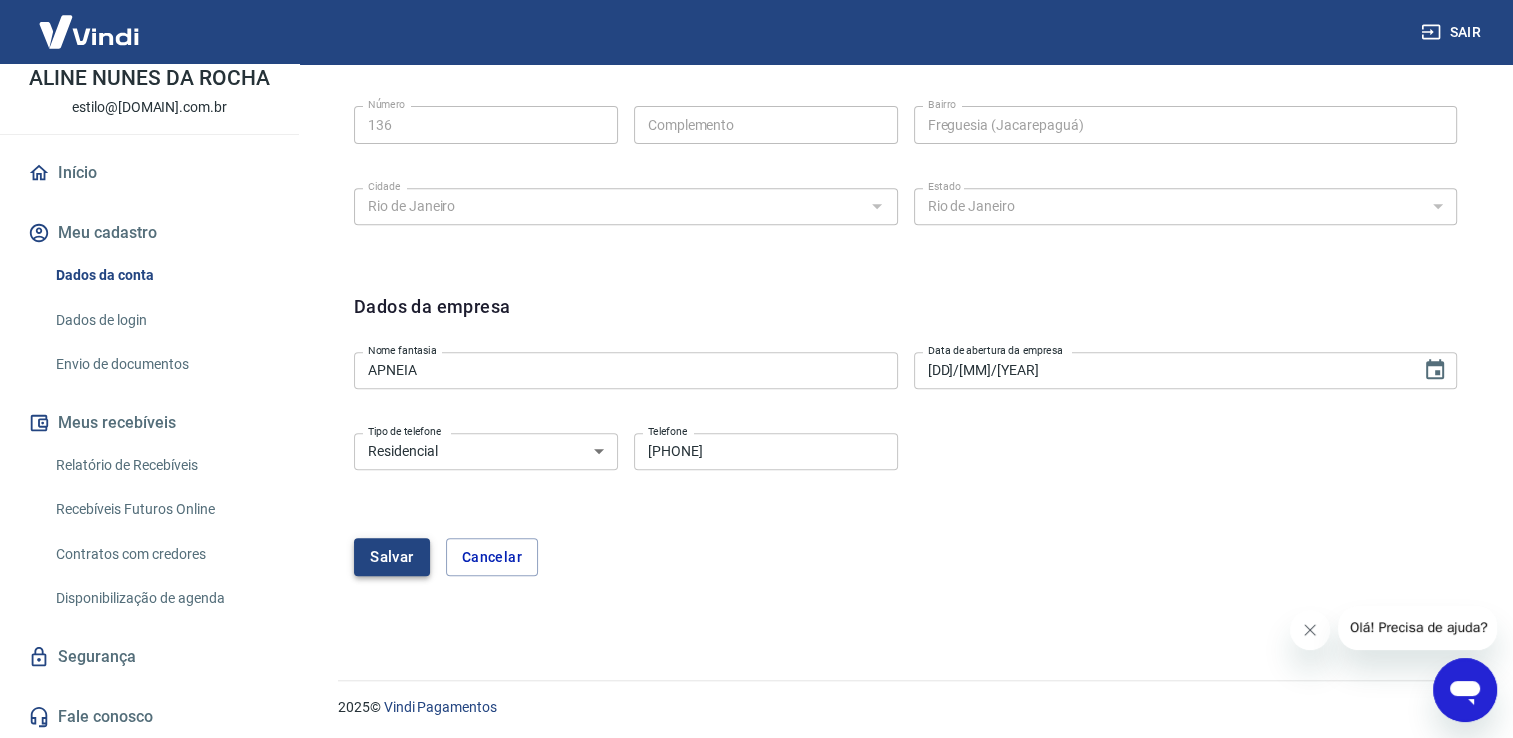 click on "Salvar" at bounding box center [392, 557] 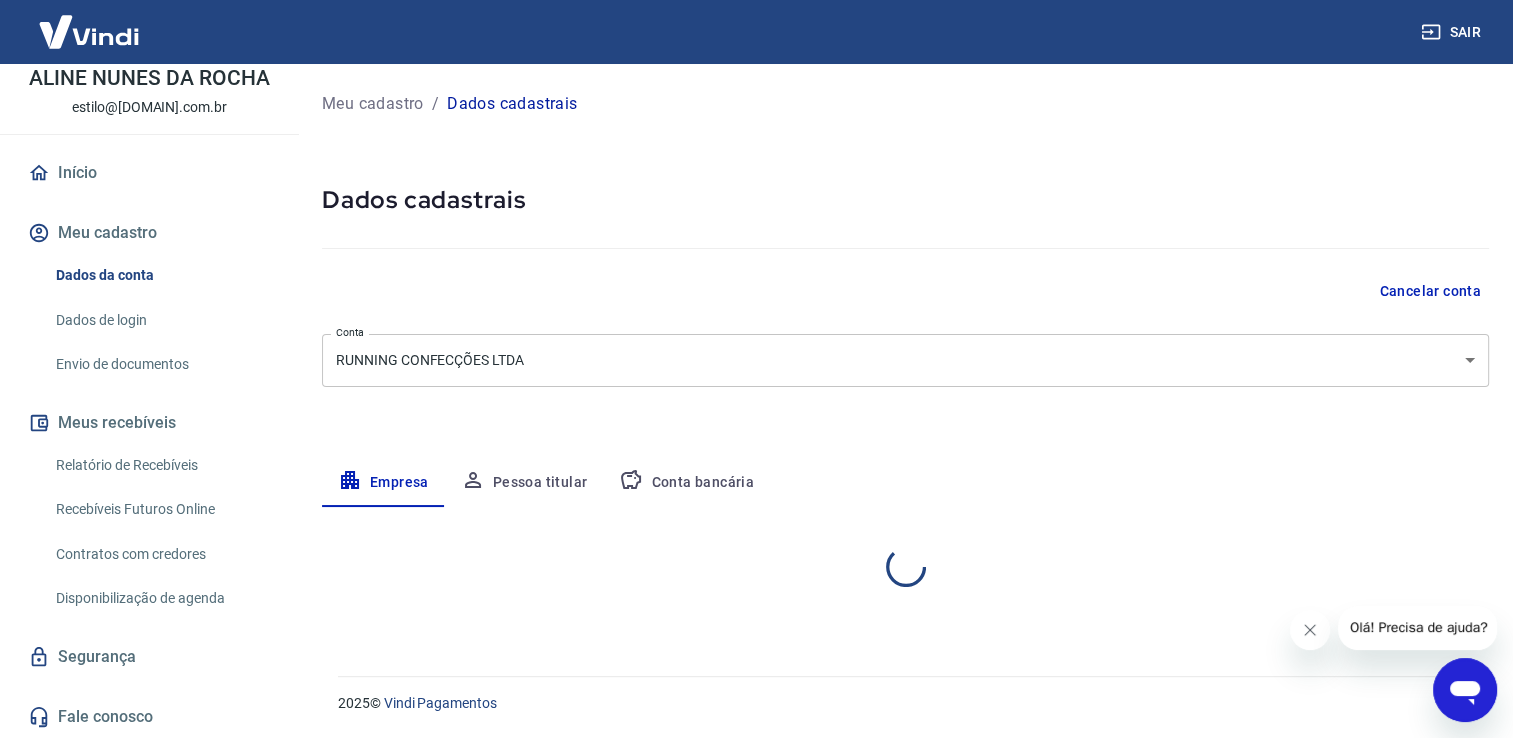 scroll, scrollTop: 0, scrollLeft: 0, axis: both 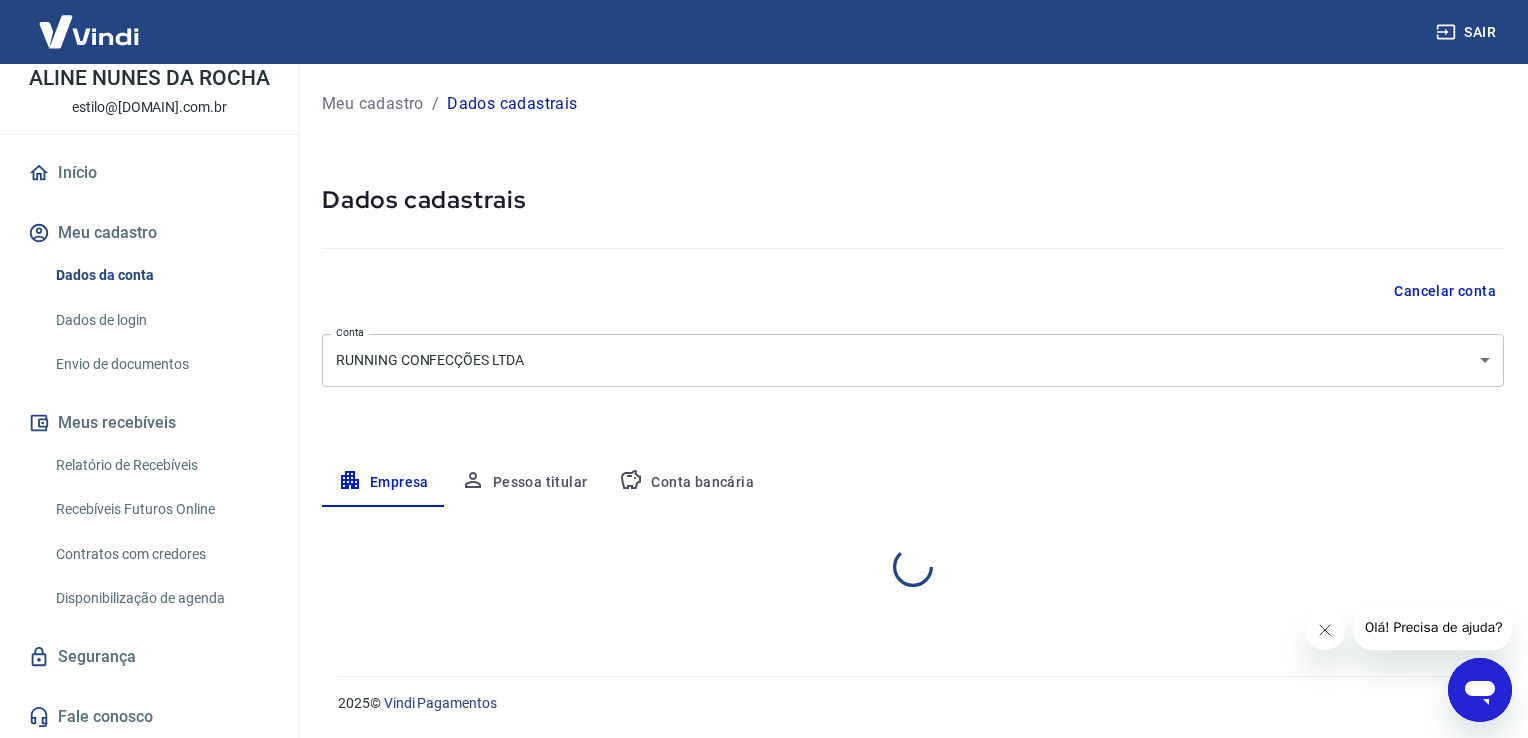 select on "RJ" 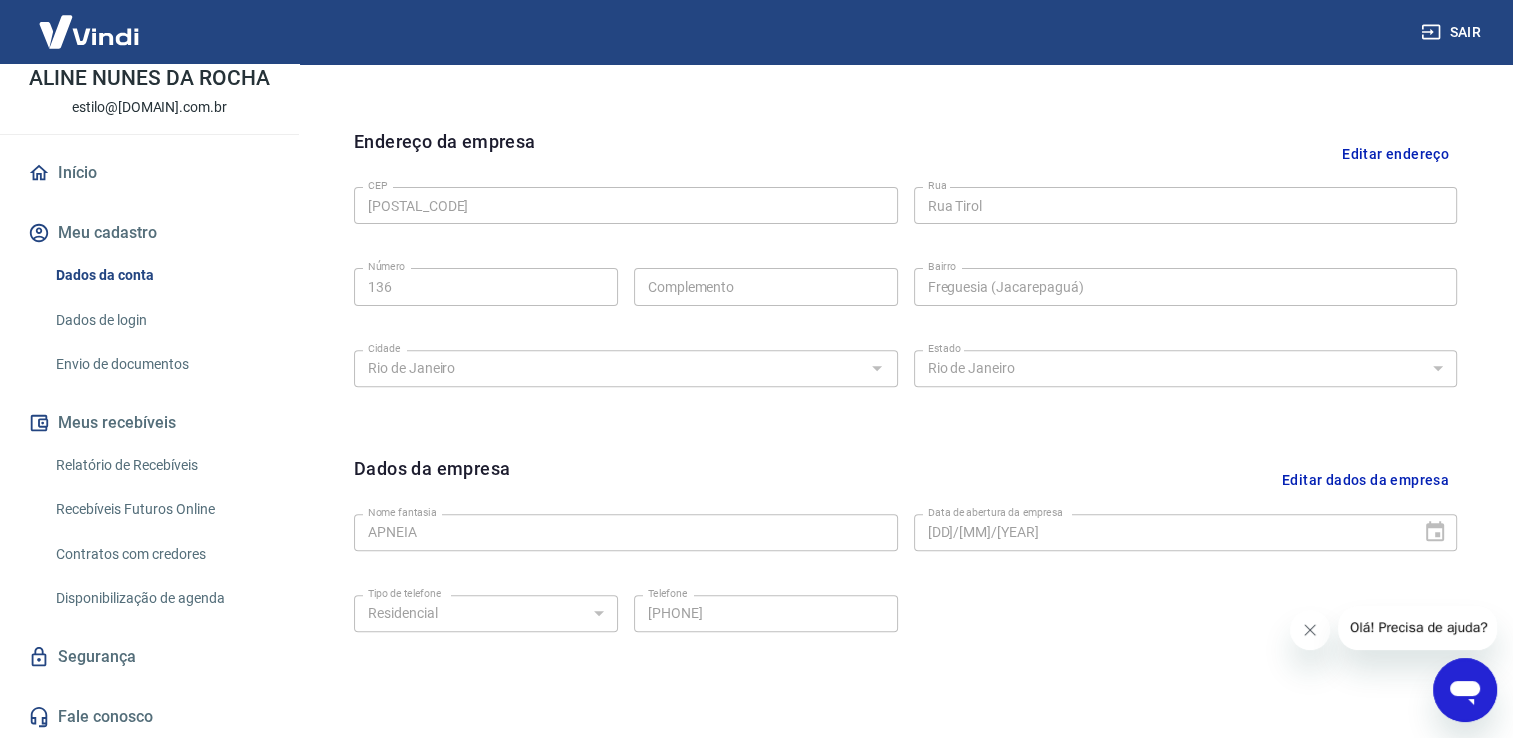 scroll, scrollTop: 703, scrollLeft: 0, axis: vertical 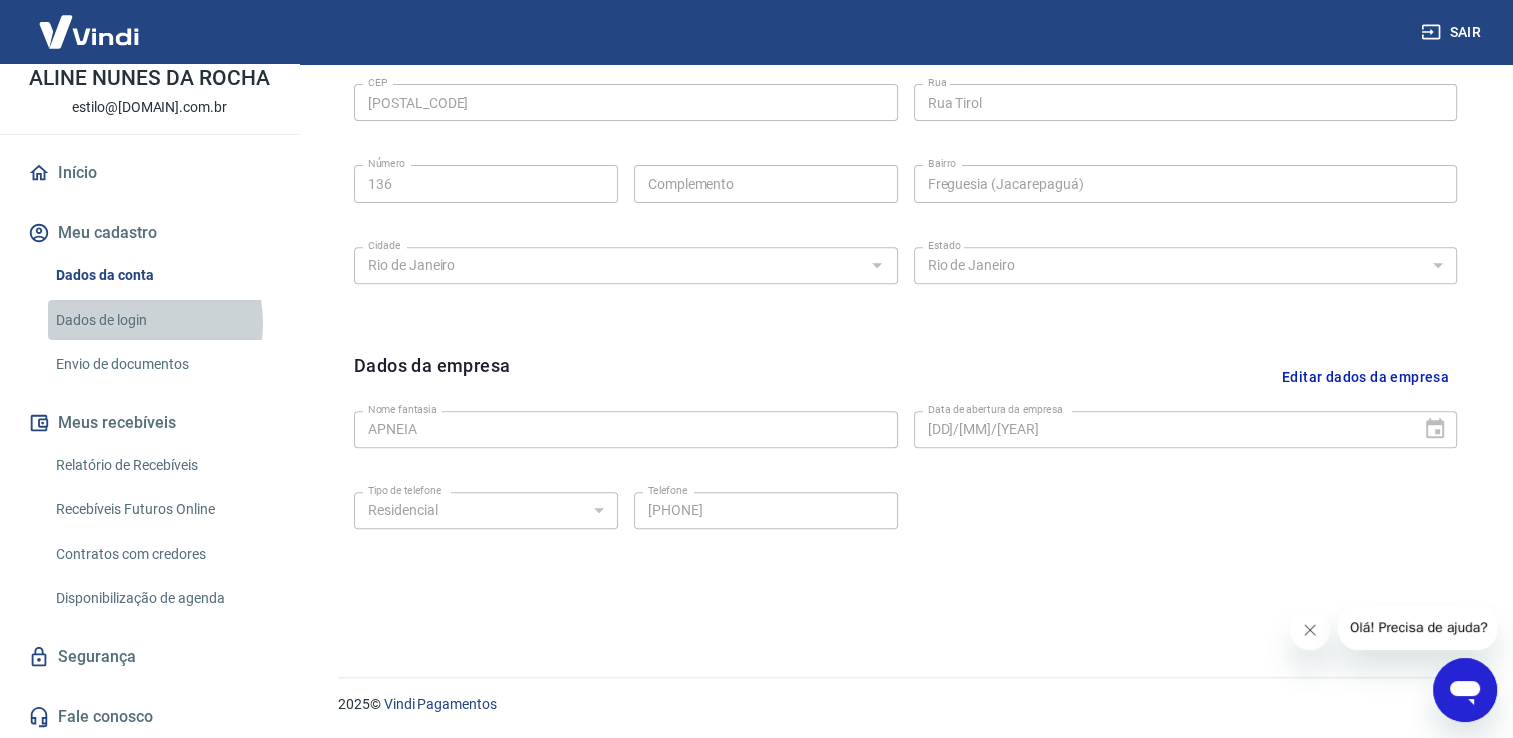 click on "Dados de login" at bounding box center [161, 320] 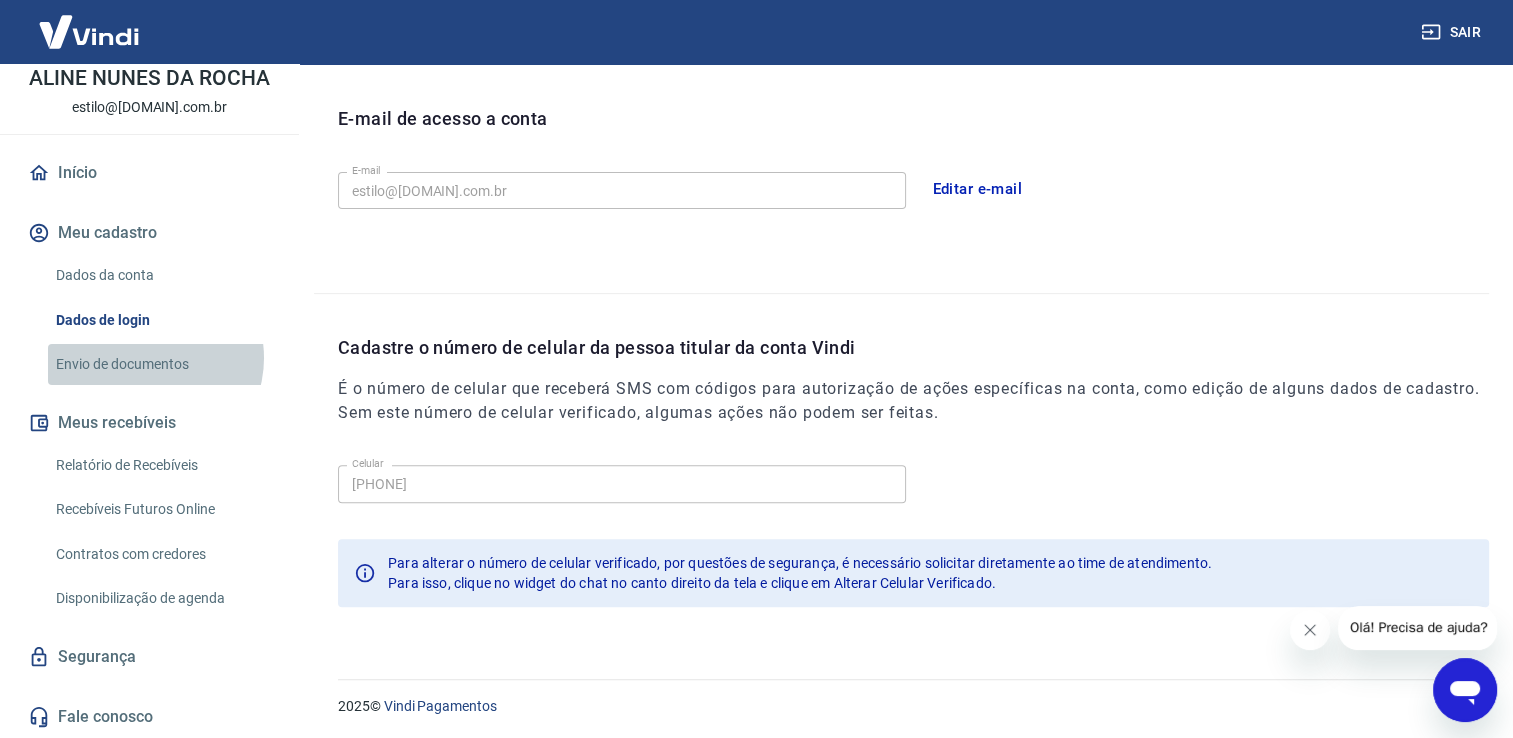 click on "Envio de documentos" at bounding box center (161, 364) 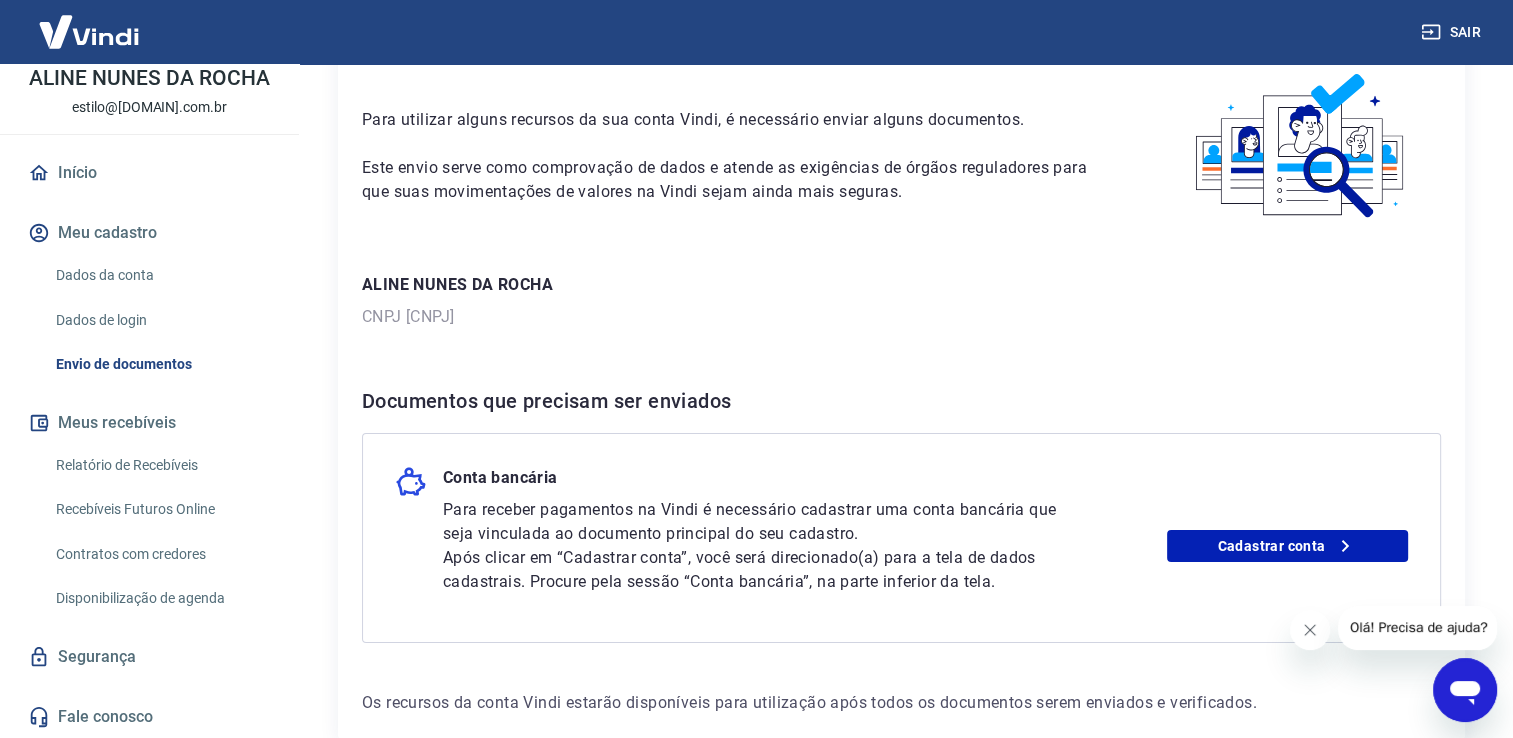 scroll, scrollTop: 200, scrollLeft: 0, axis: vertical 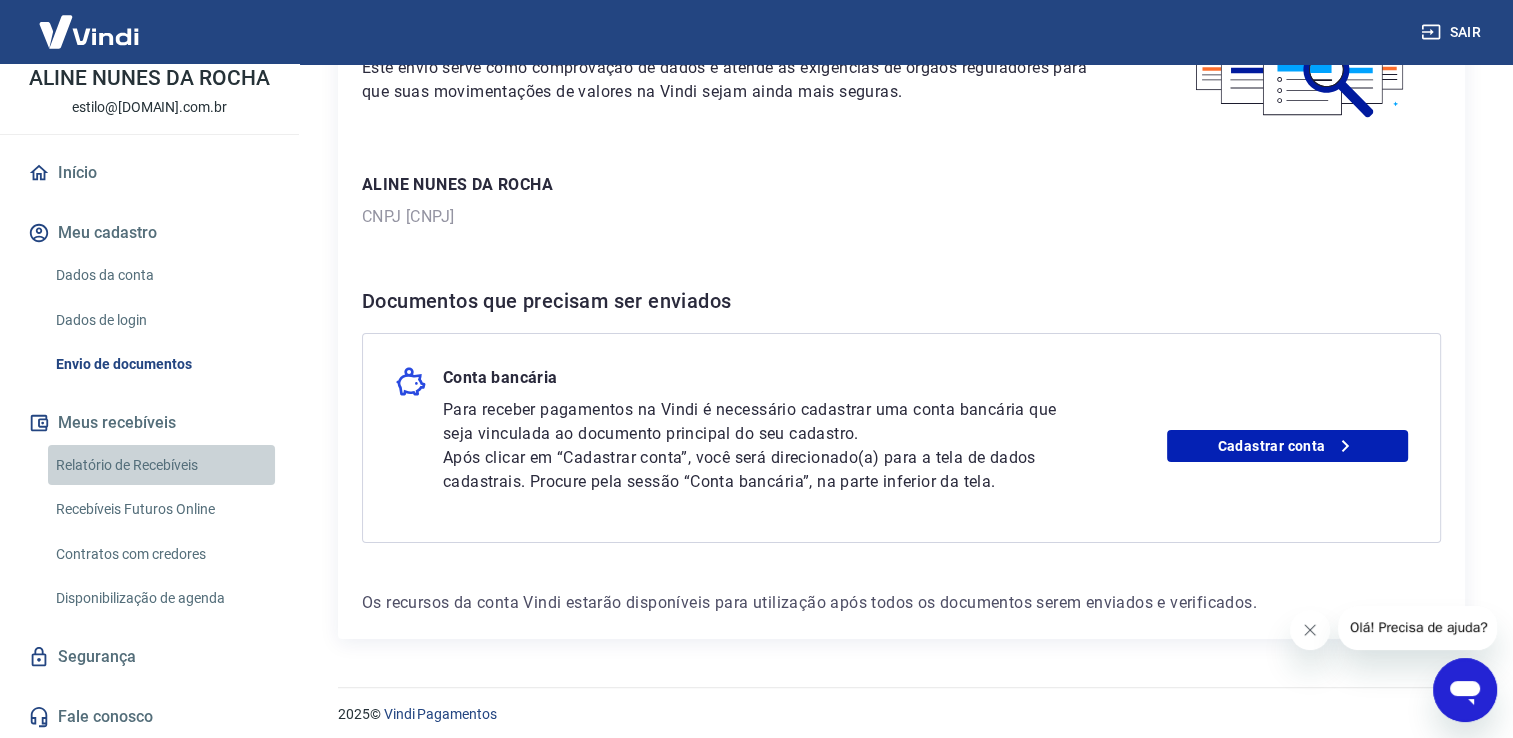 click on "Relatório de Recebíveis" at bounding box center [161, 465] 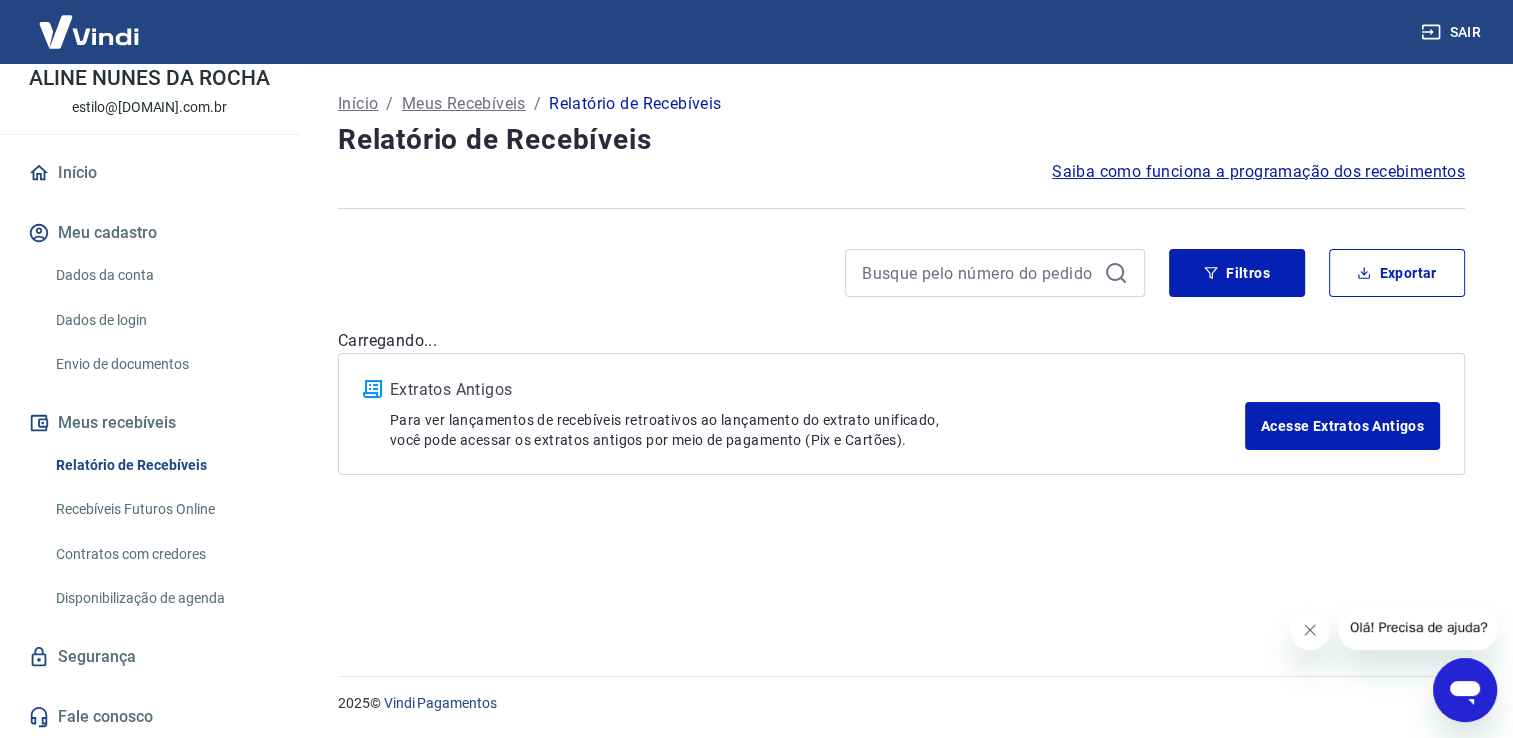 scroll, scrollTop: 0, scrollLeft: 0, axis: both 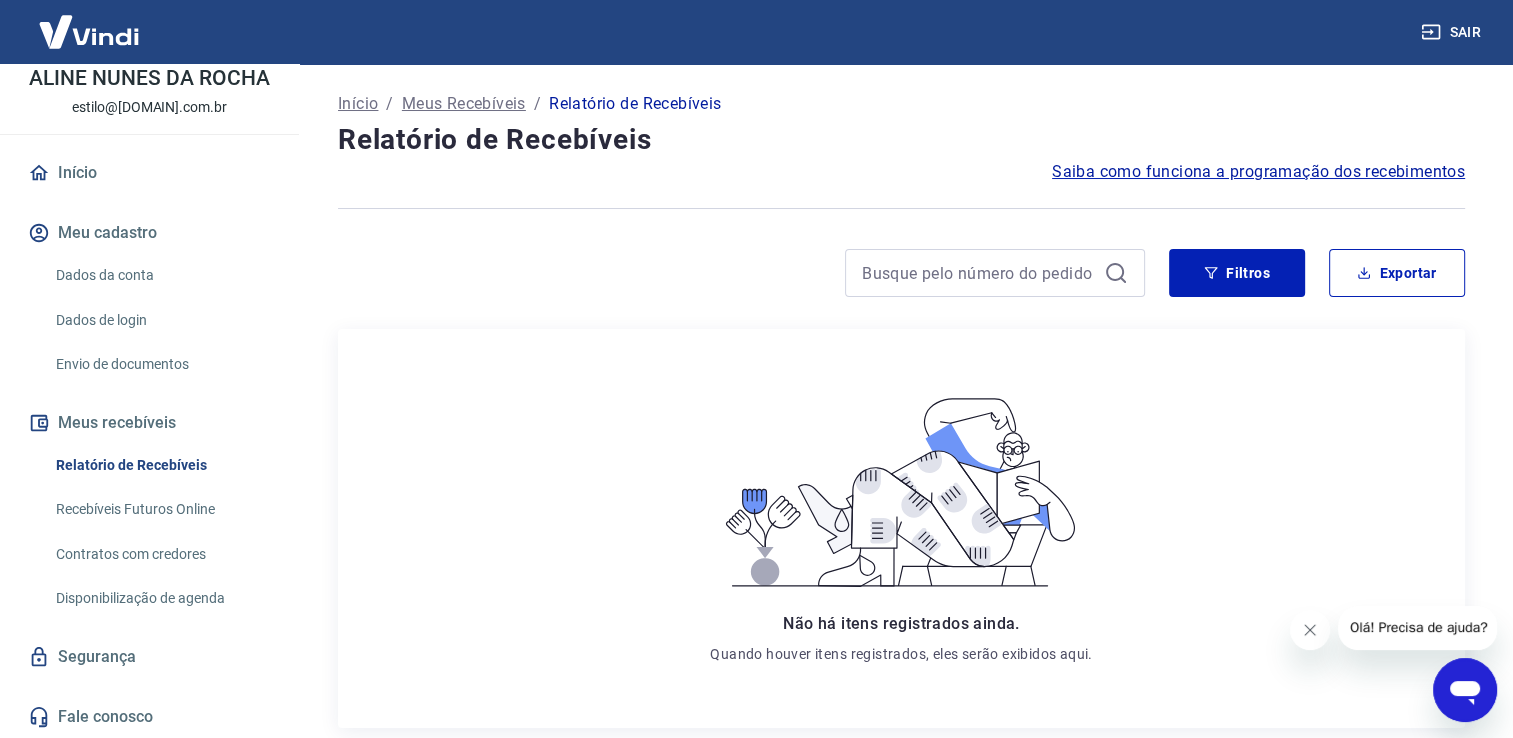 click on "Recebíveis Futuros Online" at bounding box center [161, 509] 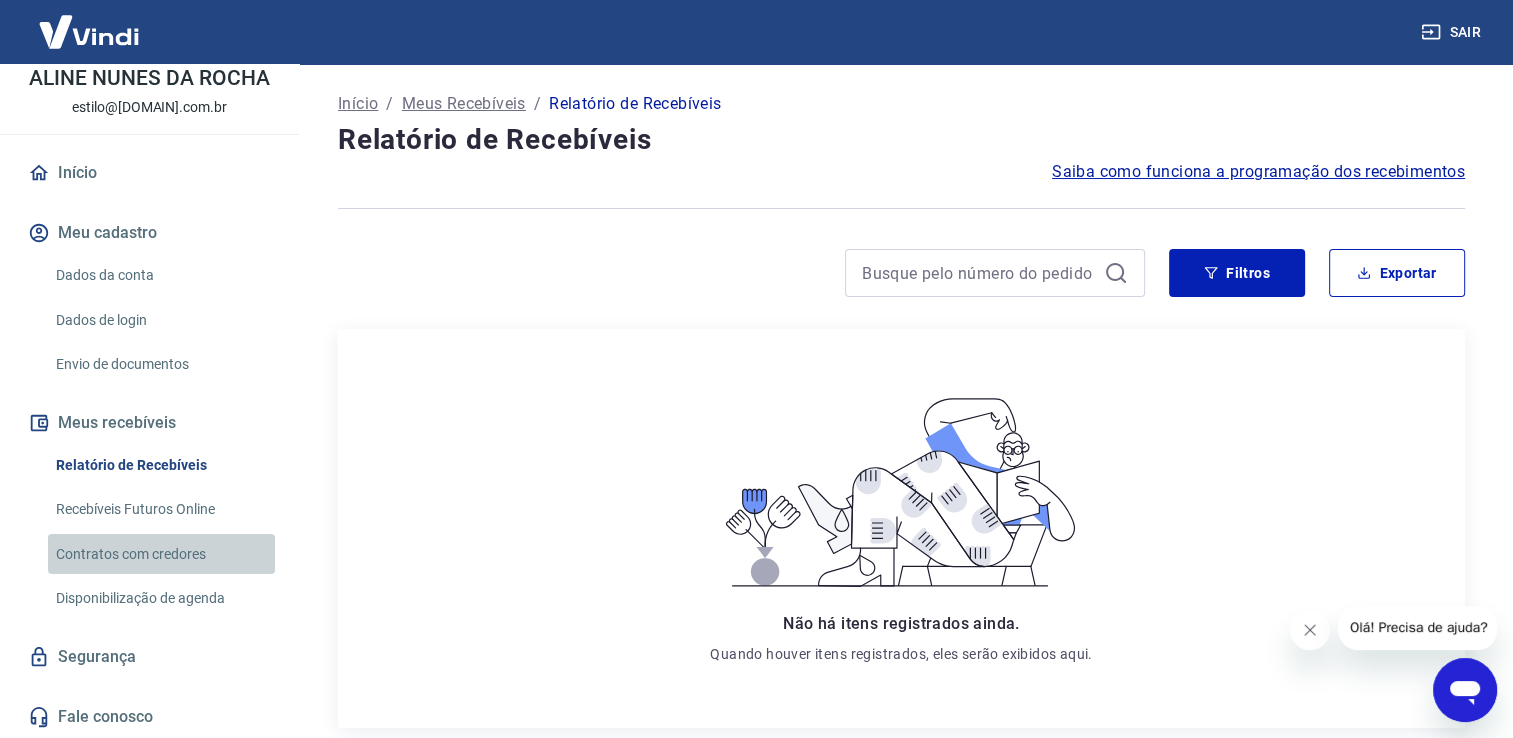 click on "Contratos com credores" at bounding box center (161, 554) 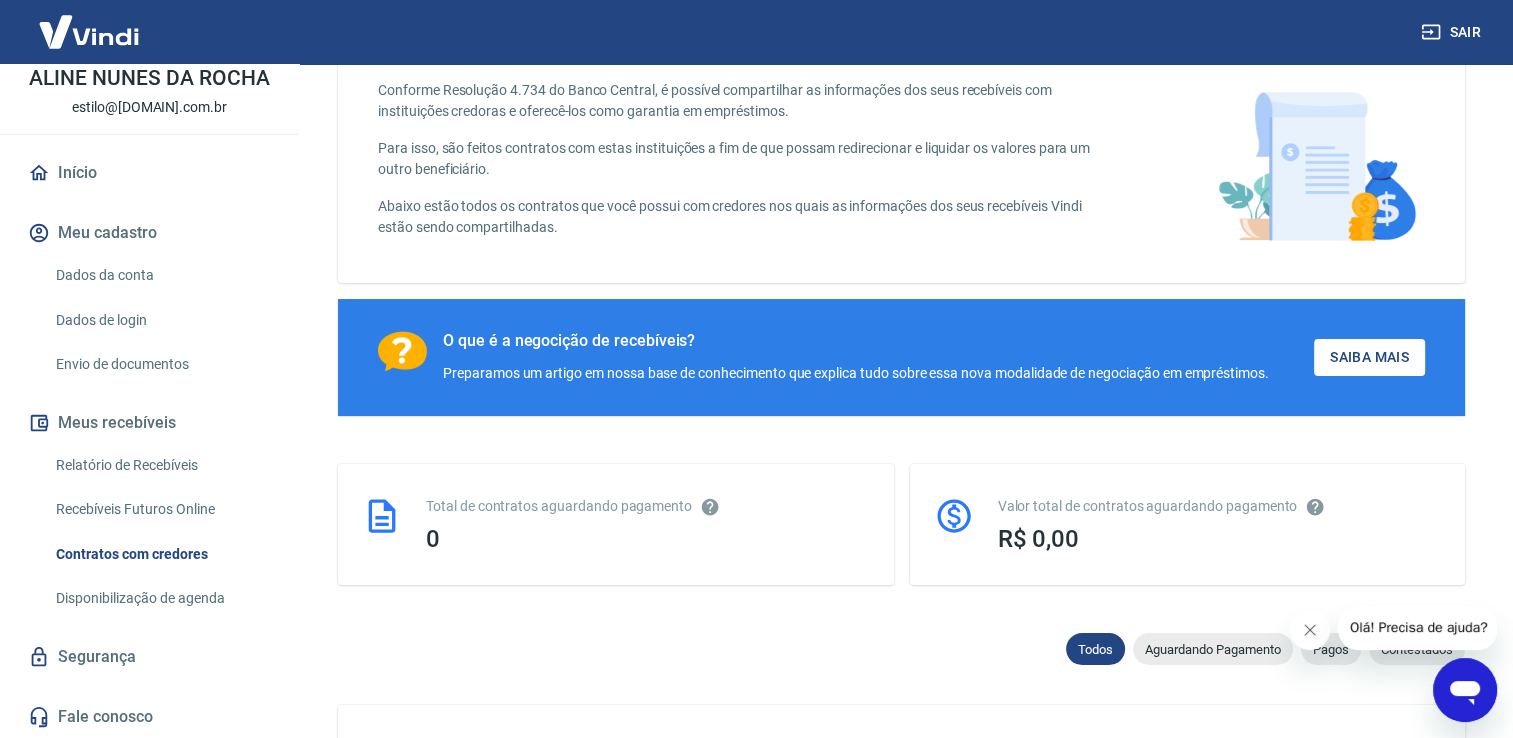 scroll, scrollTop: 300, scrollLeft: 0, axis: vertical 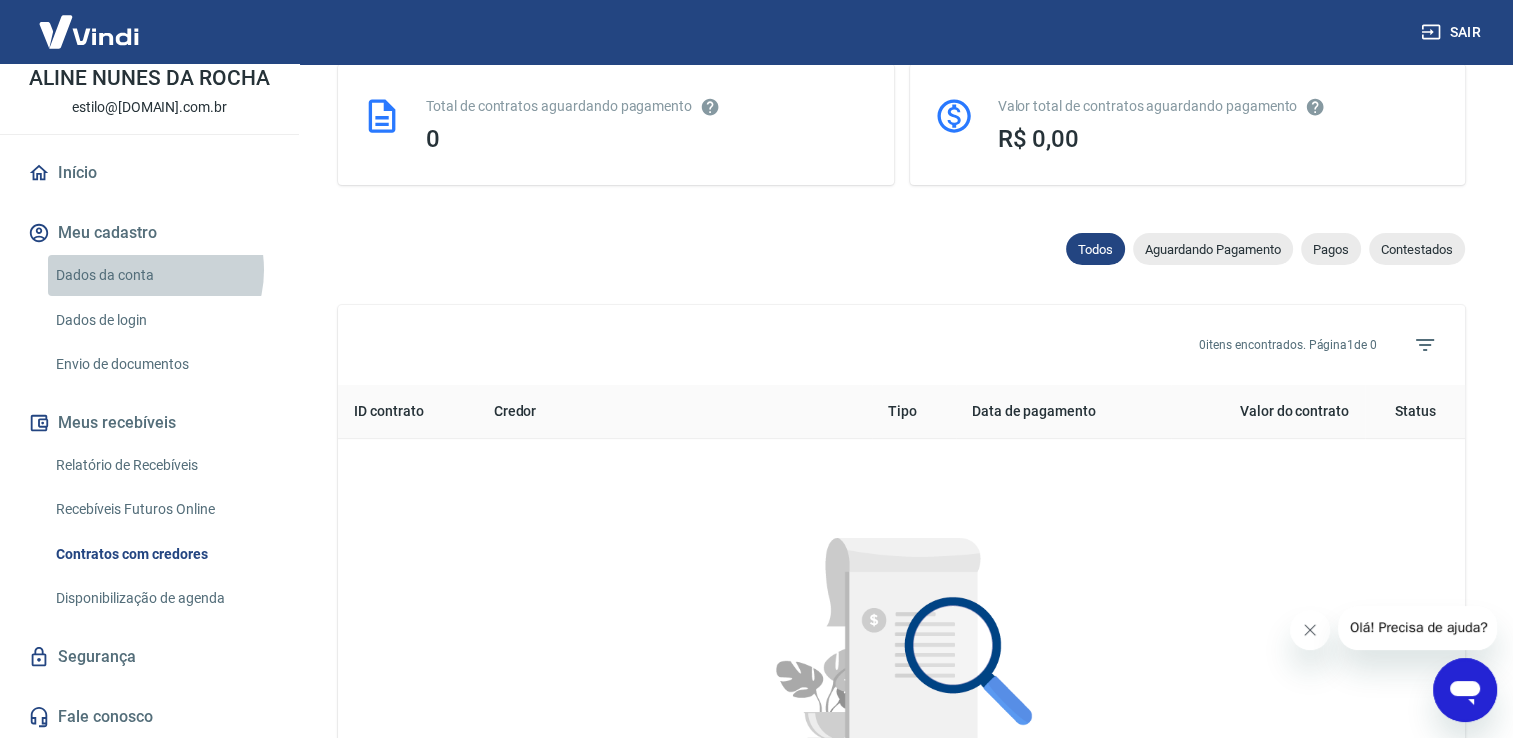 click on "Dados da conta" at bounding box center (161, 275) 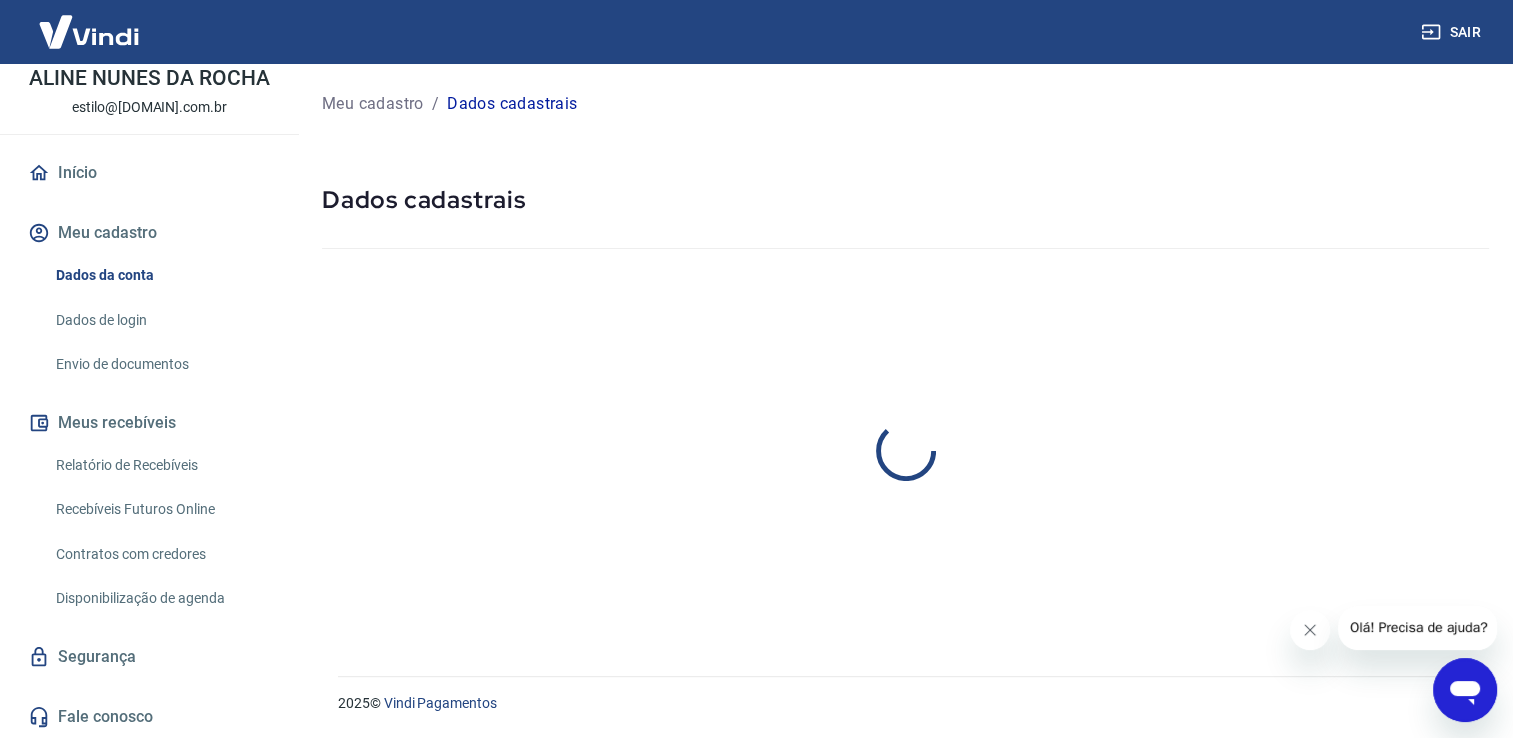 scroll, scrollTop: 0, scrollLeft: 0, axis: both 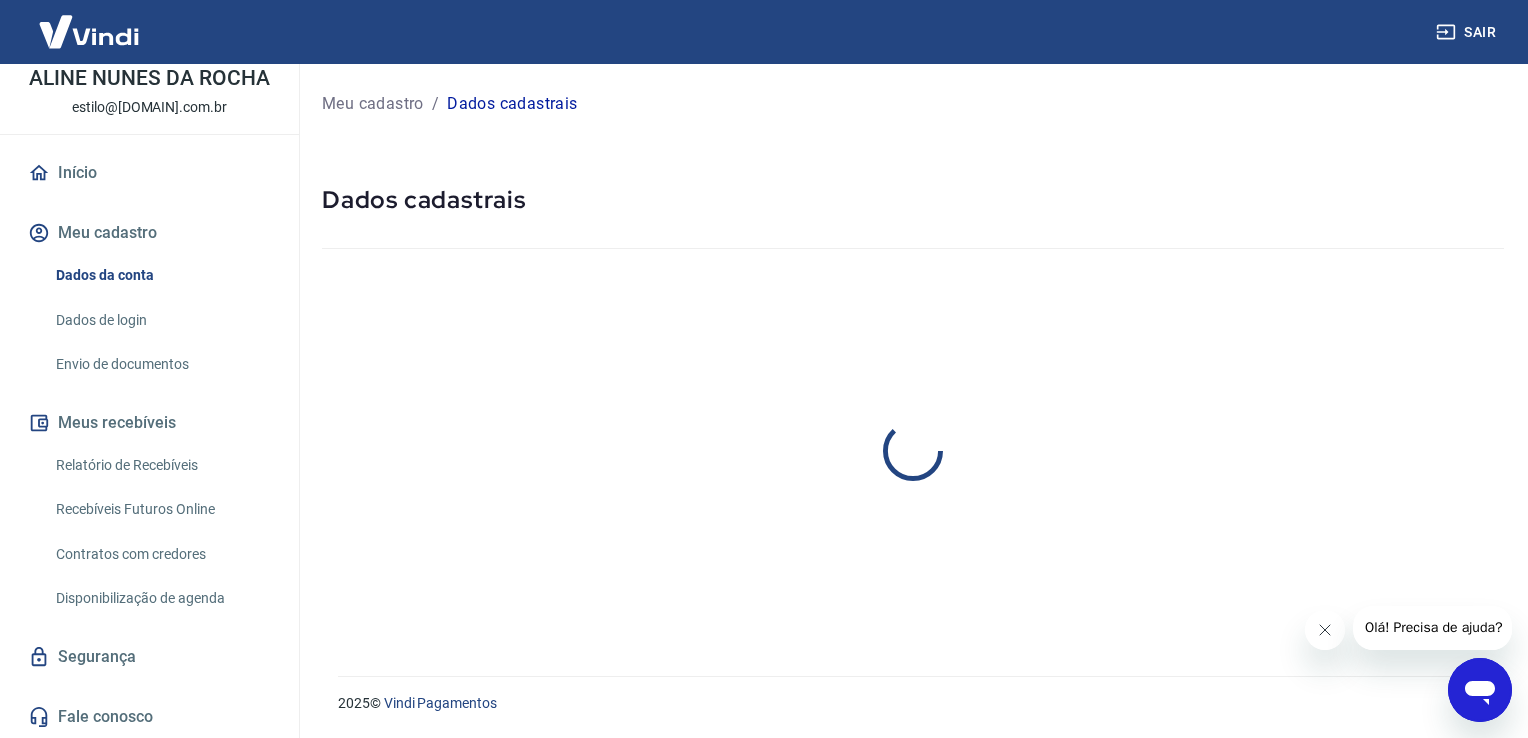 select on "RJ" 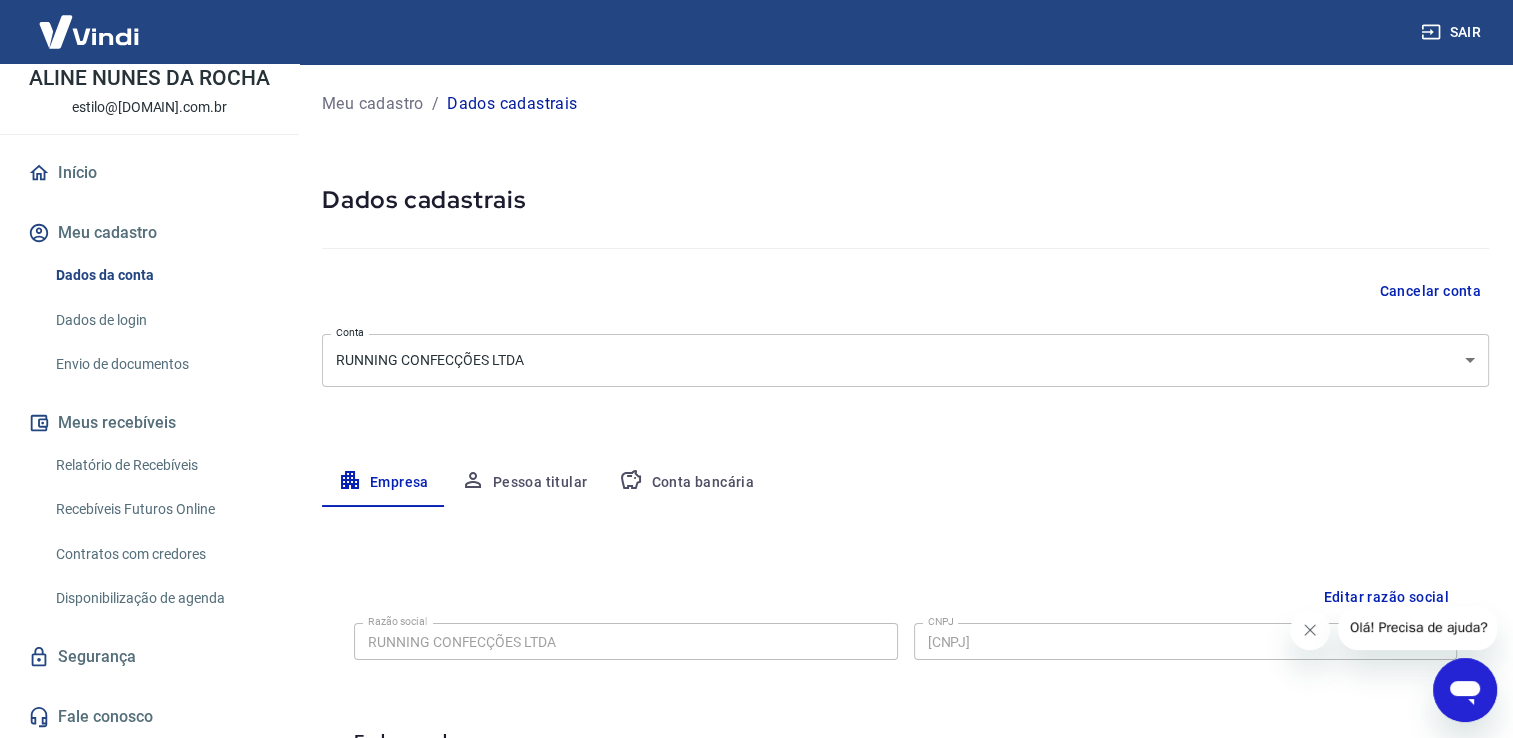 scroll, scrollTop: 100, scrollLeft: 0, axis: vertical 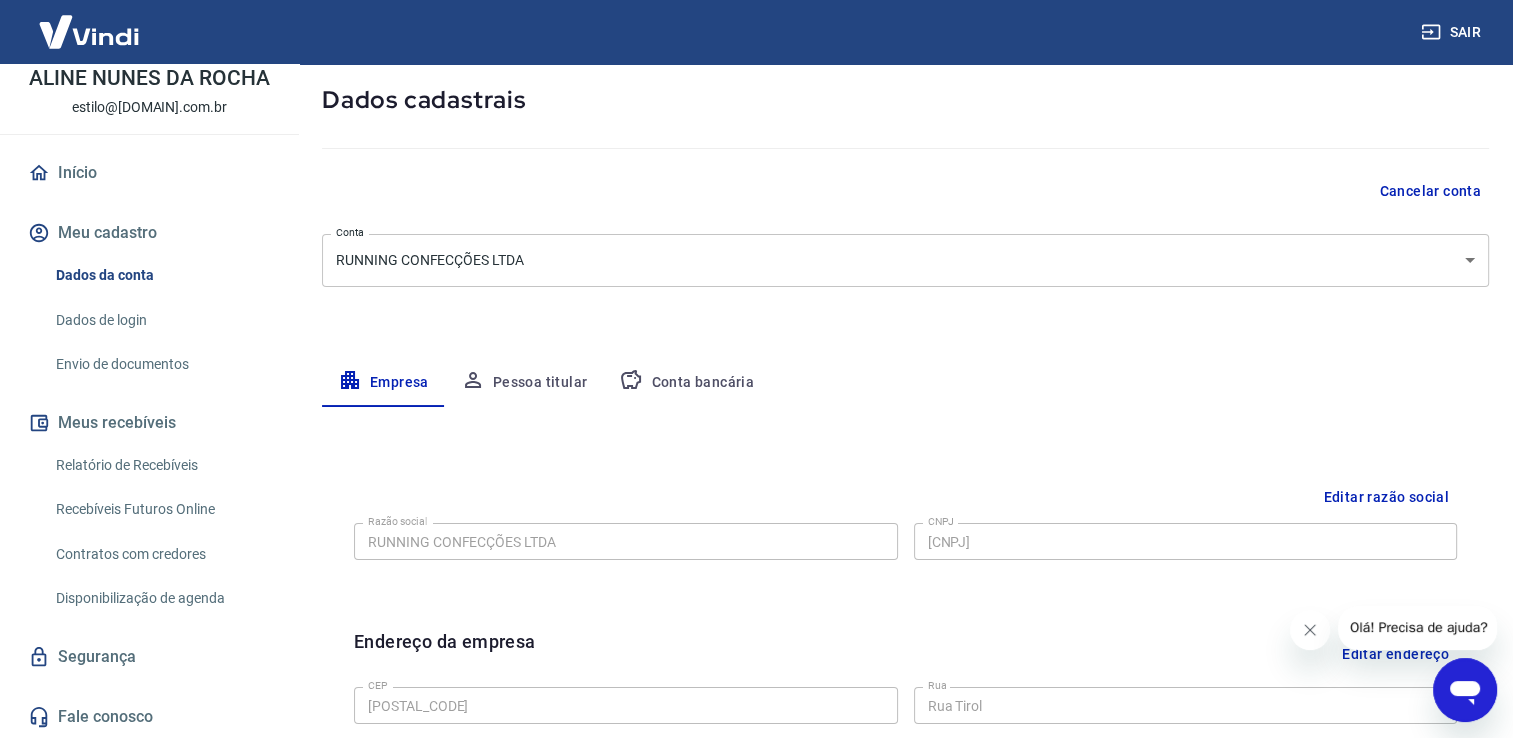 click on "Pessoa titular" at bounding box center [524, 383] 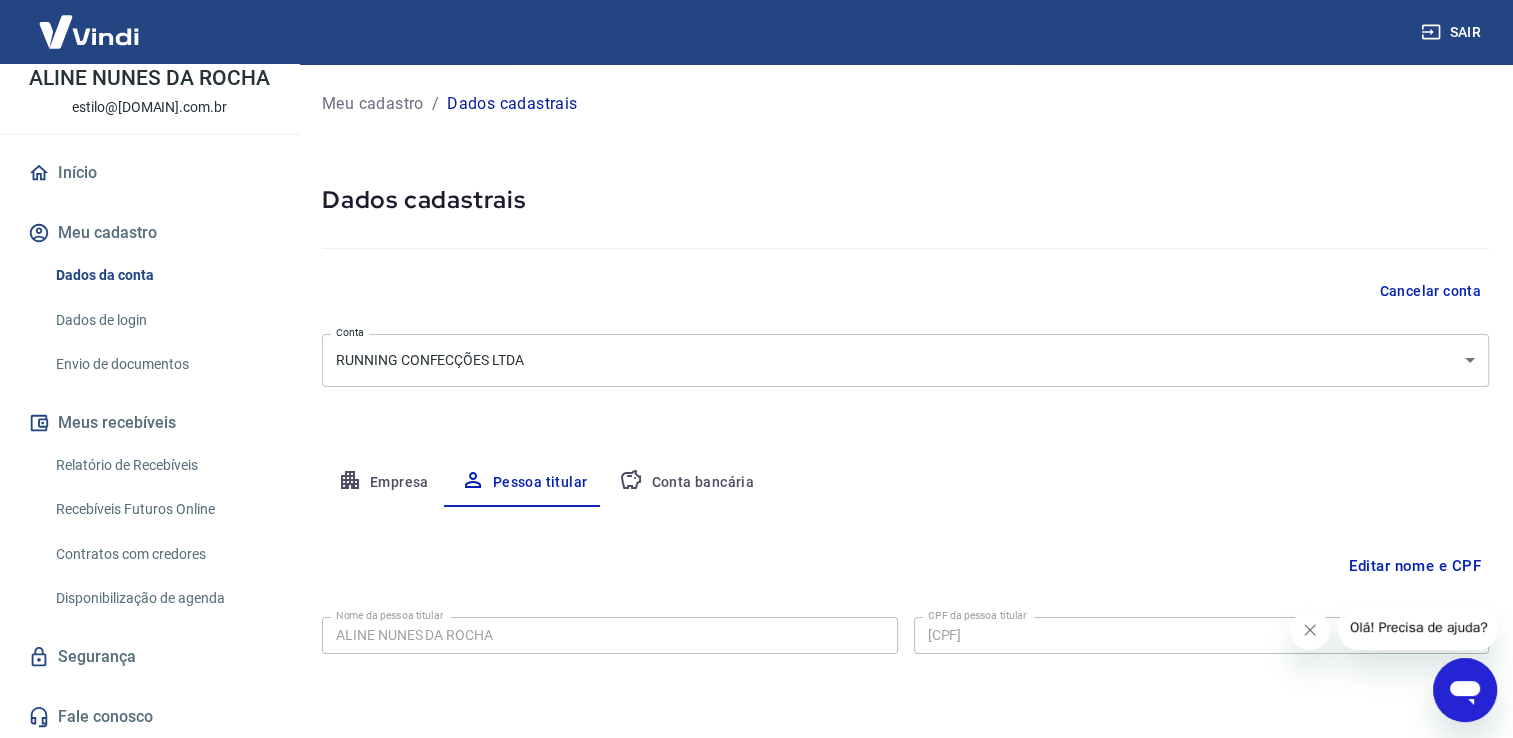 scroll, scrollTop: 60, scrollLeft: 0, axis: vertical 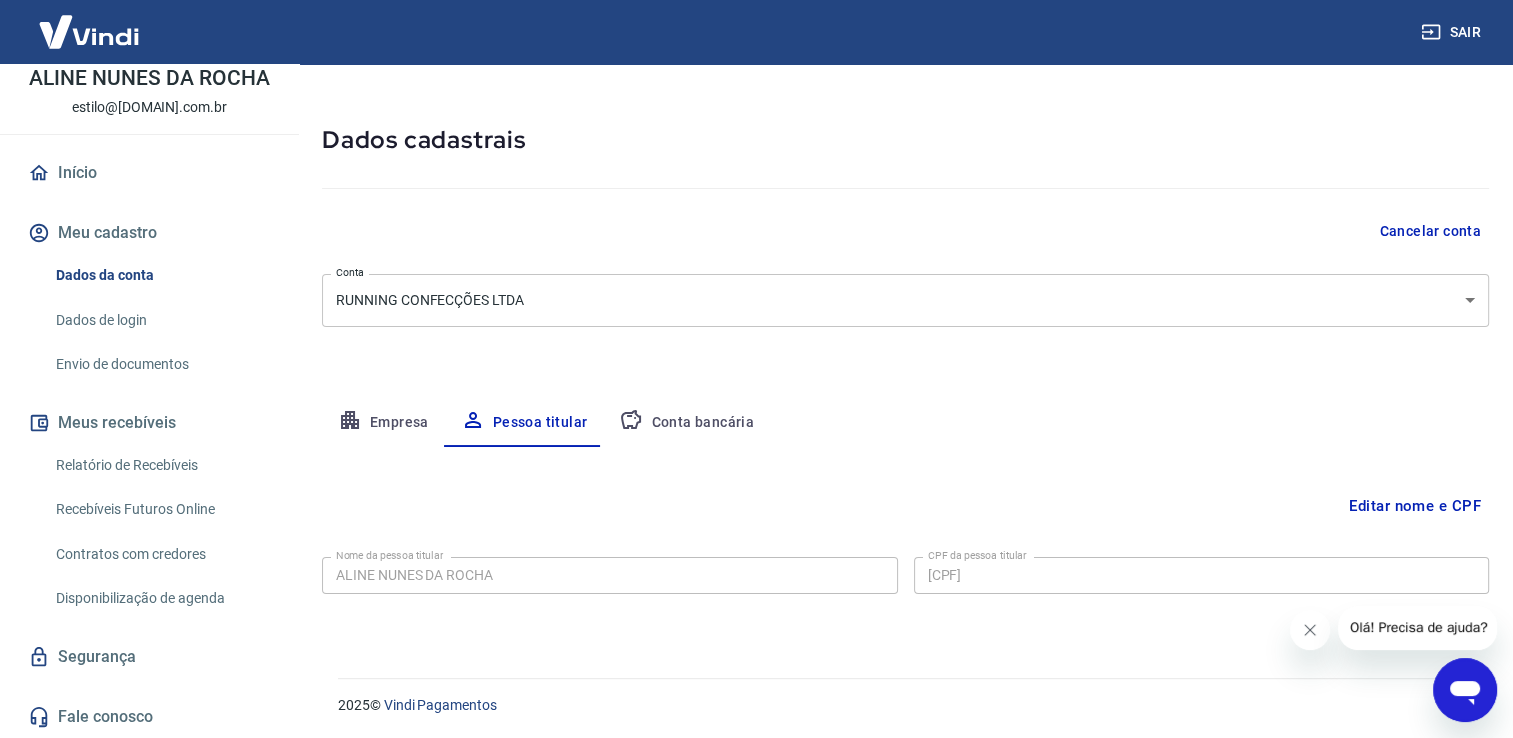 click on "Conta bancária" at bounding box center [686, 423] 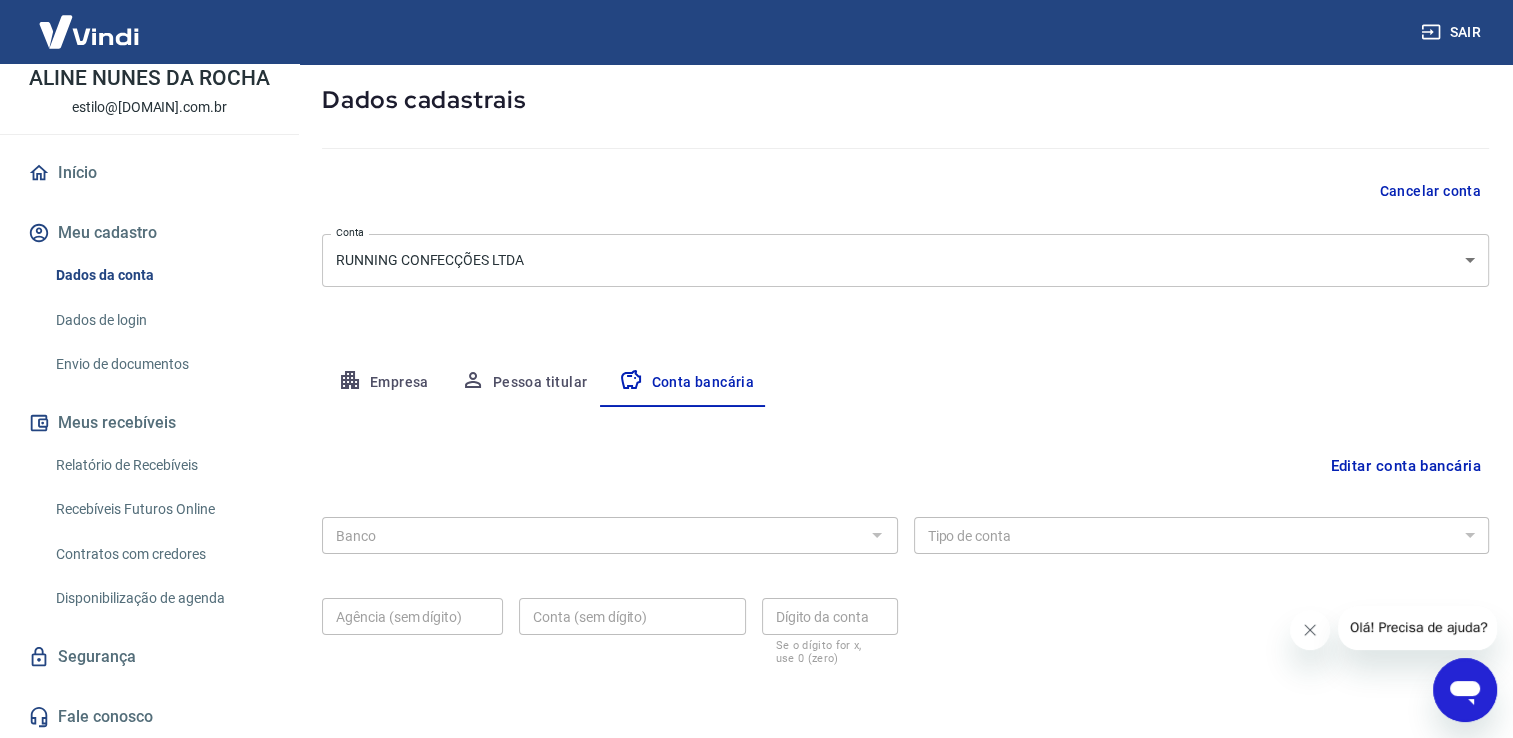 scroll, scrollTop: 172, scrollLeft: 0, axis: vertical 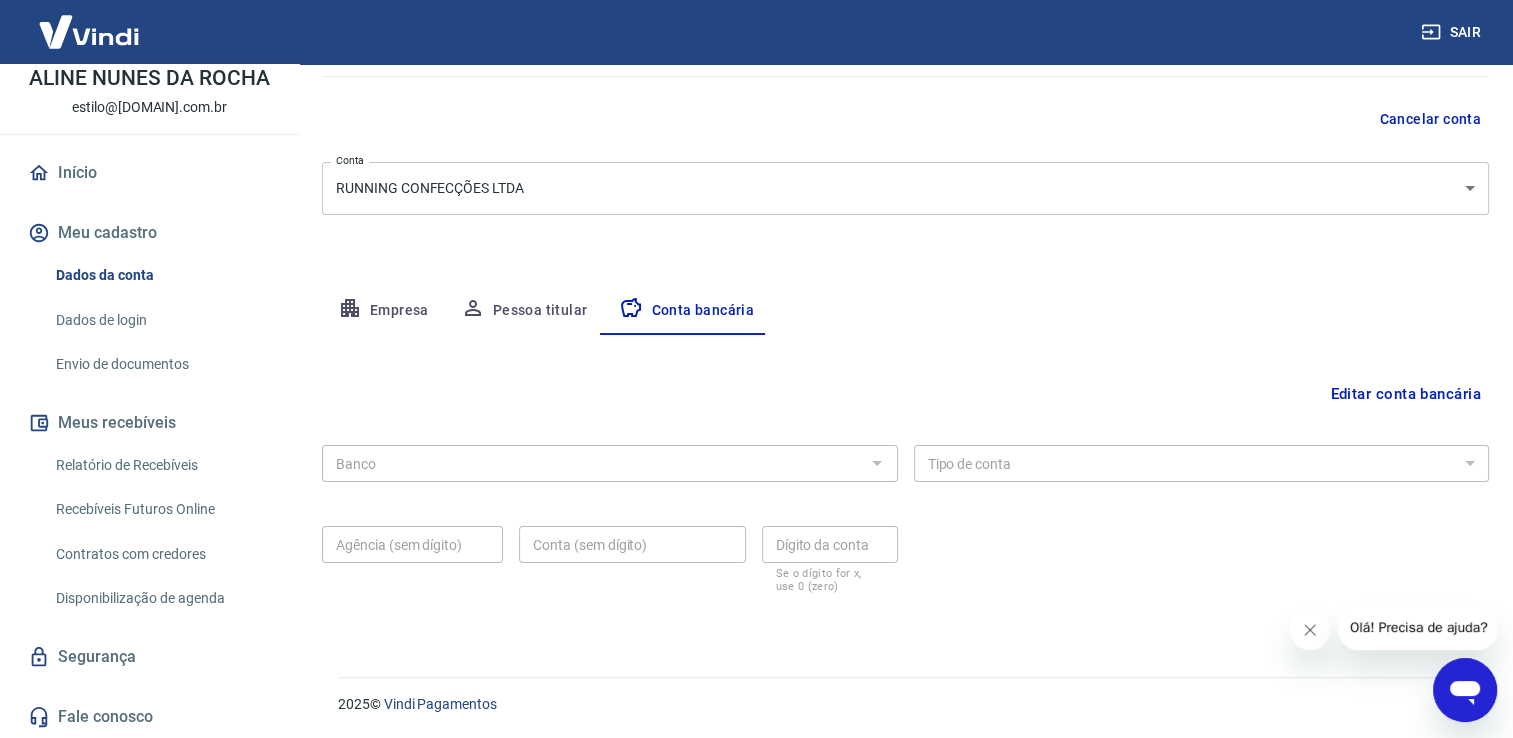 click at bounding box center [876, 463] 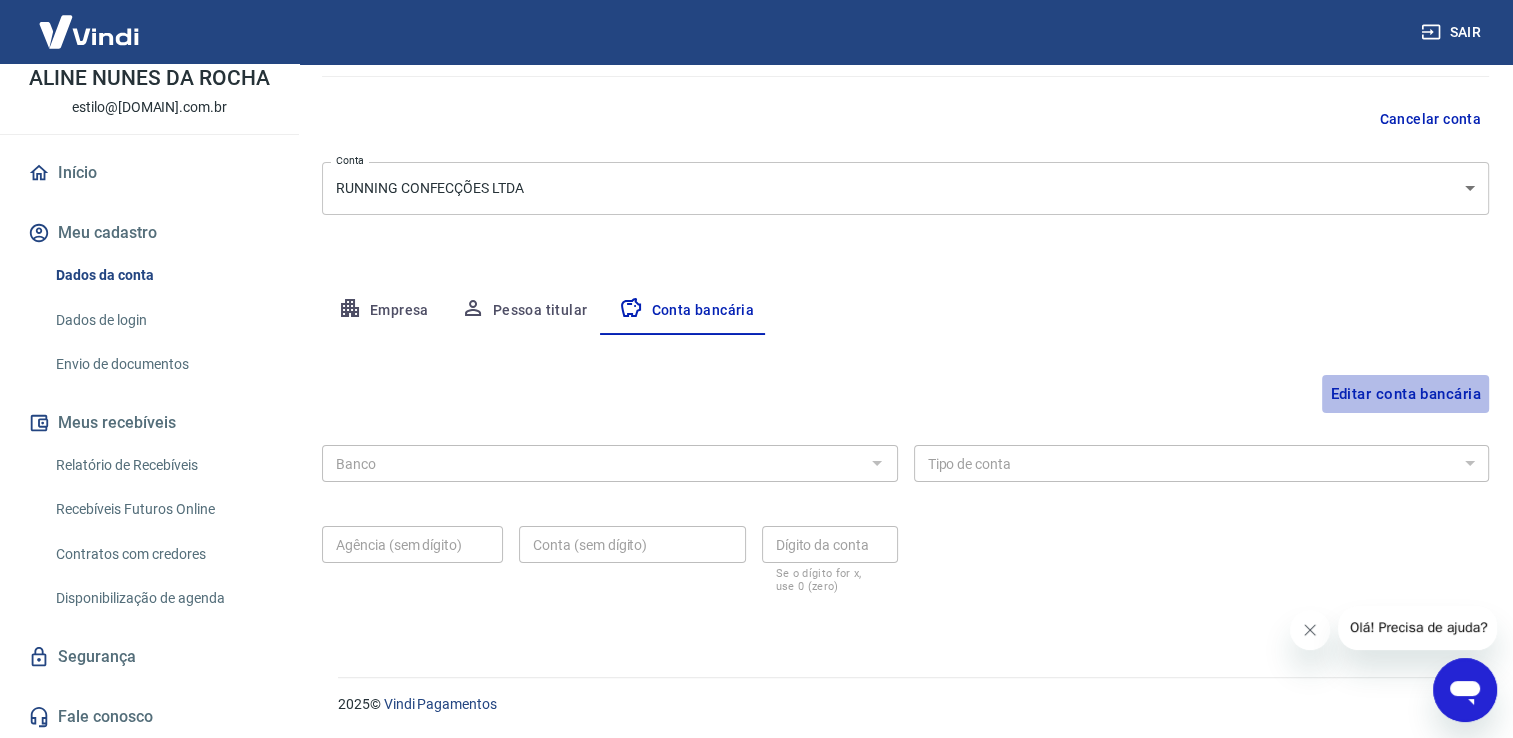 click on "Editar conta bancária" at bounding box center (1405, 394) 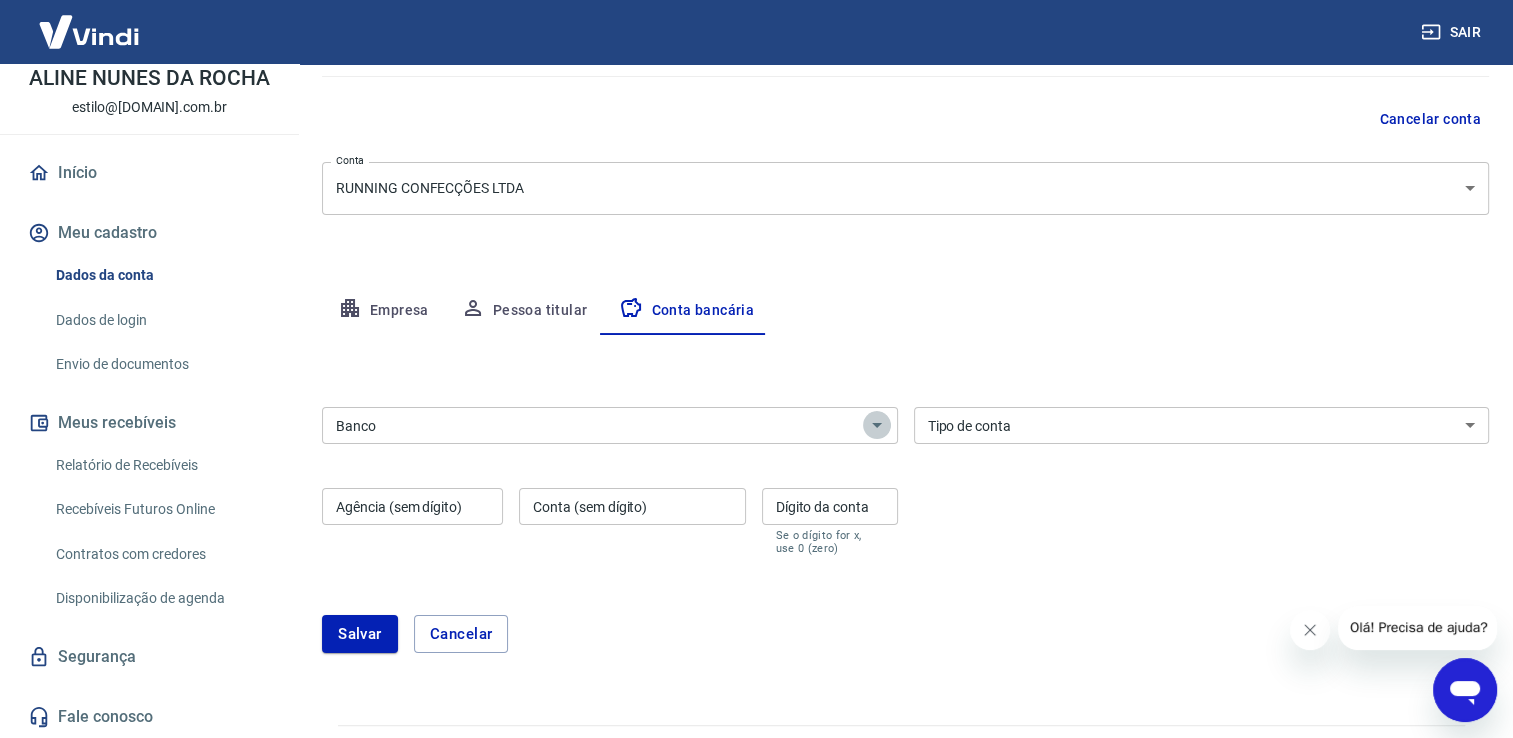 click 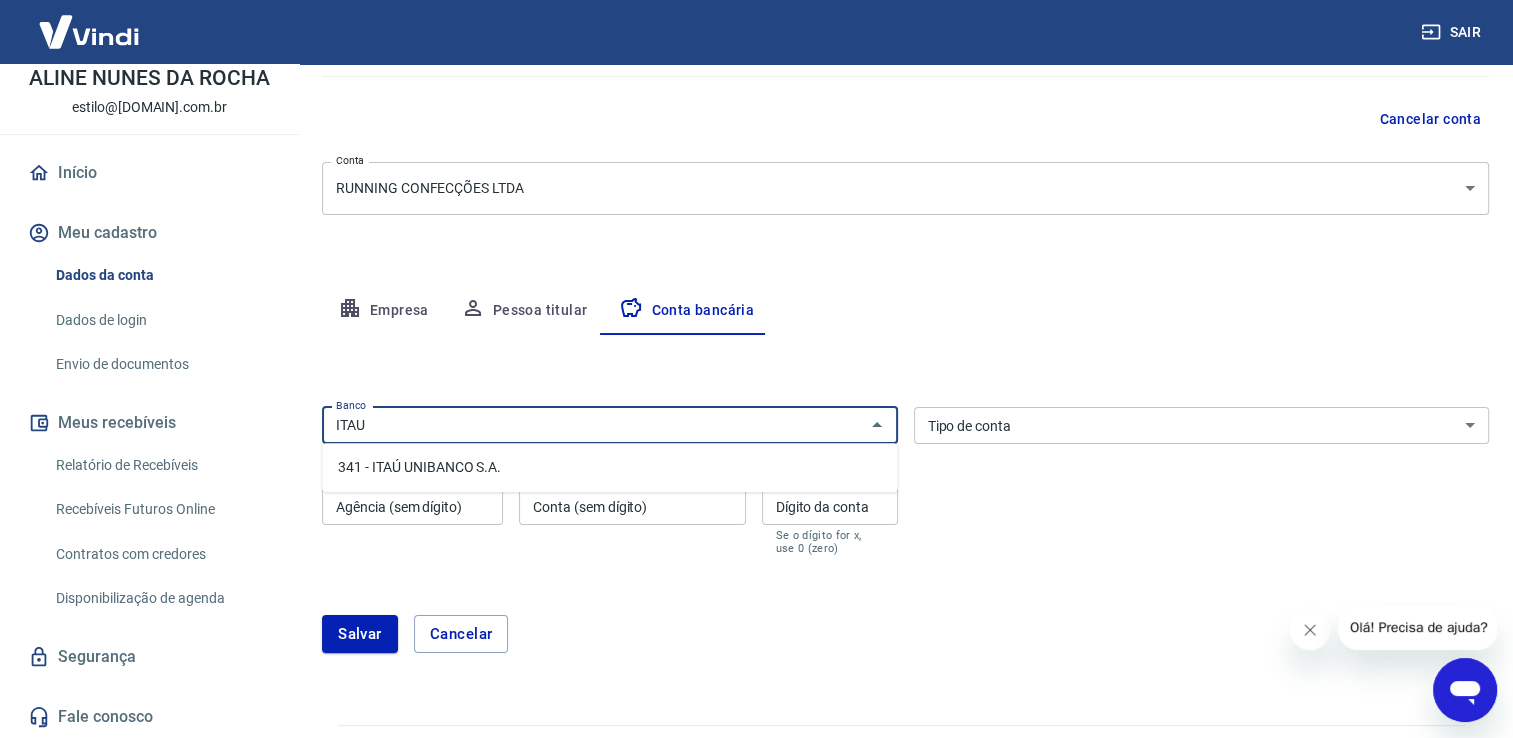 click on "341 - ITAÚ UNIBANCO S.A." at bounding box center (609, 467) 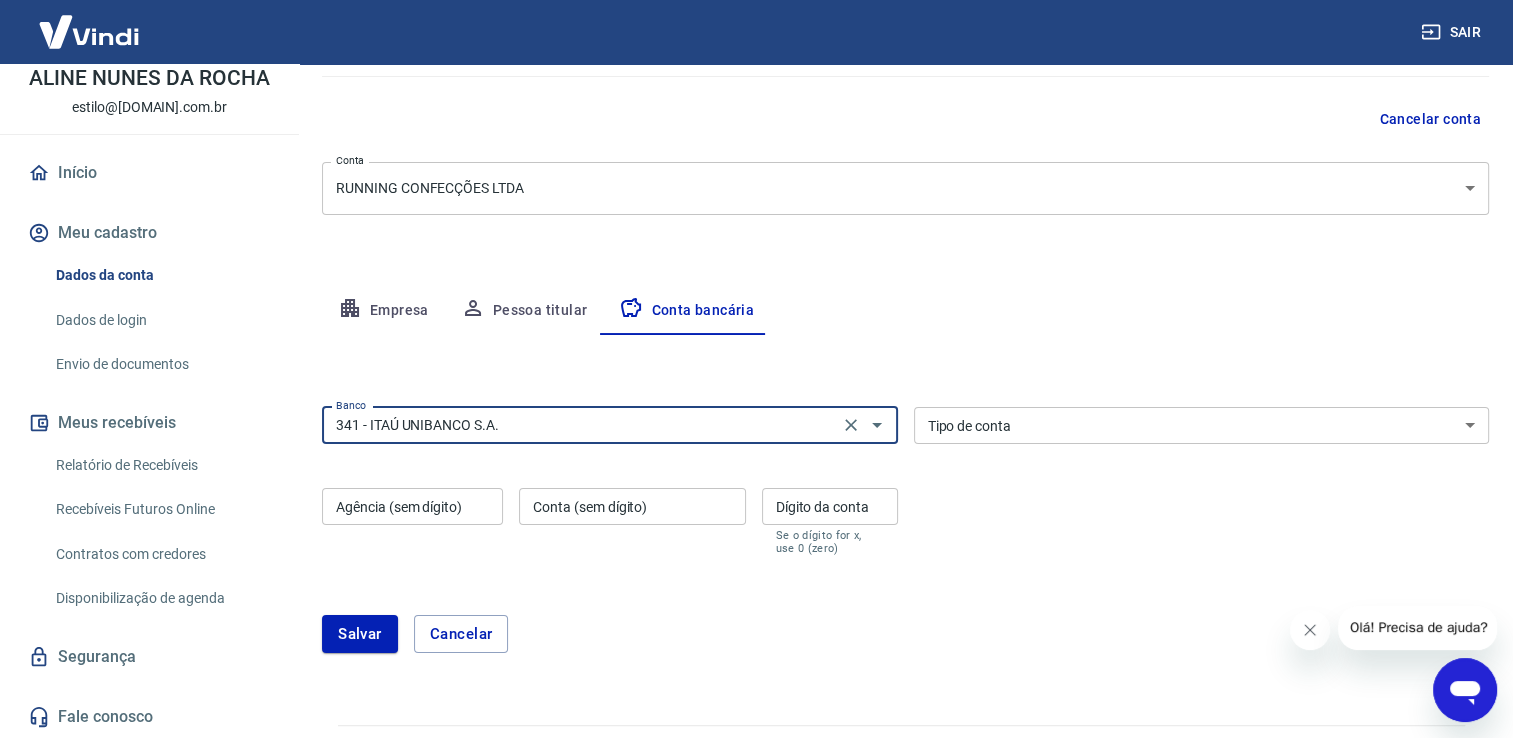 type on "341 - ITAÚ UNIBANCO S.A." 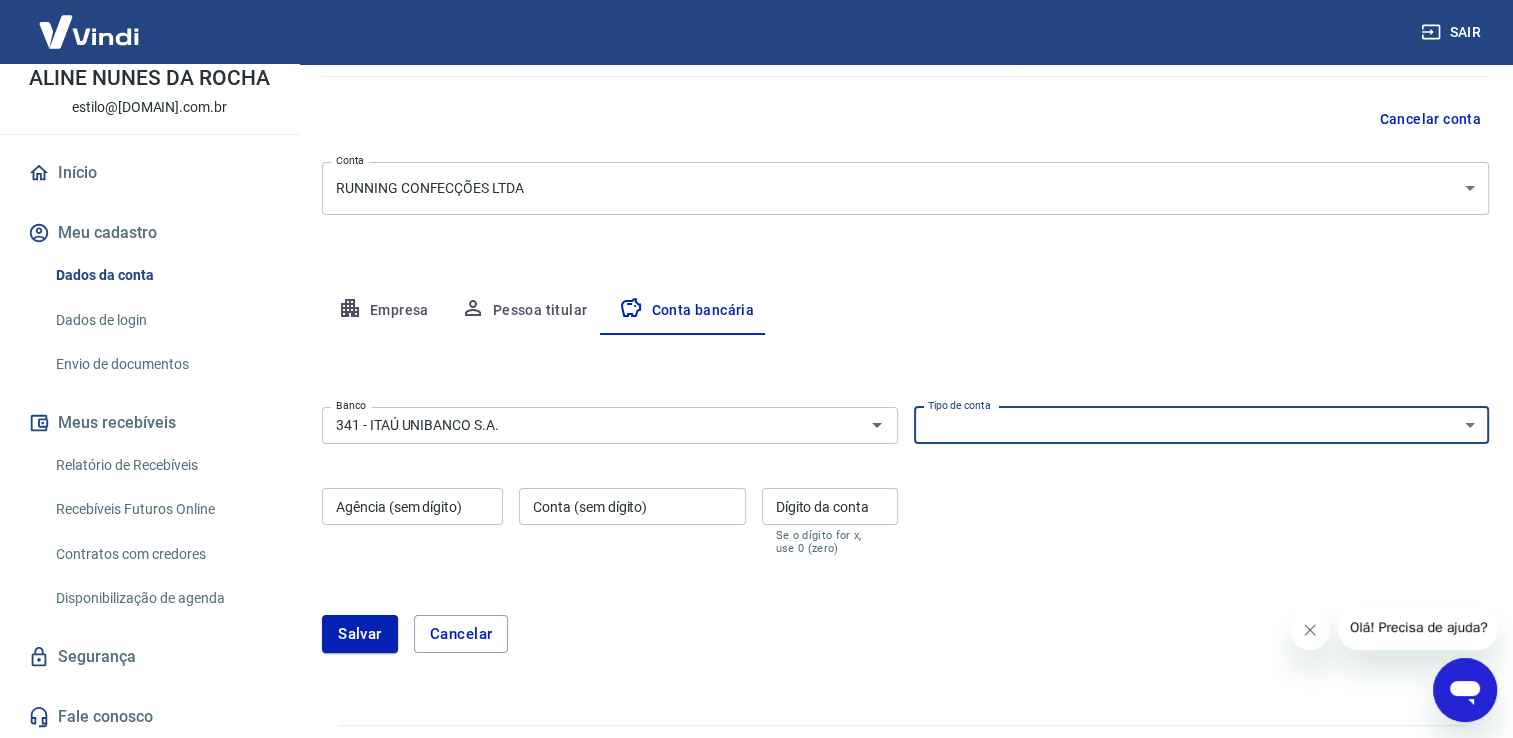 select on "1" 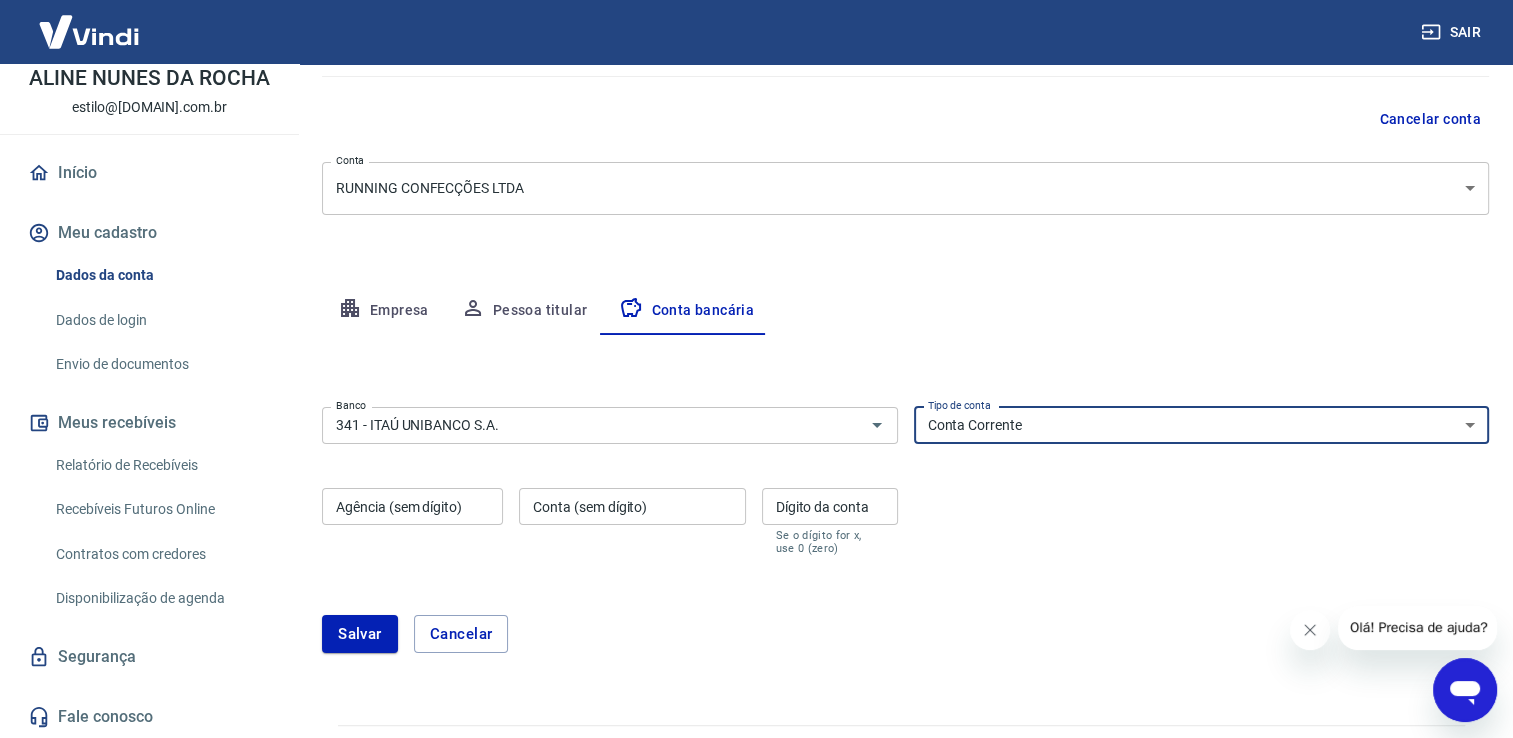 click on "Conta Corrente Conta Poupança" at bounding box center (1202, 425) 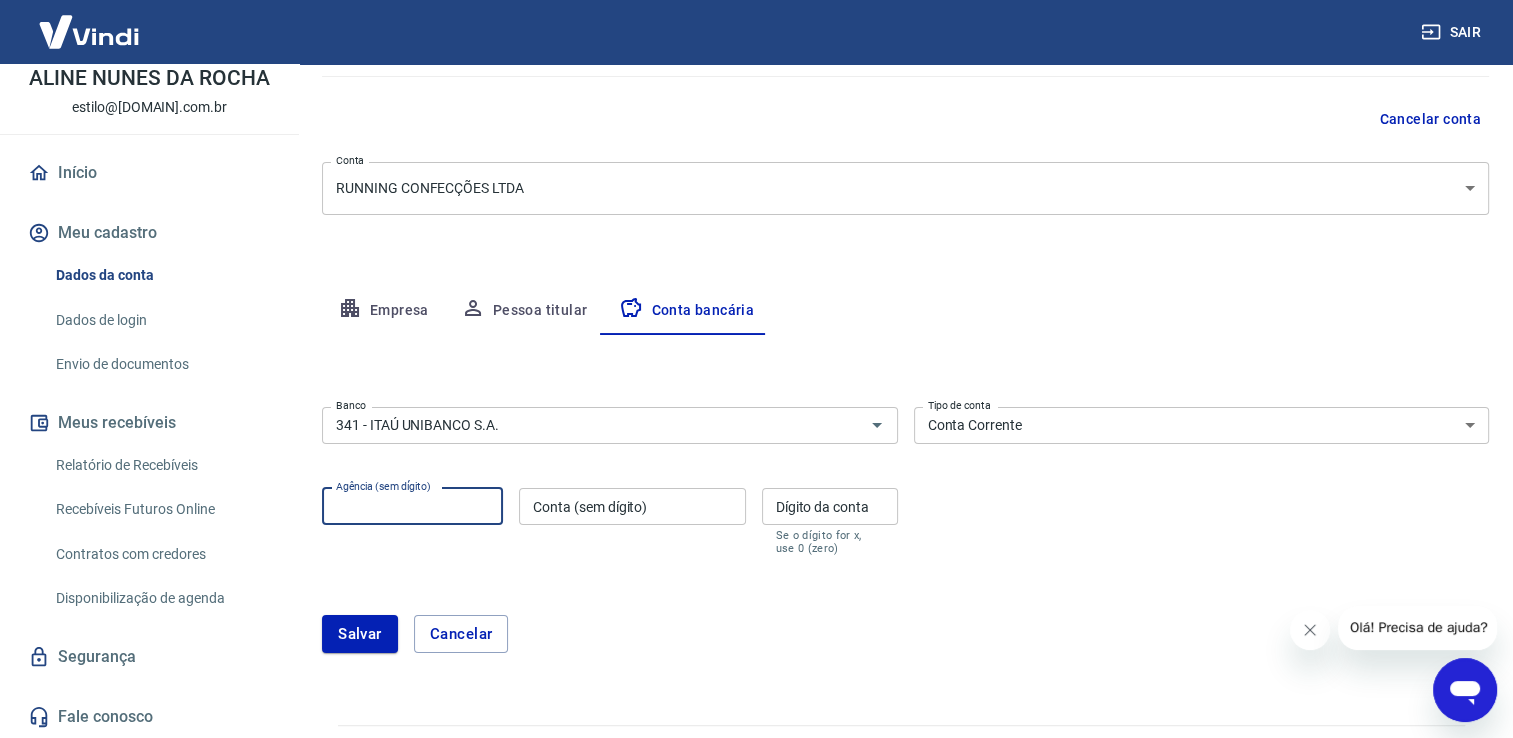 click on "Agência (sem dígito)" at bounding box center [412, 506] 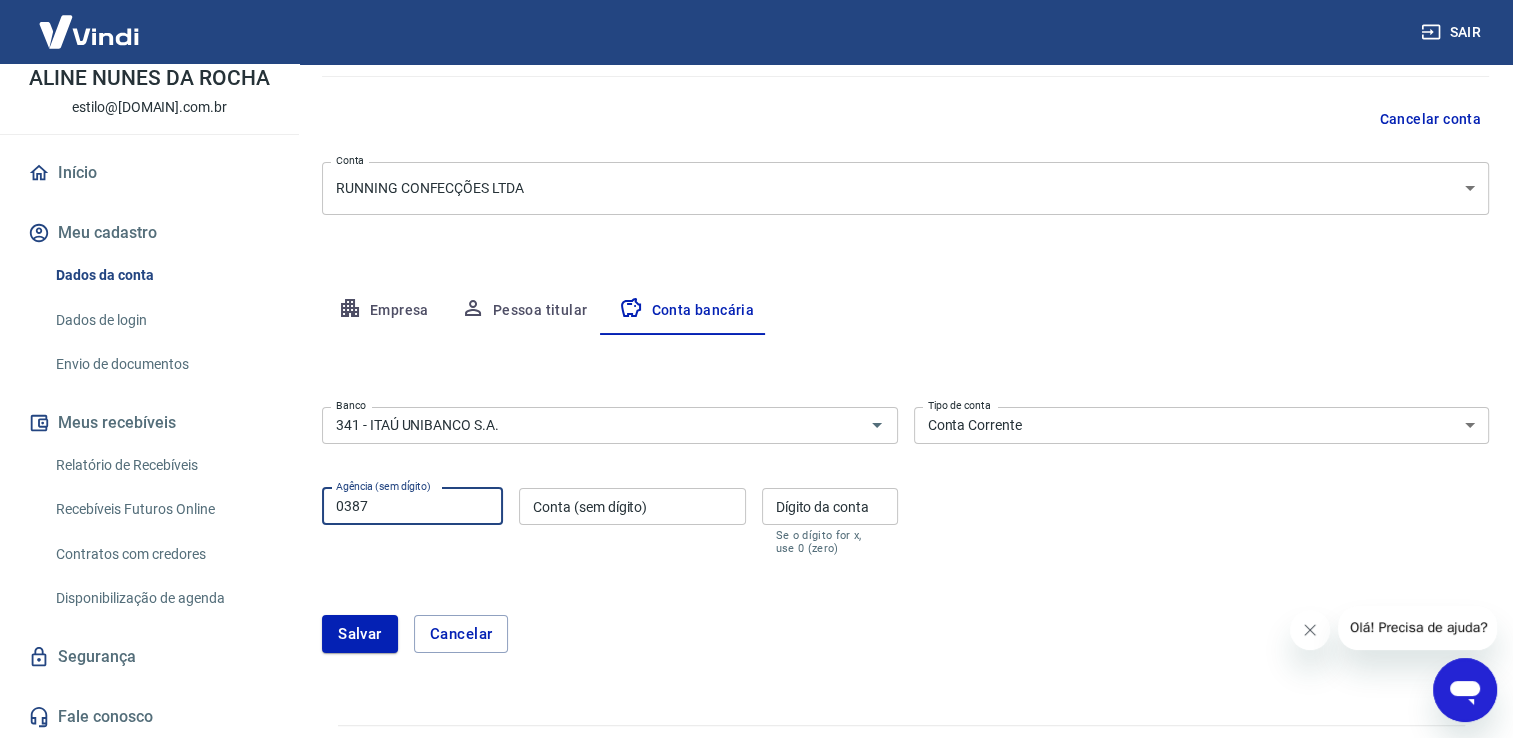 type on "0387" 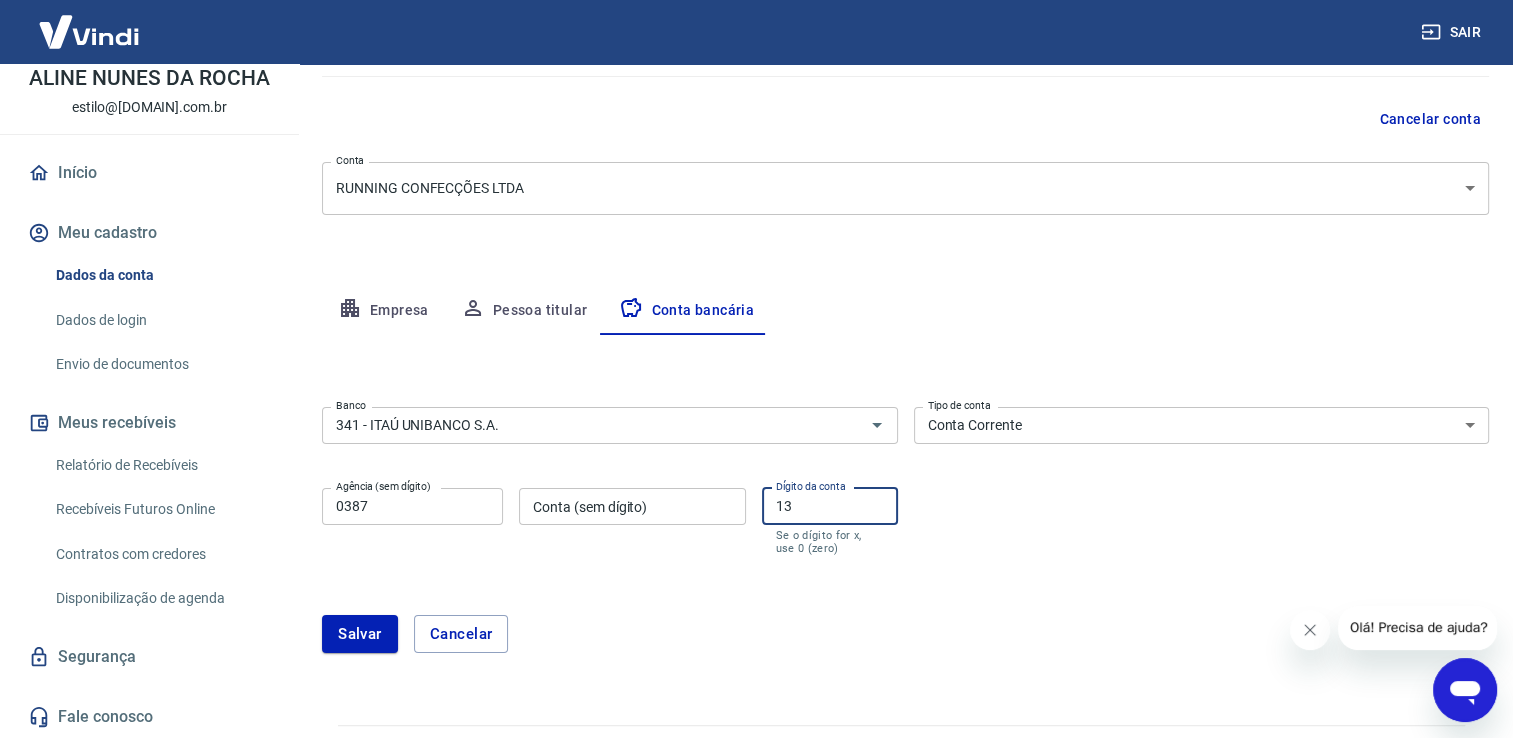 type on "1" 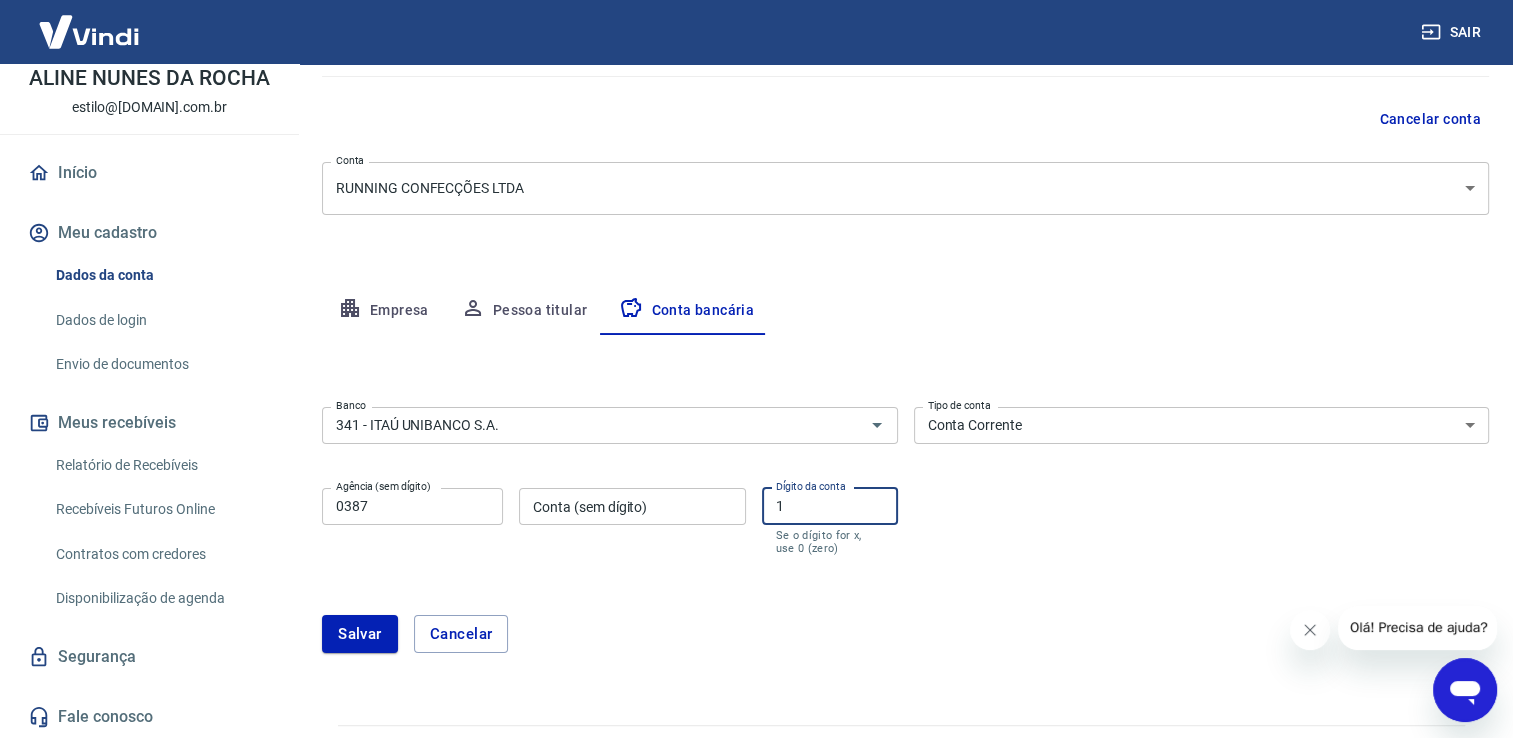type 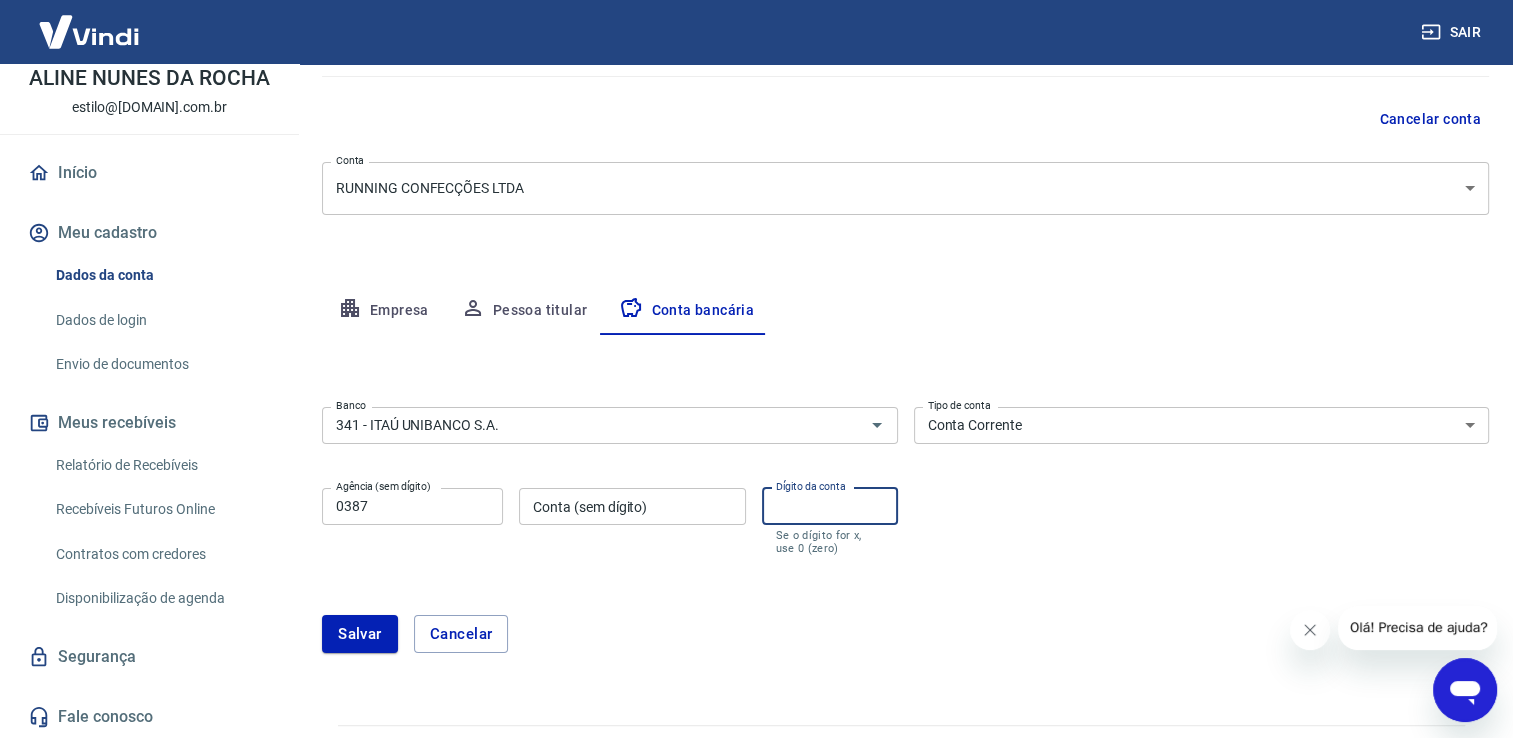 click on "Conta (sem dígito)" at bounding box center (632, 506) 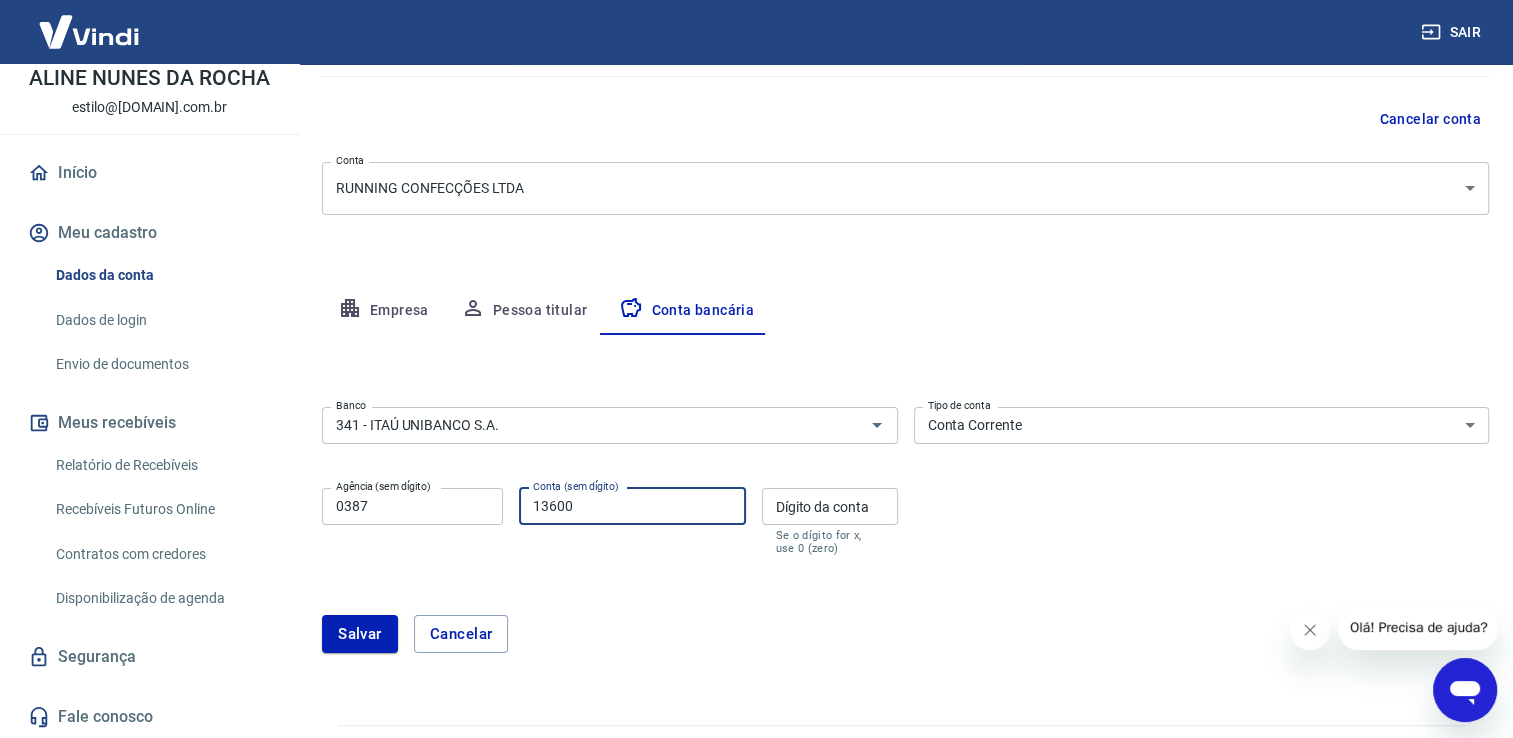type on "13600" 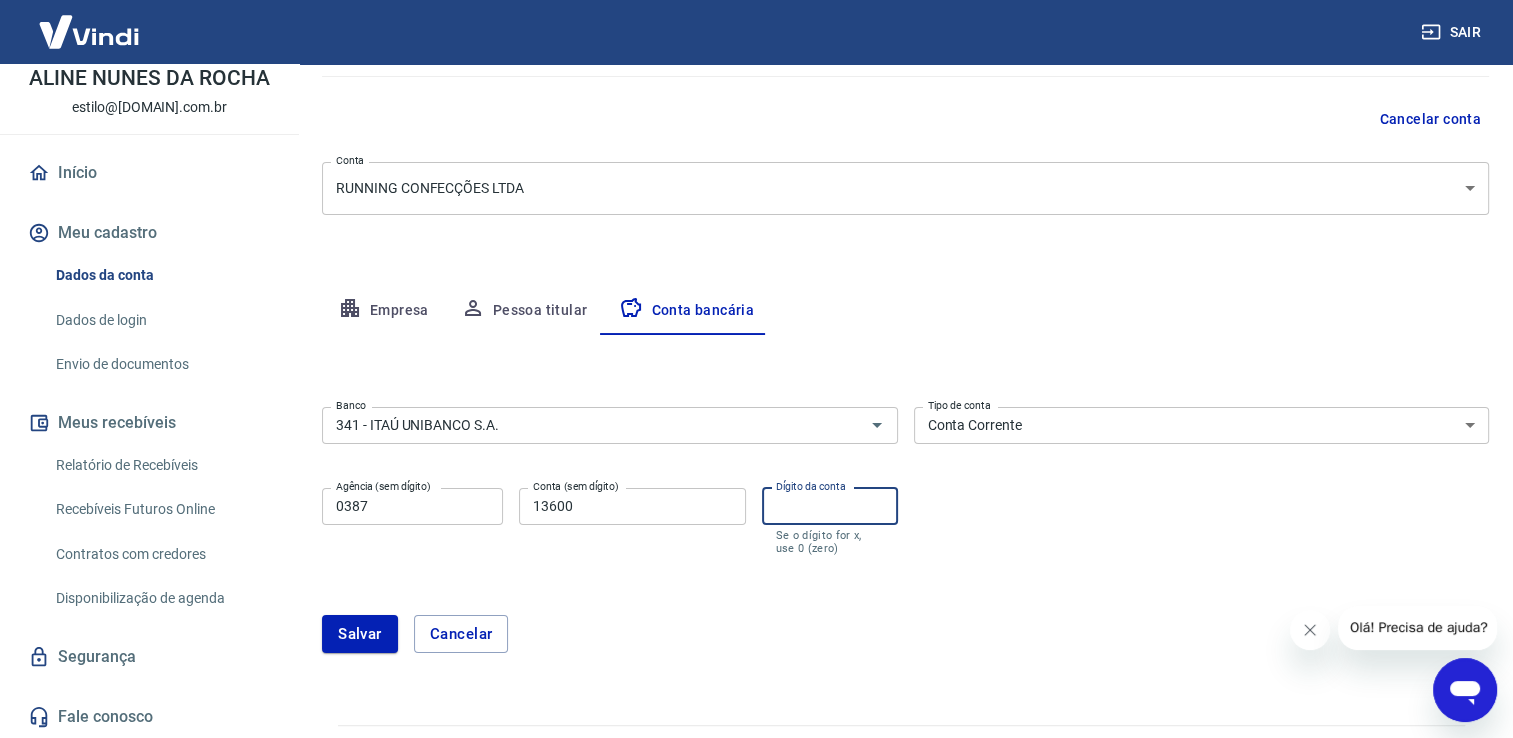click on "Dígito da conta" at bounding box center (830, 506) 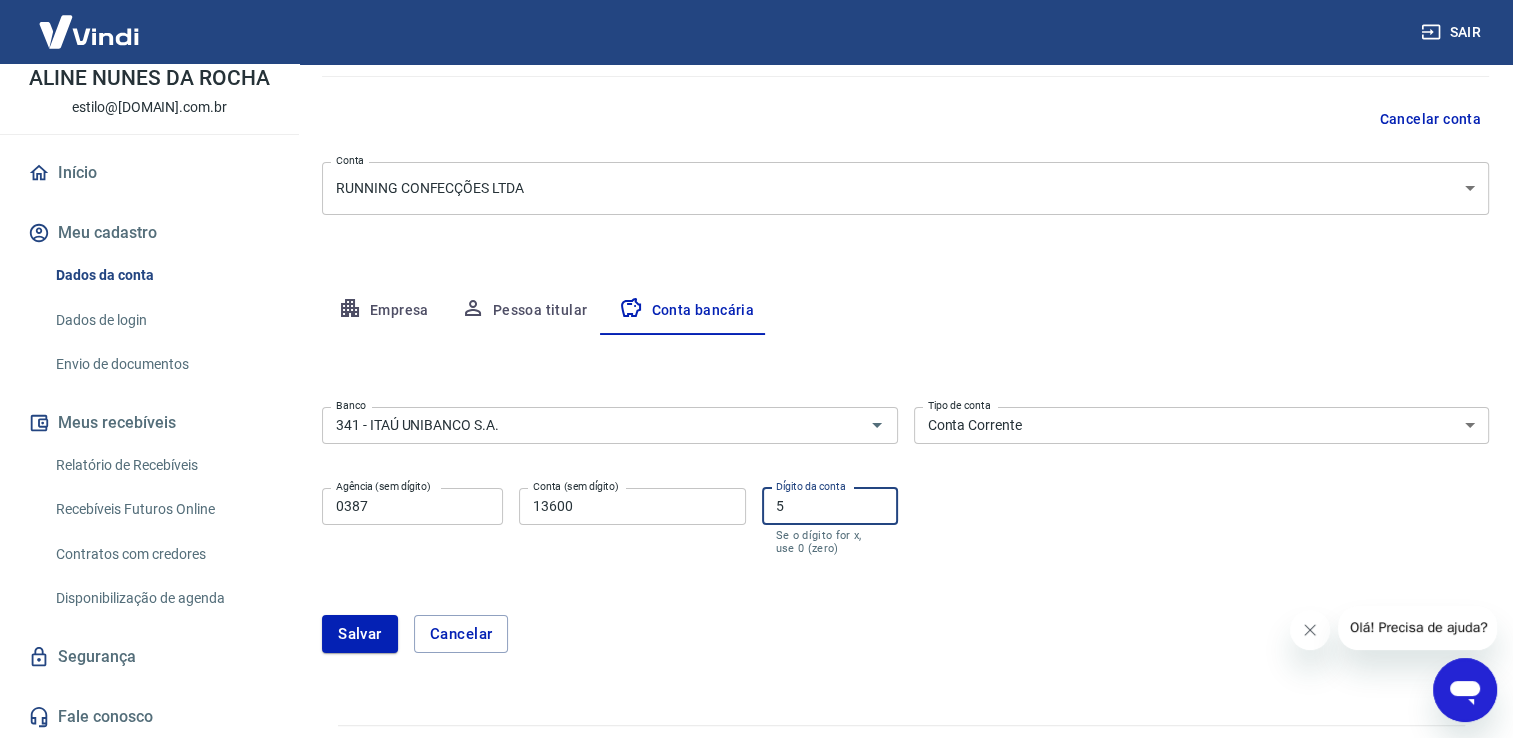 type on "5" 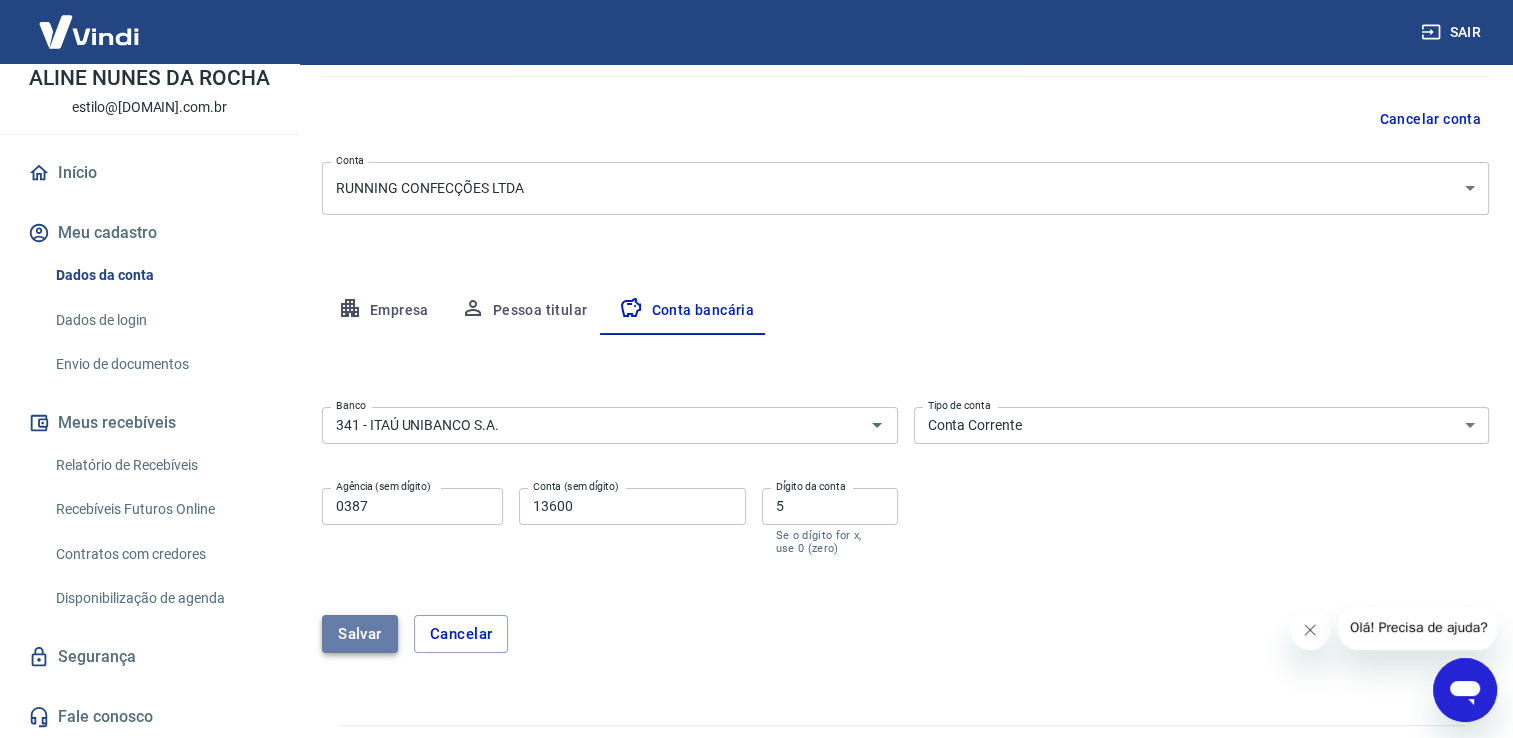 click on "Salvar" at bounding box center (360, 634) 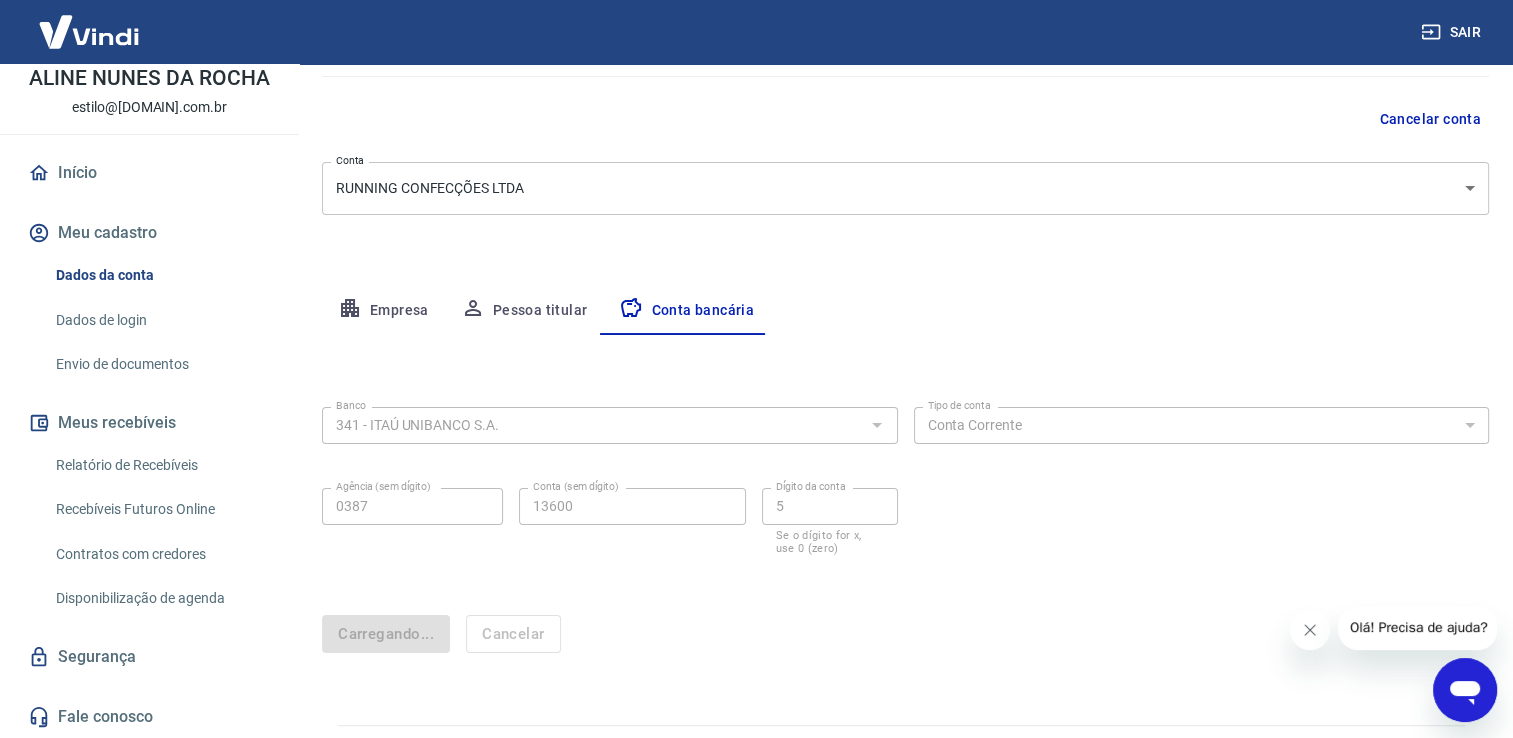 scroll, scrollTop: 0, scrollLeft: 0, axis: both 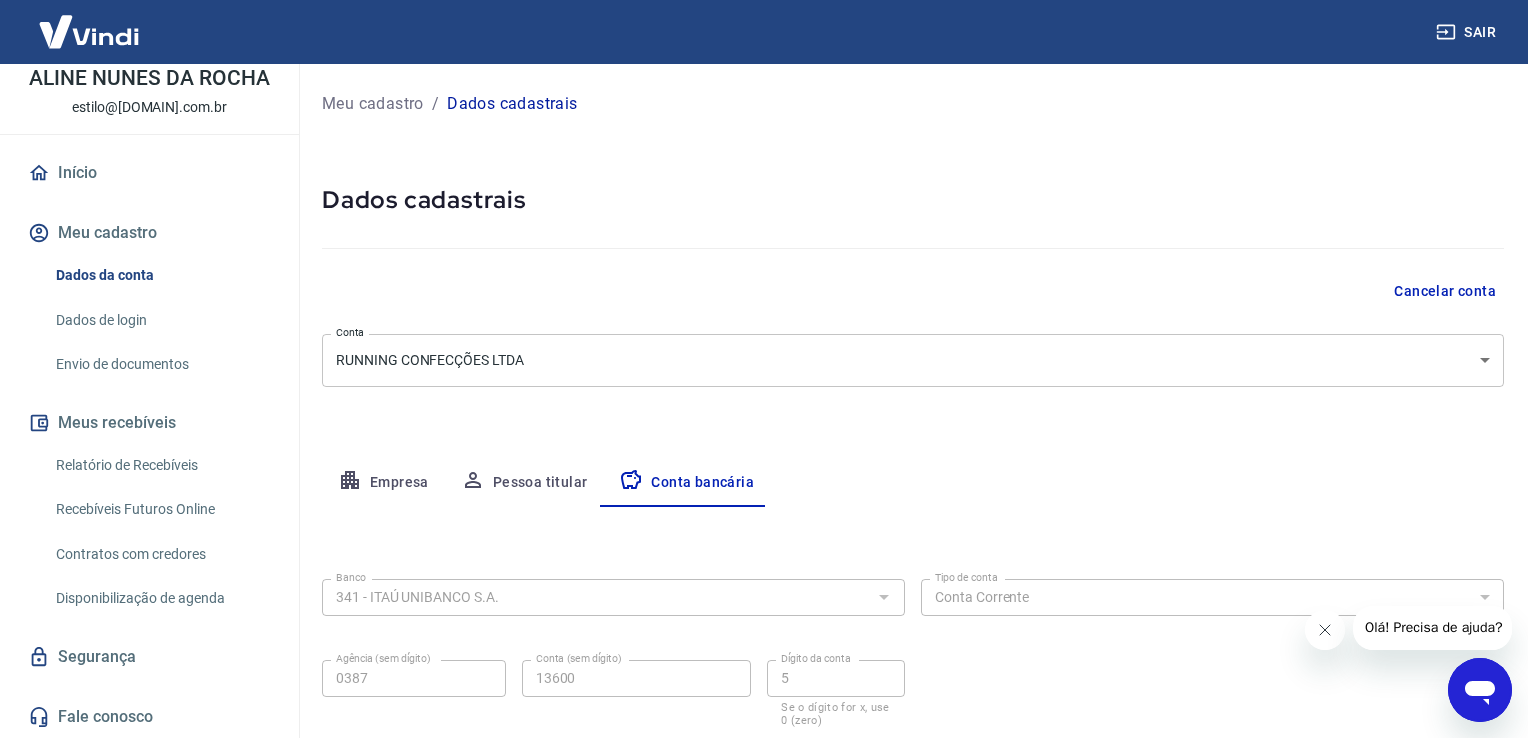 select on "1" 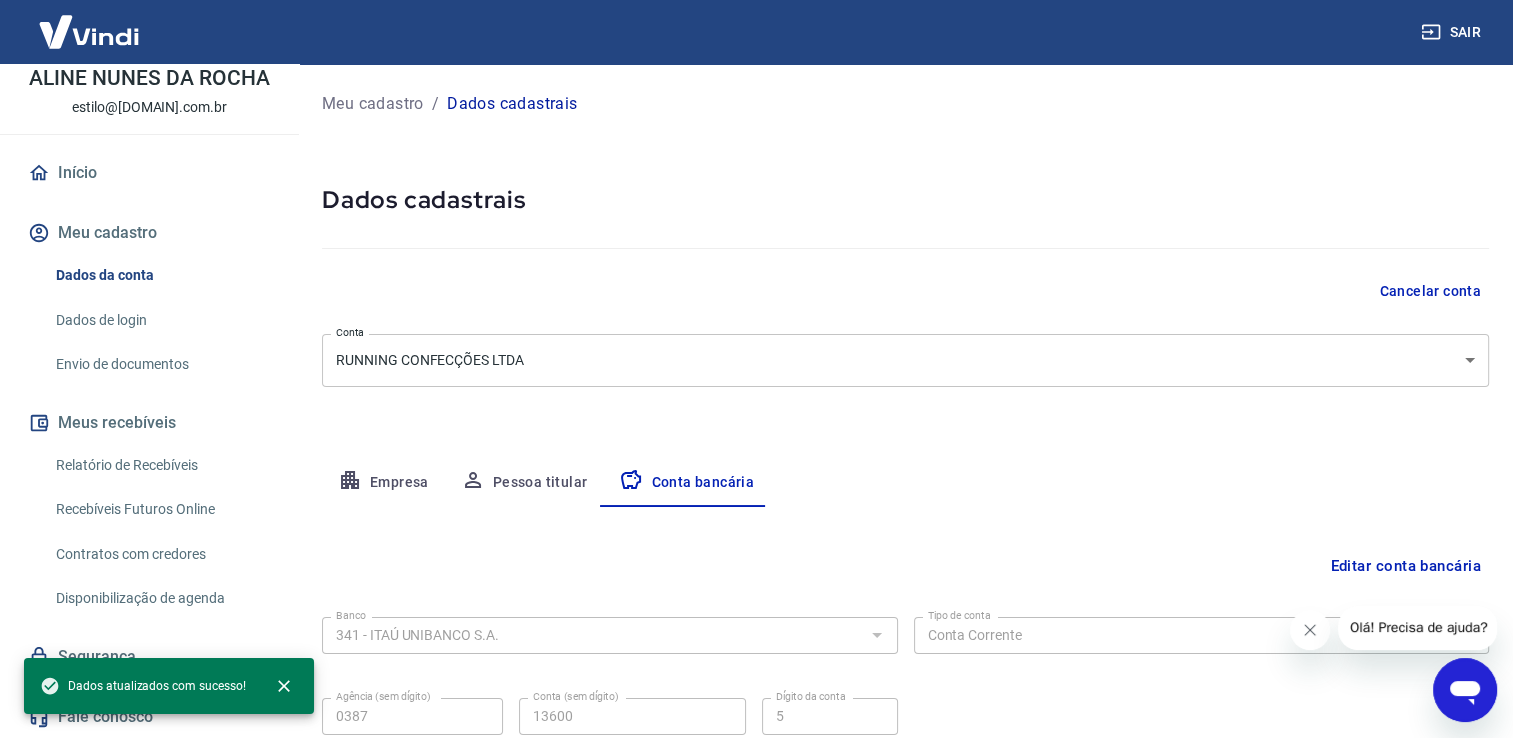 scroll, scrollTop: 172, scrollLeft: 0, axis: vertical 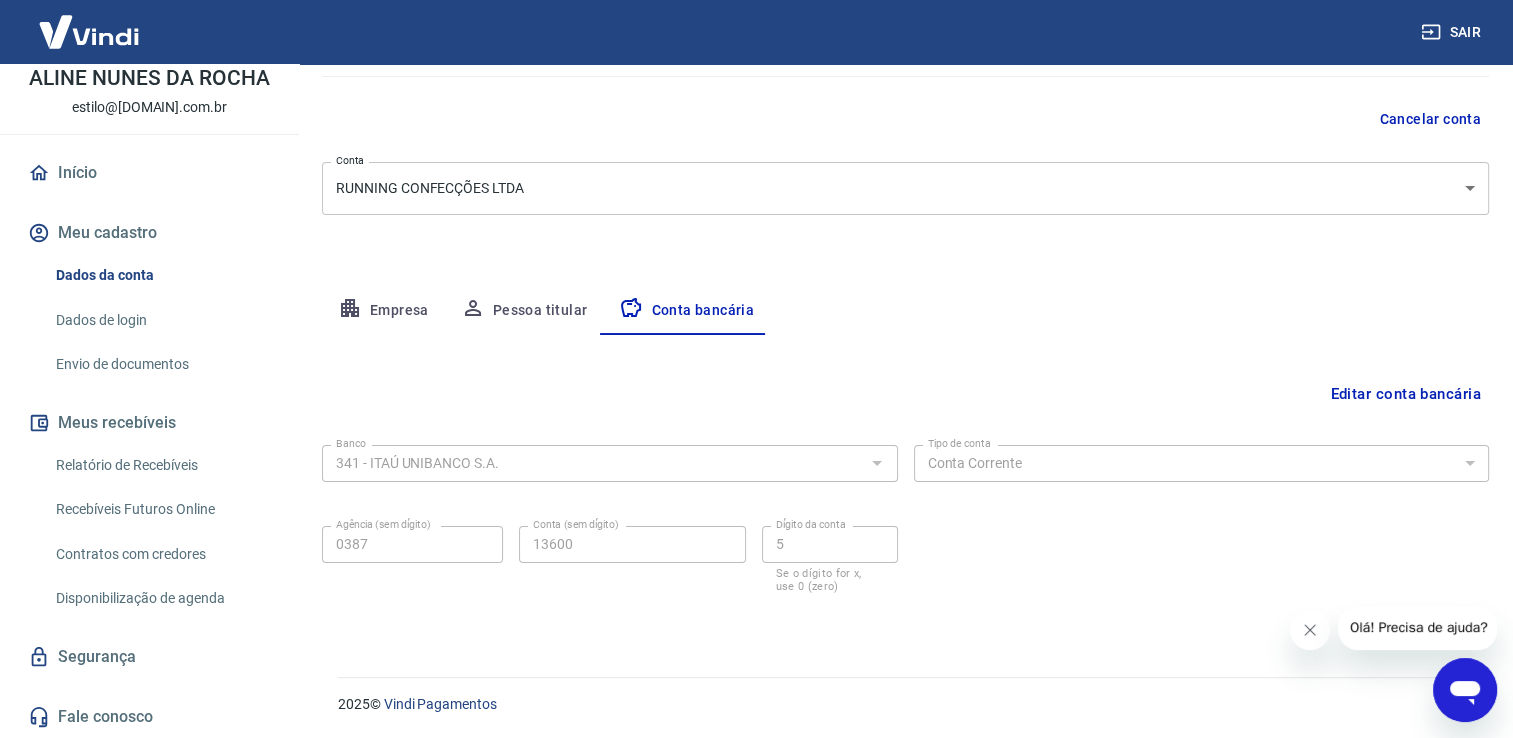 click on "Pessoa titular" at bounding box center (524, 311) 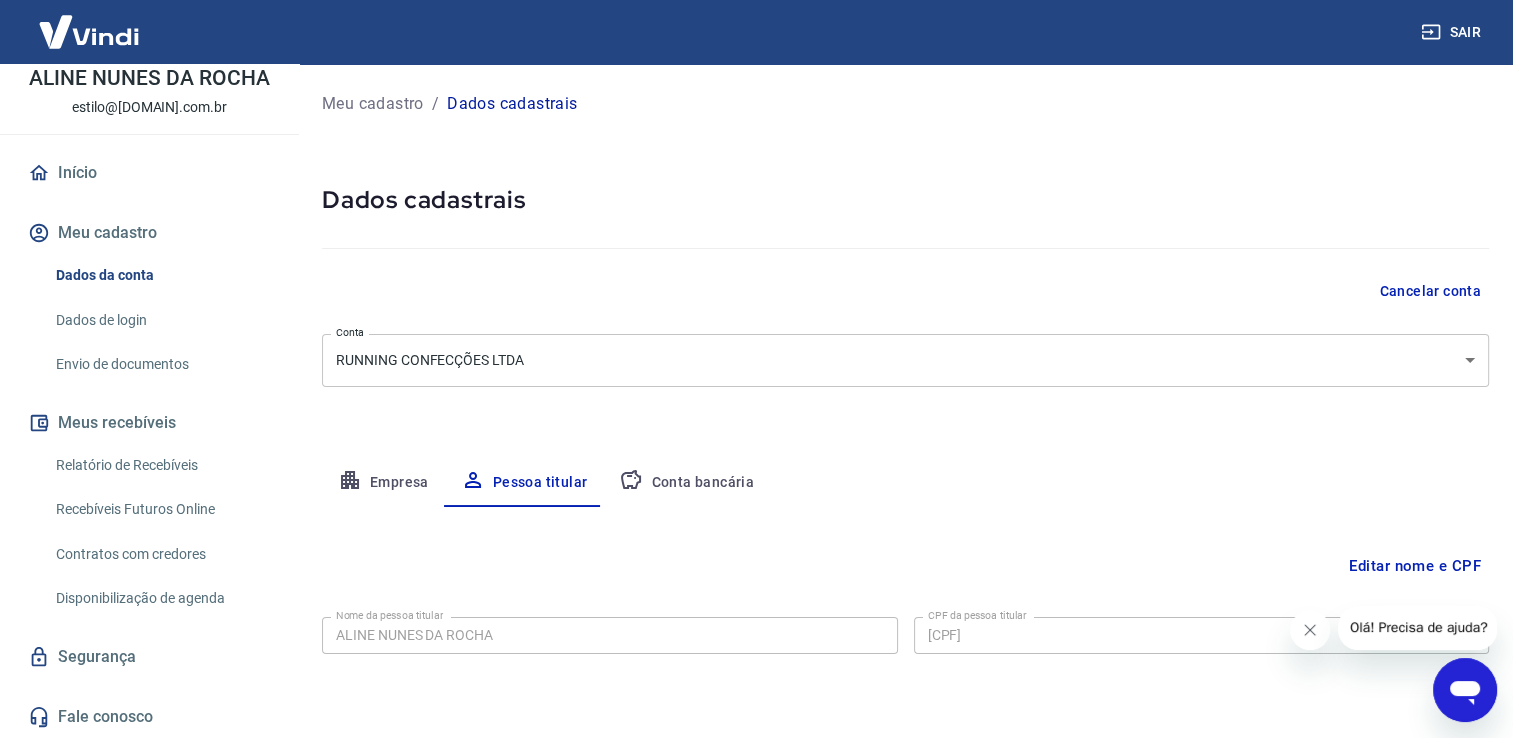 scroll, scrollTop: 60, scrollLeft: 0, axis: vertical 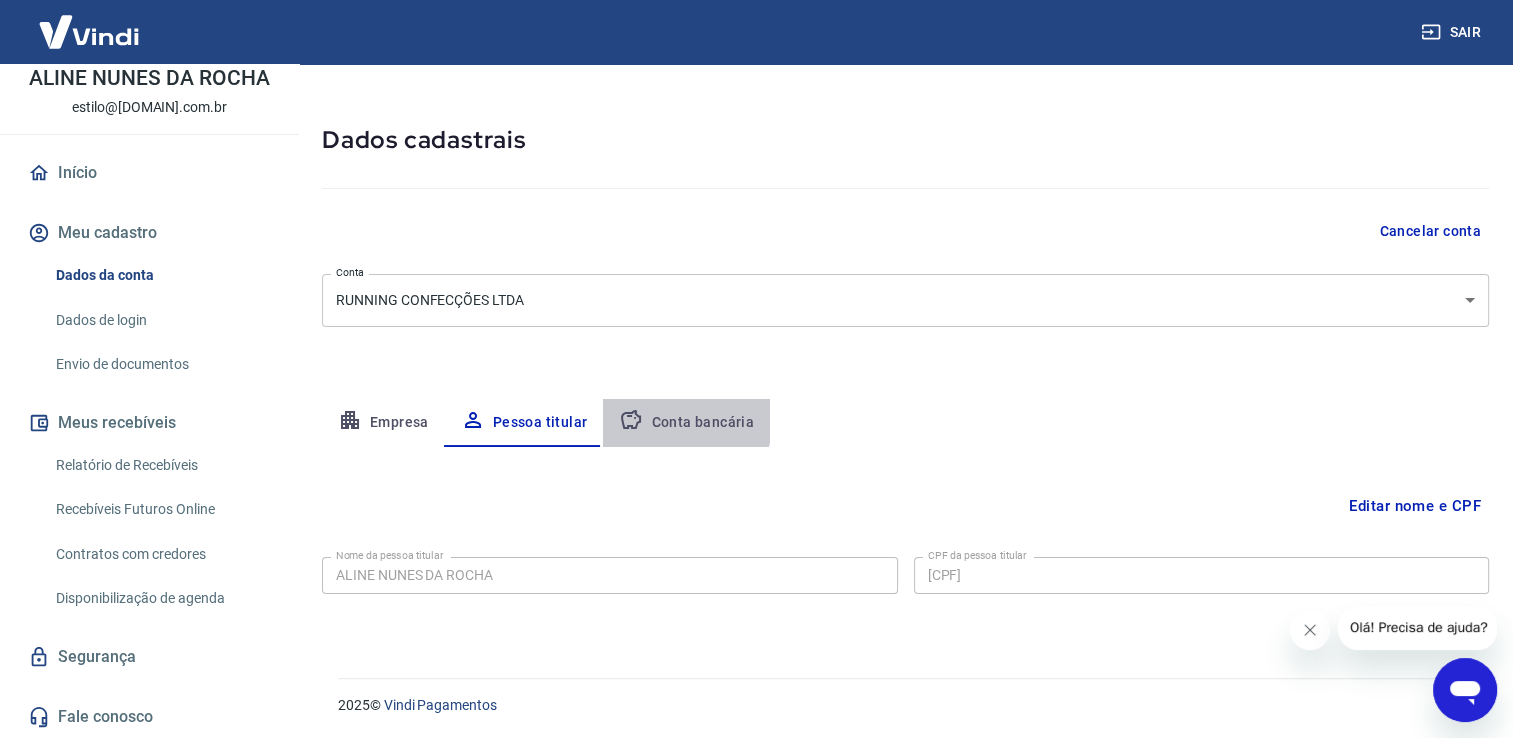 click on "Conta bancária" at bounding box center (686, 423) 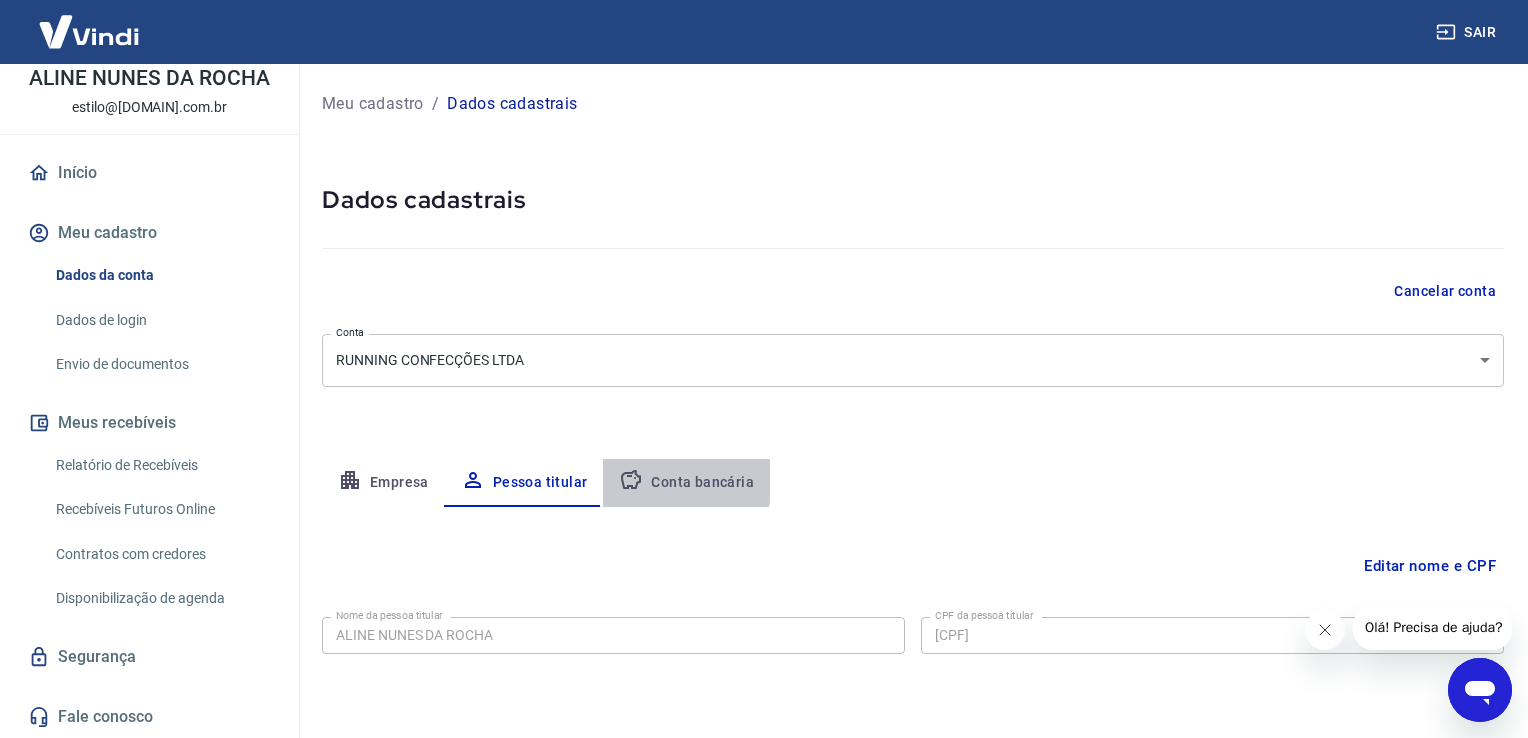 select on "1" 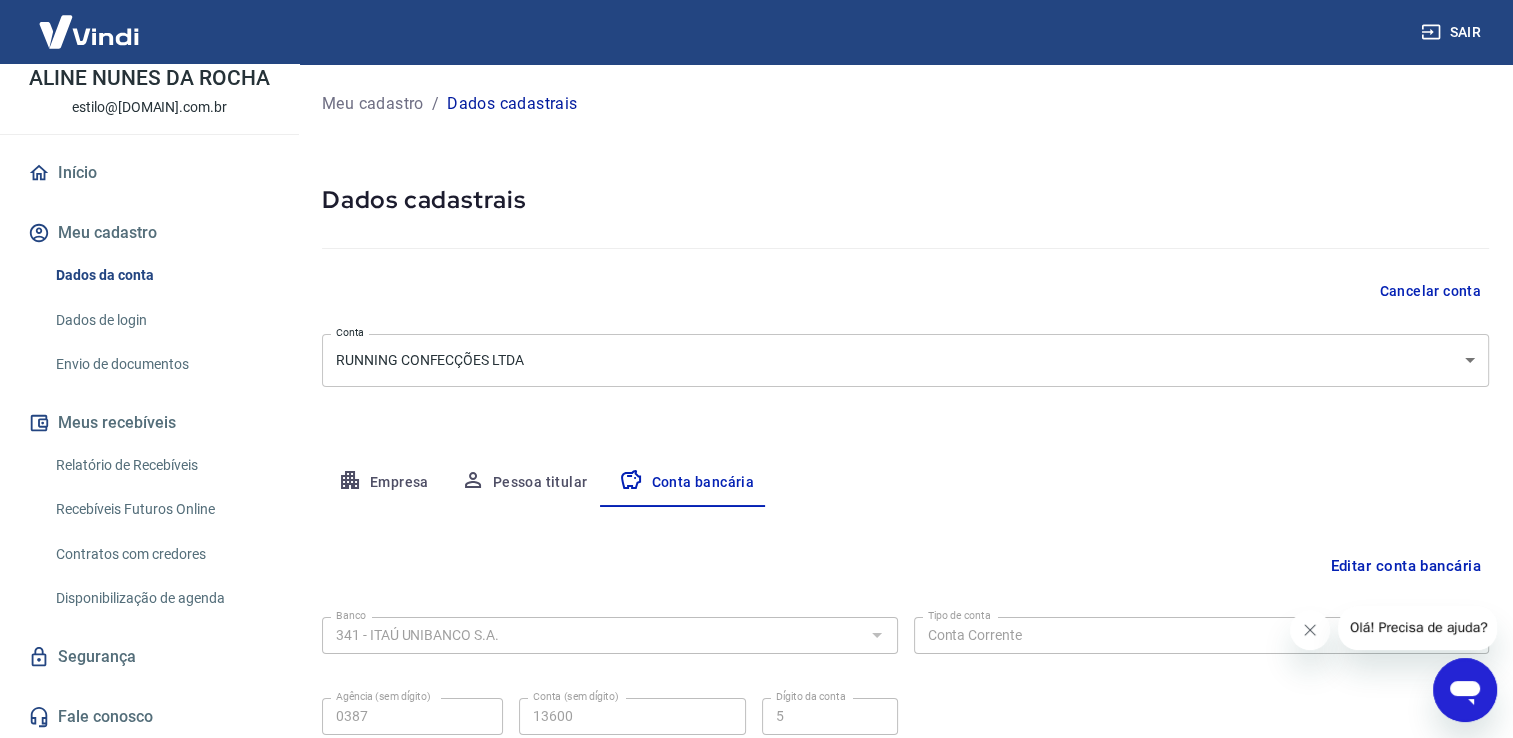 scroll, scrollTop: 172, scrollLeft: 0, axis: vertical 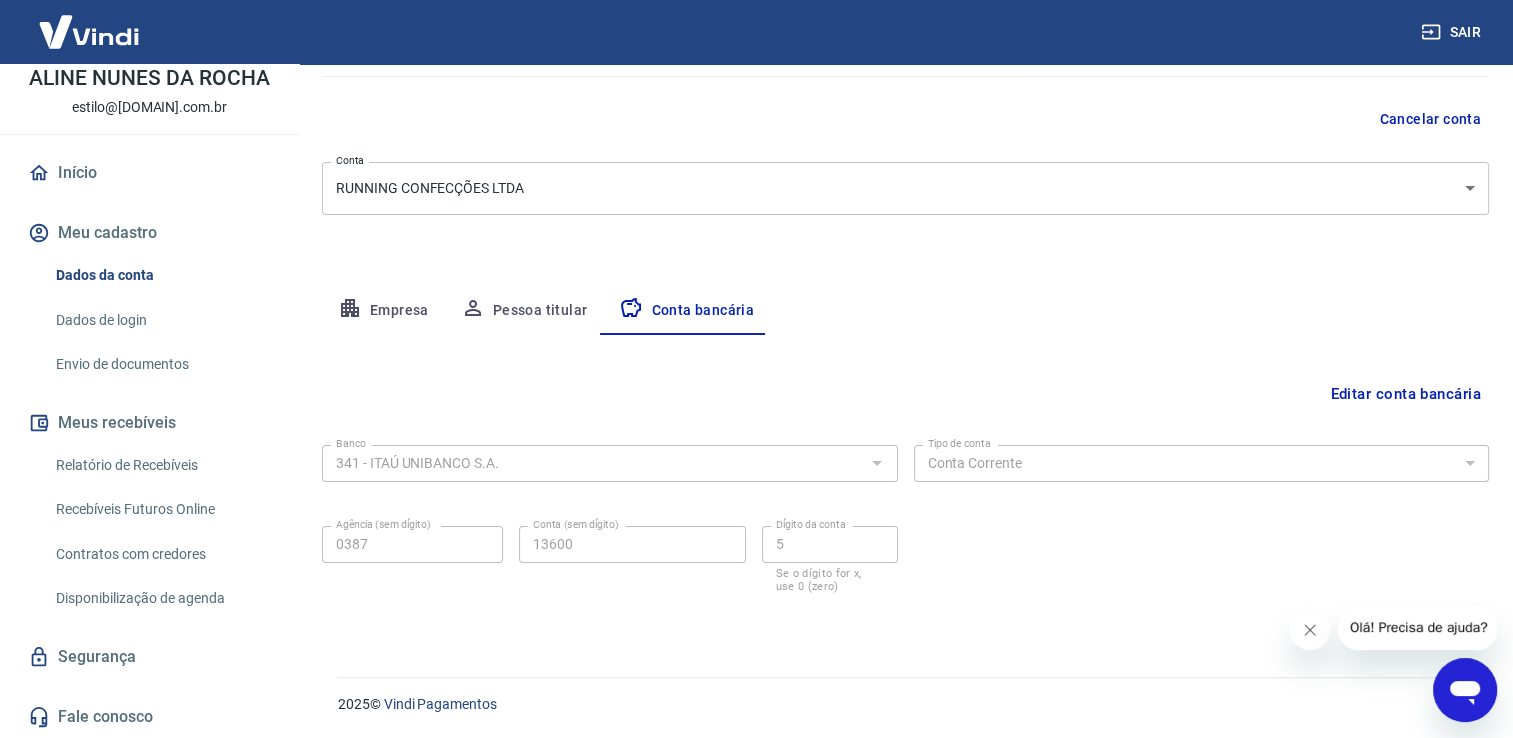 click on "Editar conta bancária" at bounding box center [905, 394] 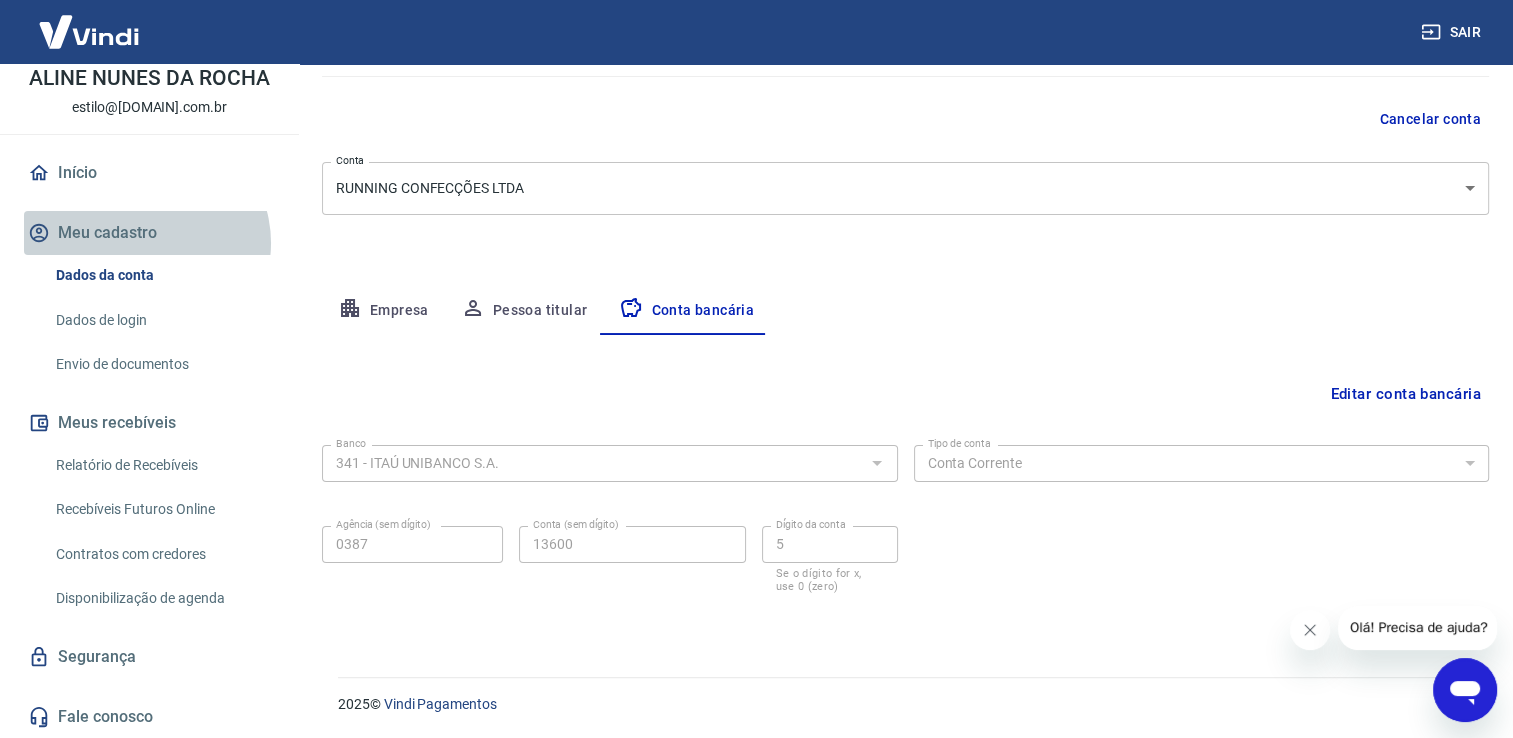 click on "Meu cadastro" at bounding box center [149, 233] 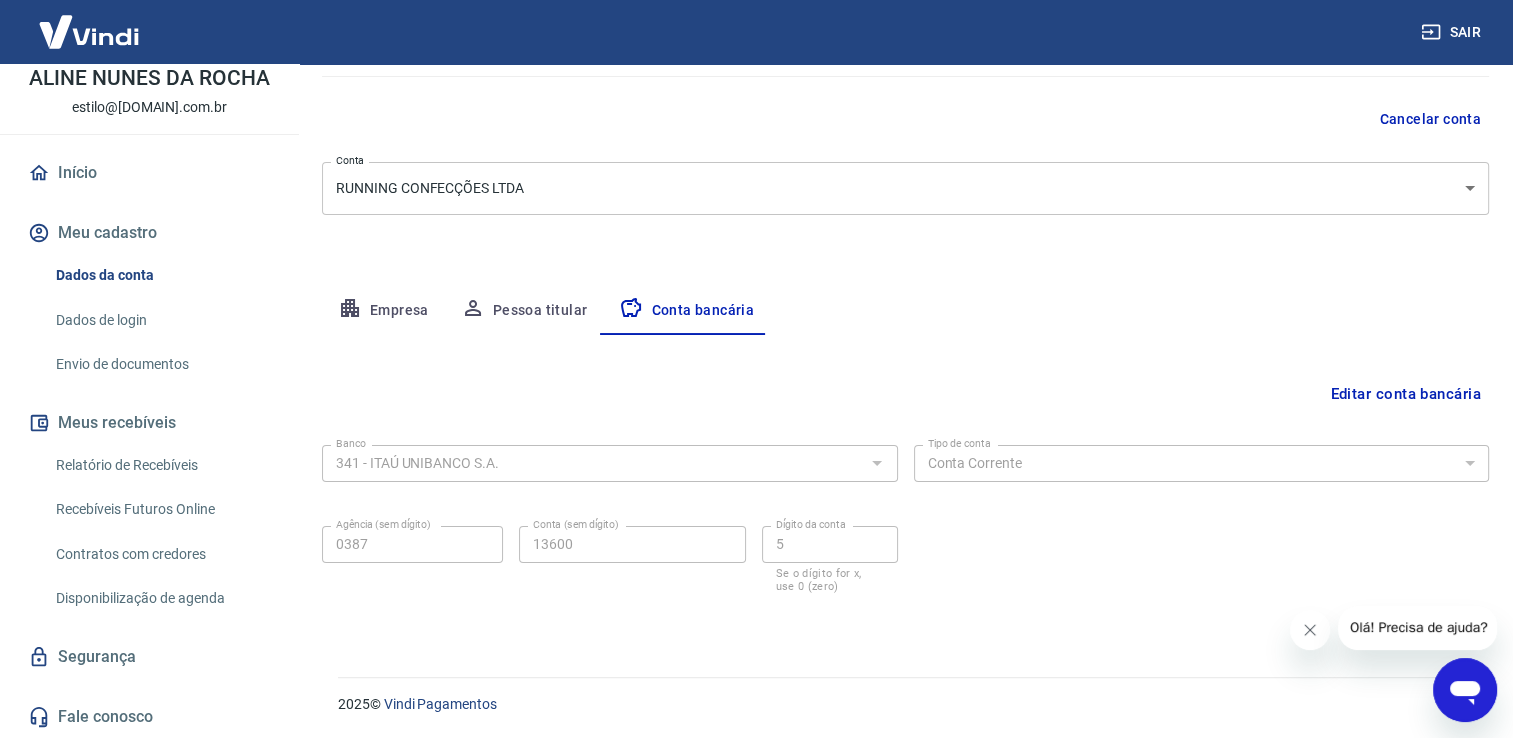 click on "Meu cadastro" at bounding box center [149, 233] 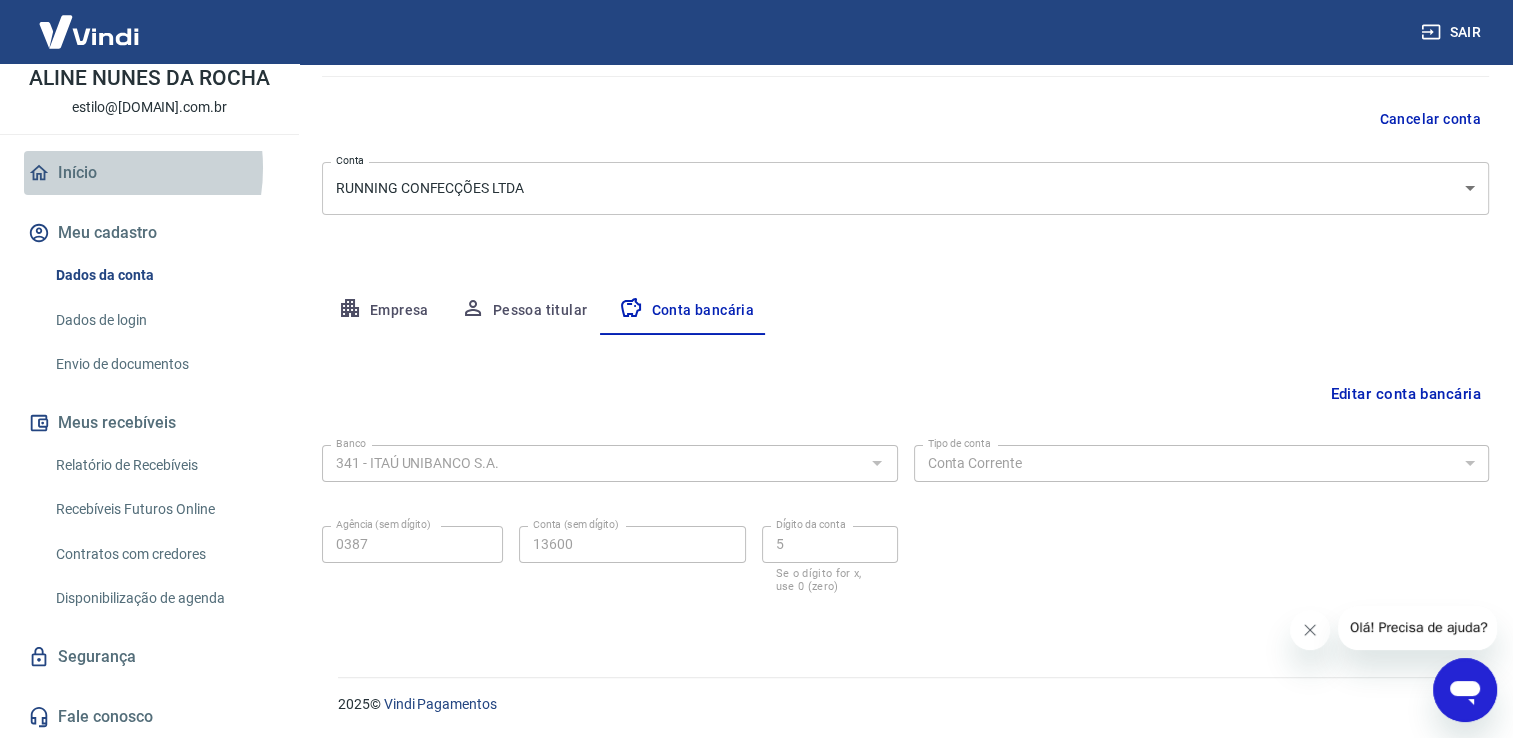 click on "Início" at bounding box center (149, 173) 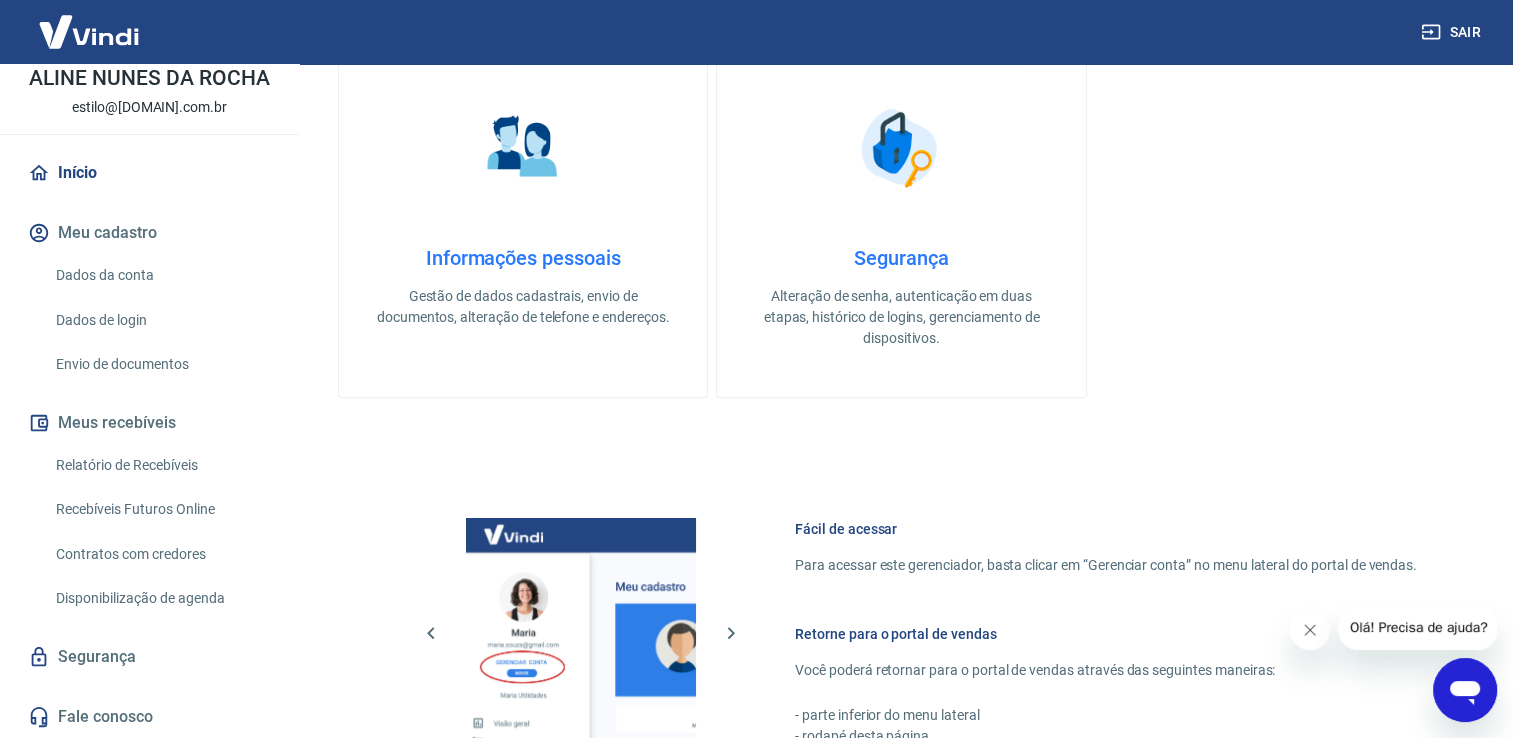scroll, scrollTop: 696, scrollLeft: 0, axis: vertical 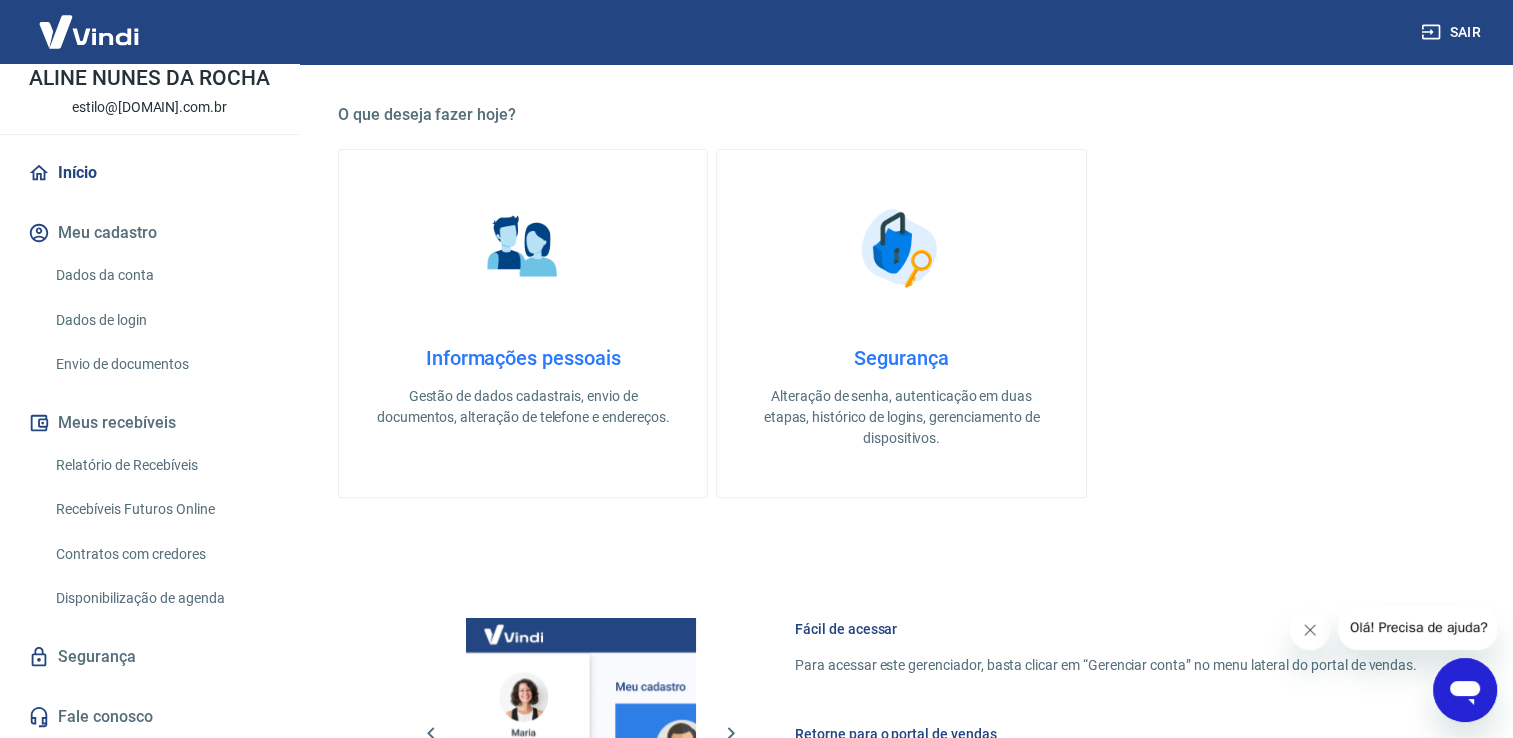 click on "Informações pessoais Gestão de dados cadastrais, envio de documentos, alteração de telefone e endereços." at bounding box center [523, 323] 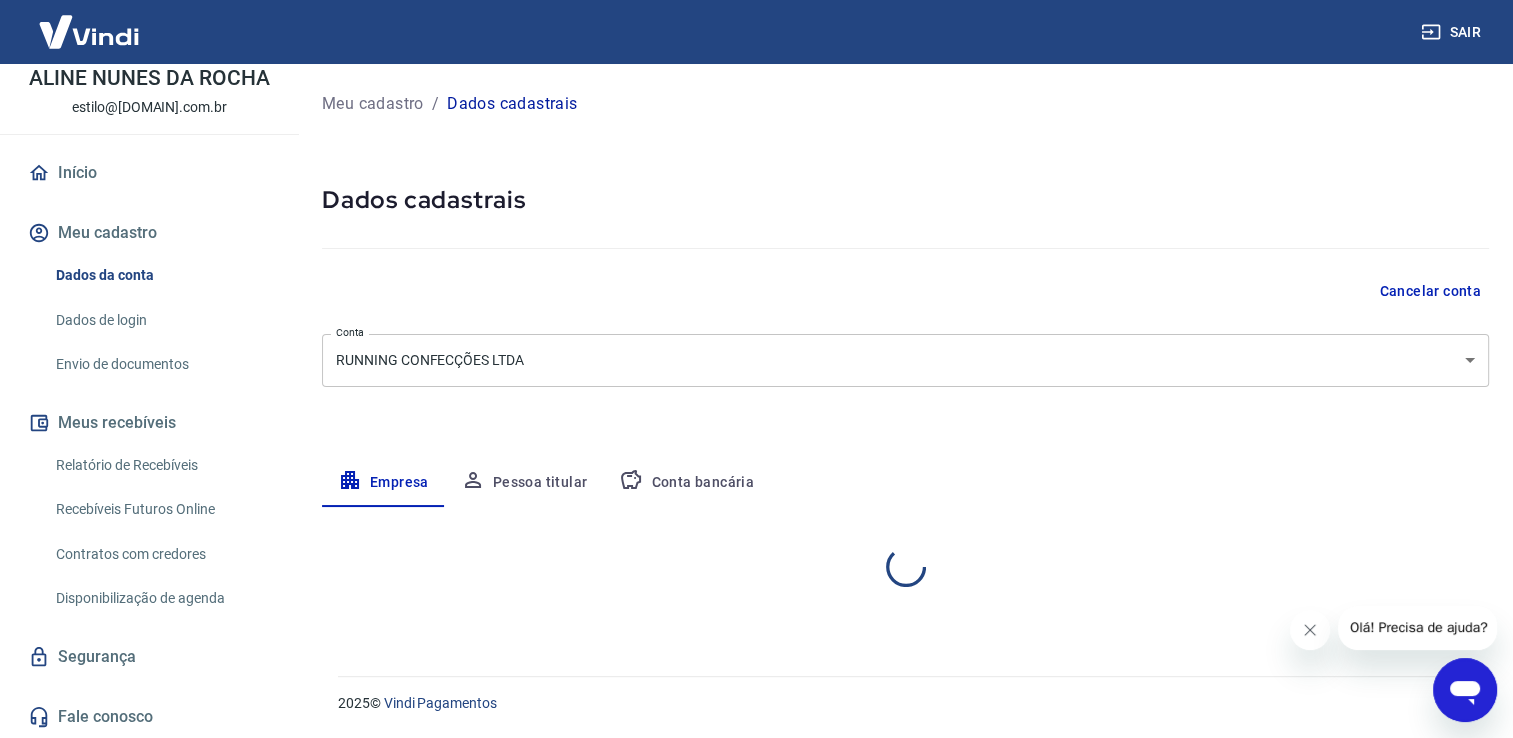 select on "RJ" 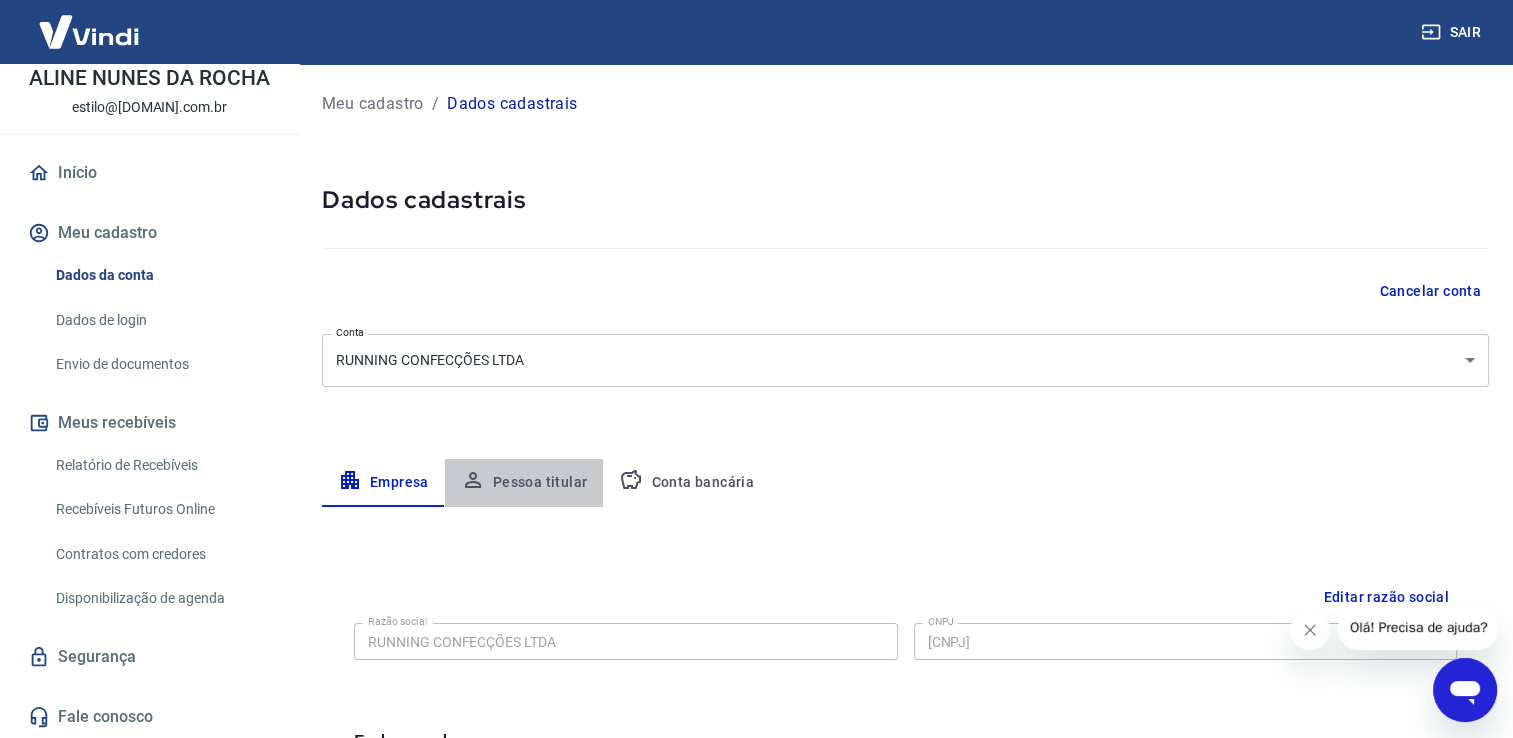 click on "Pessoa titular" at bounding box center [524, 483] 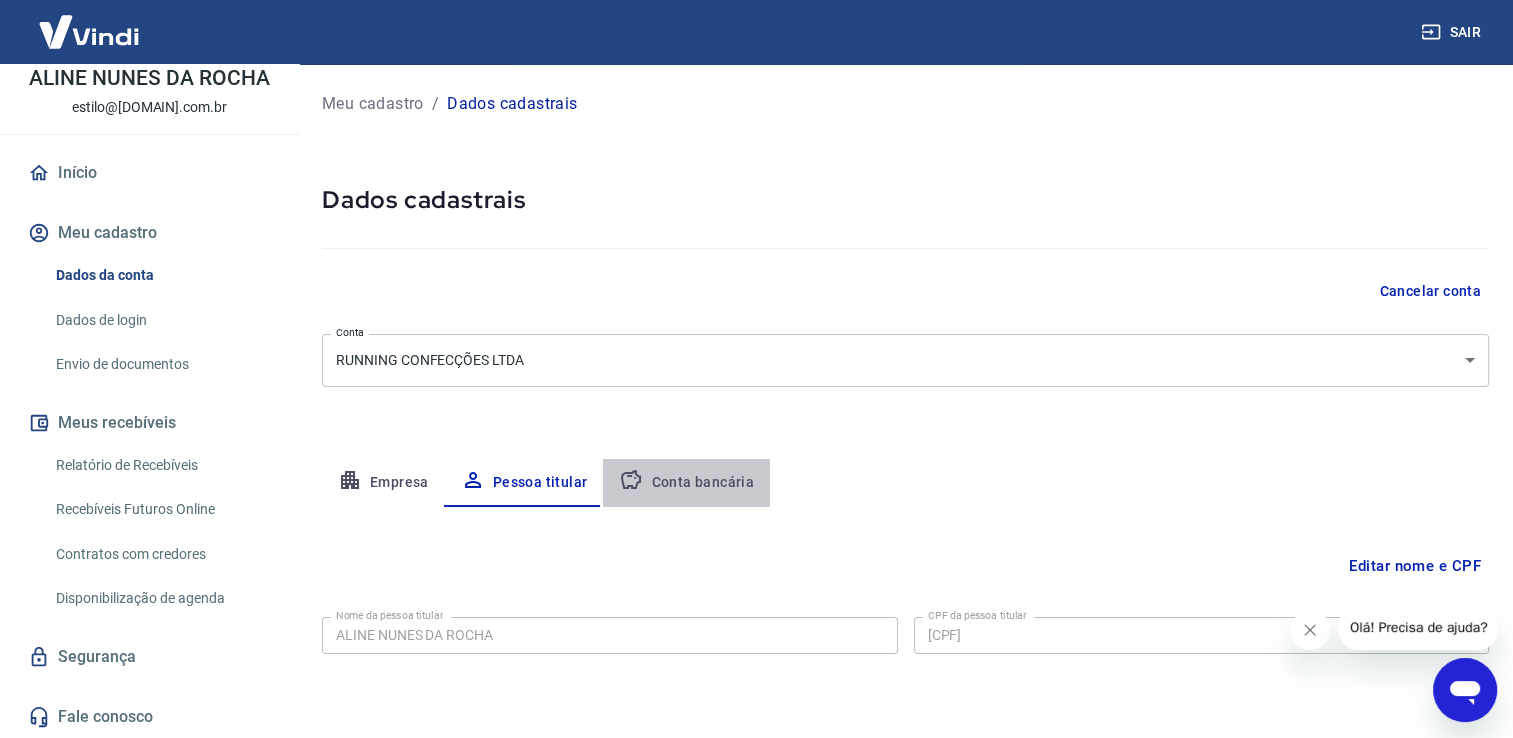 click on "Conta bancária" at bounding box center [686, 483] 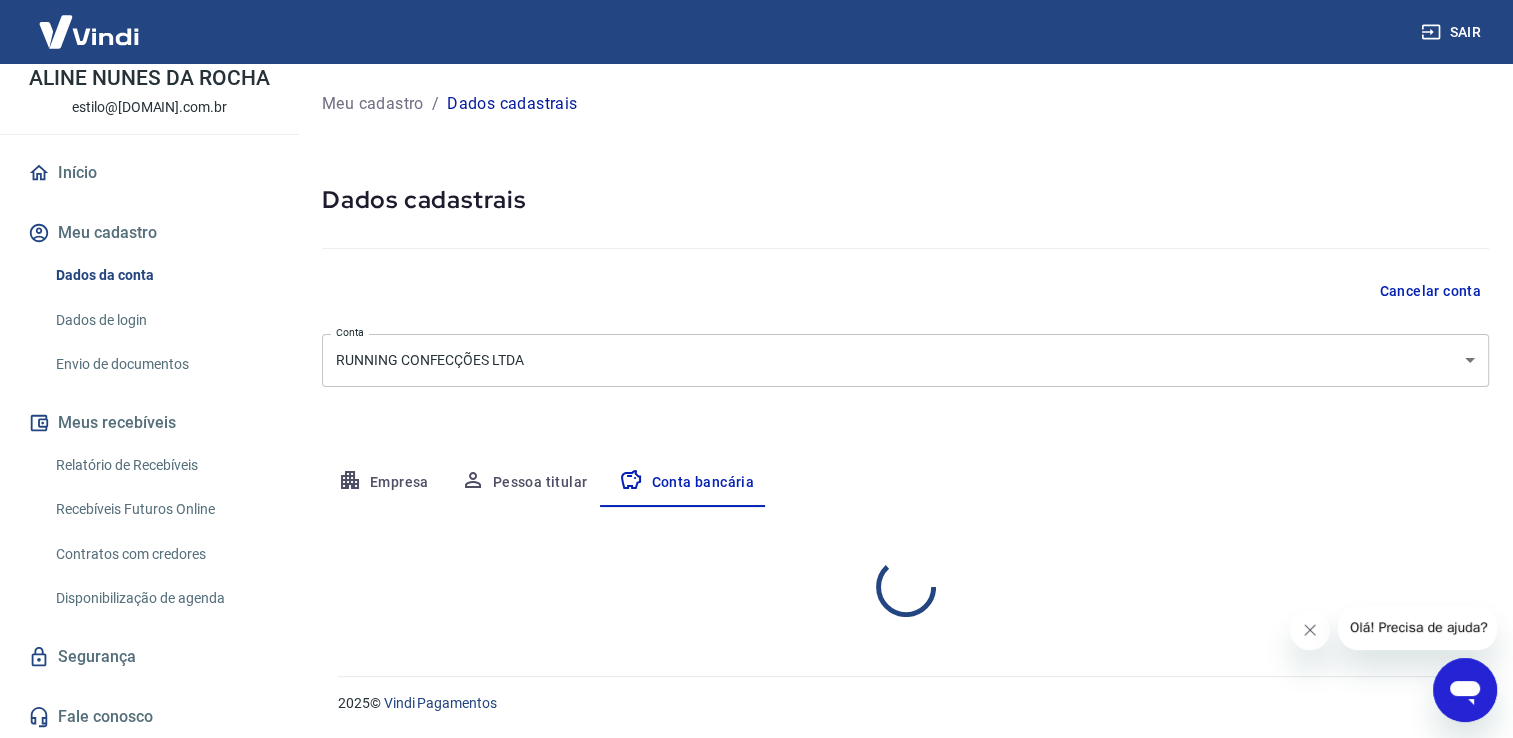select on "1" 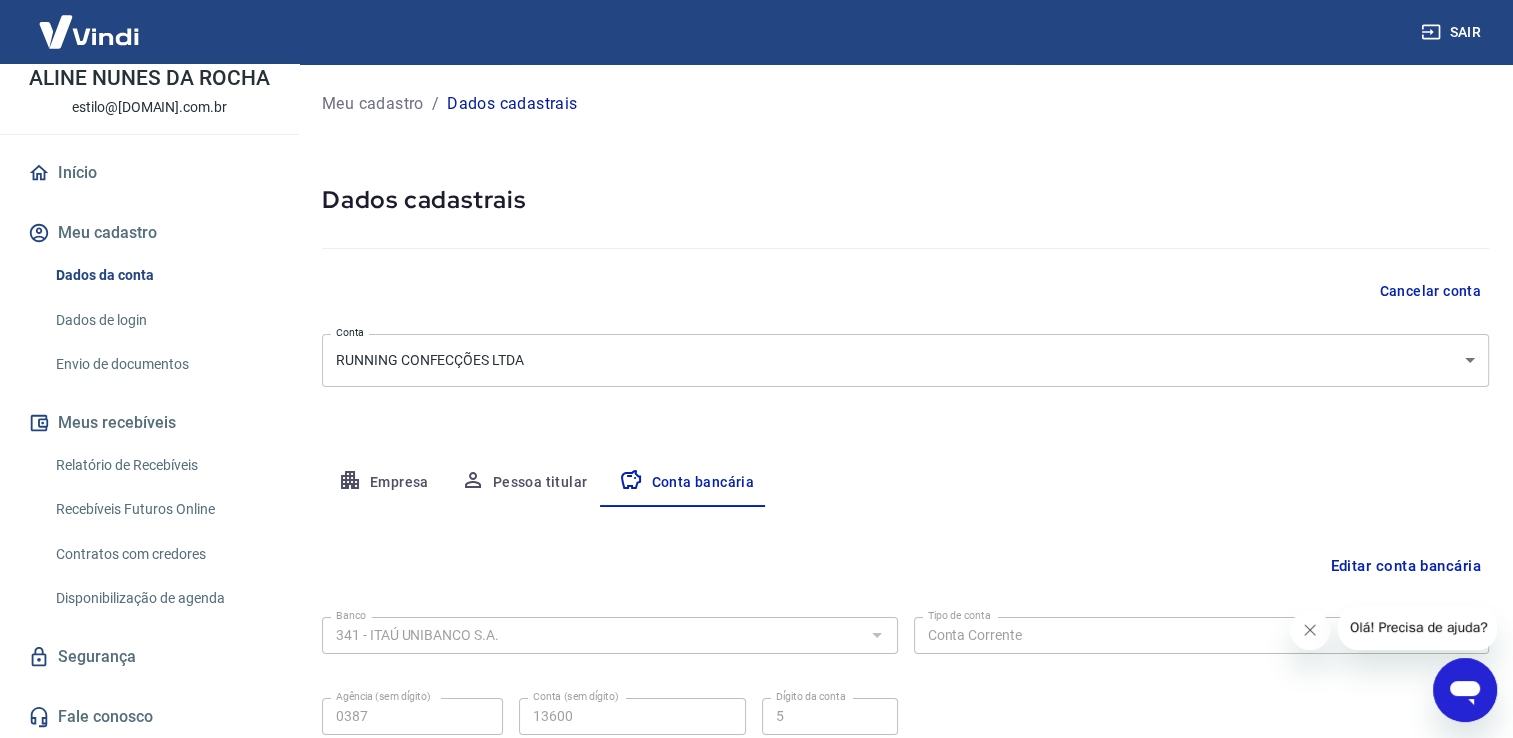 click on "Empresa" at bounding box center (383, 483) 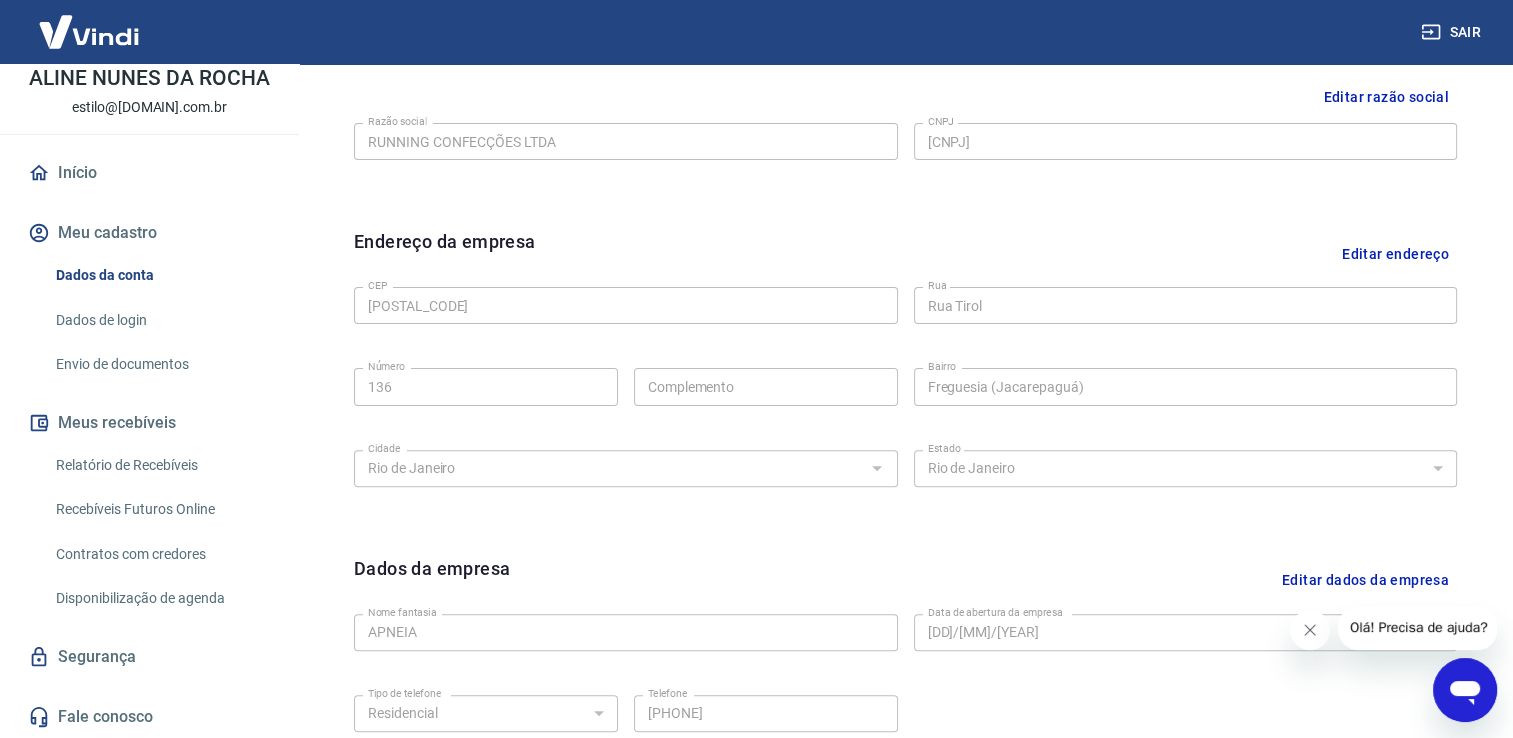 scroll, scrollTop: 703, scrollLeft: 0, axis: vertical 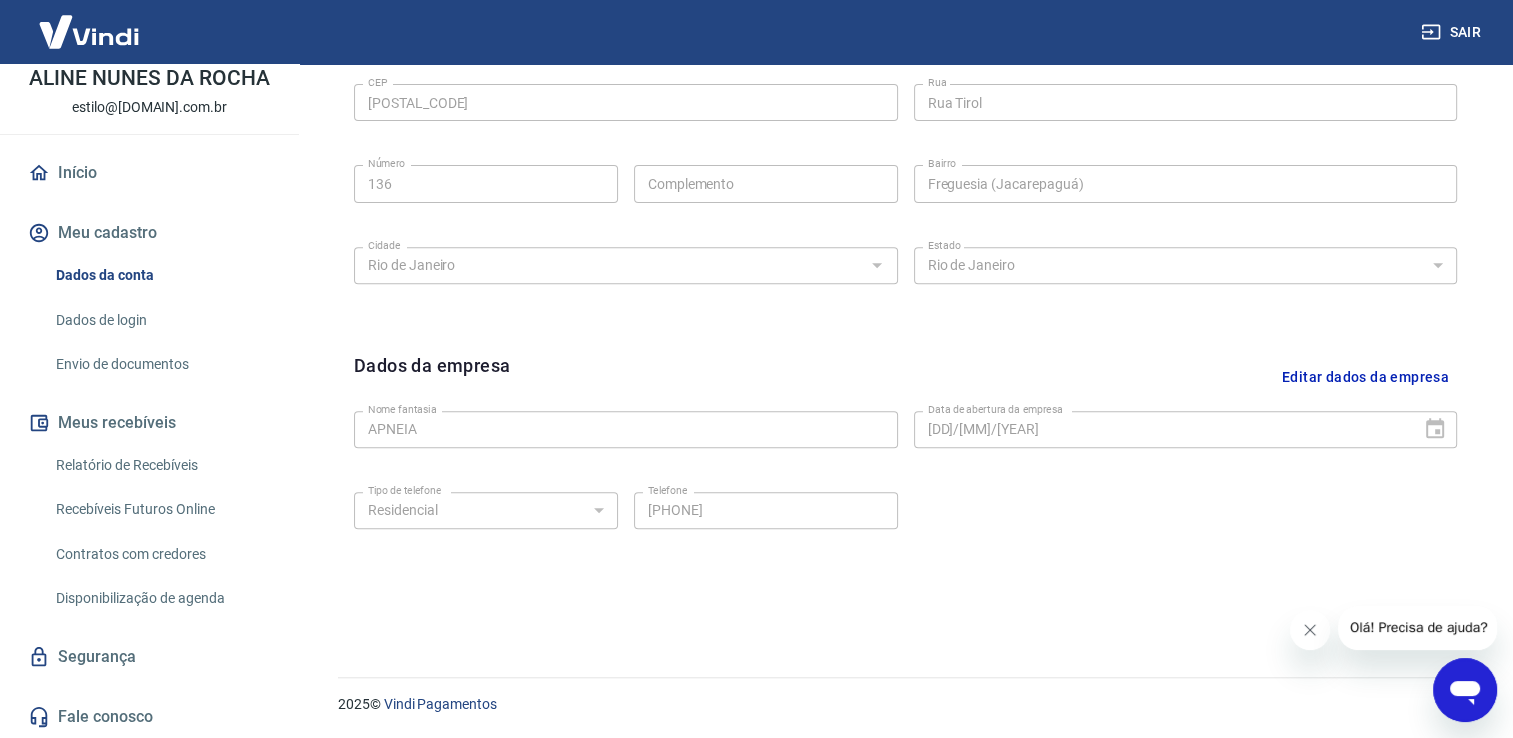 click on "Segurança" at bounding box center [149, 657] 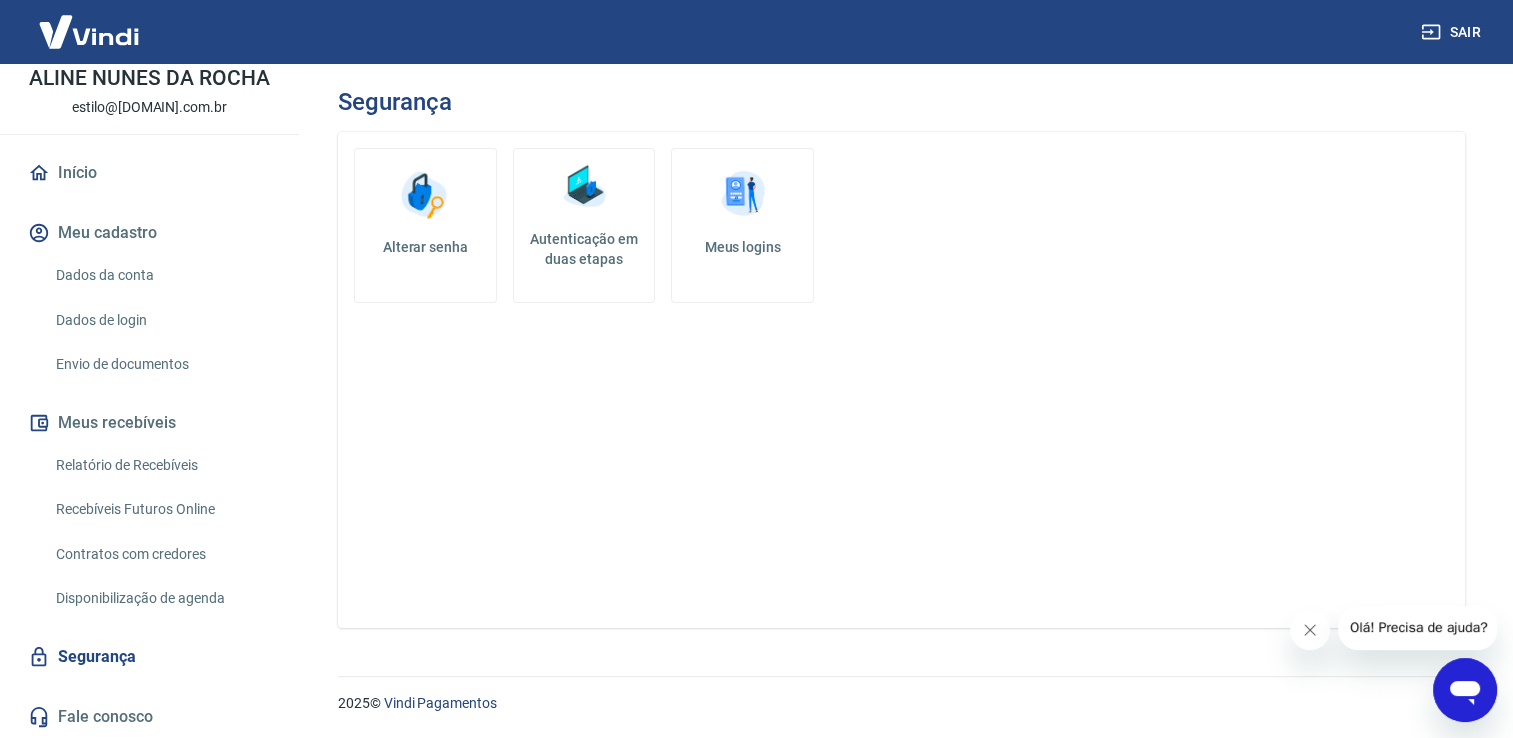 scroll, scrollTop: 0, scrollLeft: 0, axis: both 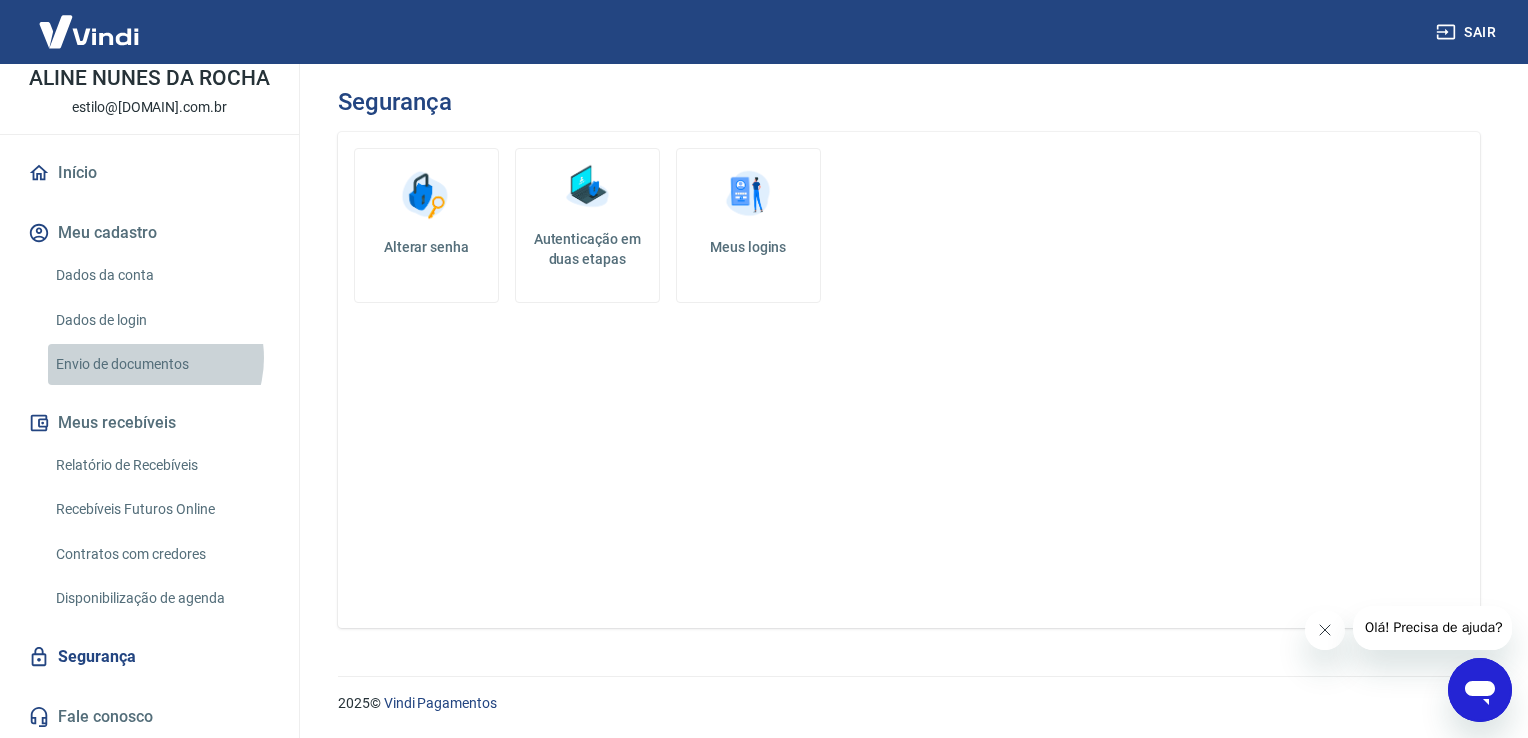 click on "Envio de documentos" at bounding box center (161, 364) 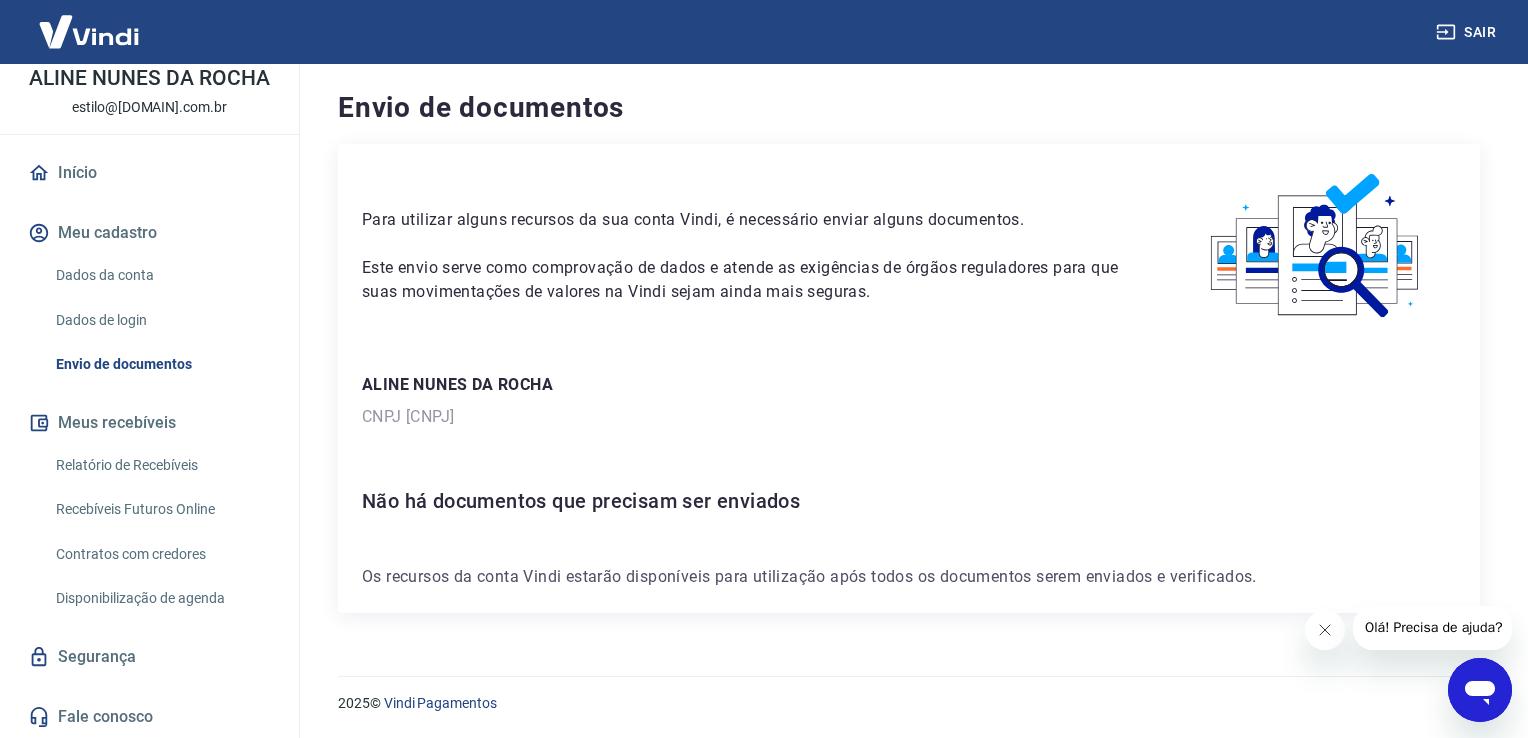 click on "Dados de login" at bounding box center (161, 320) 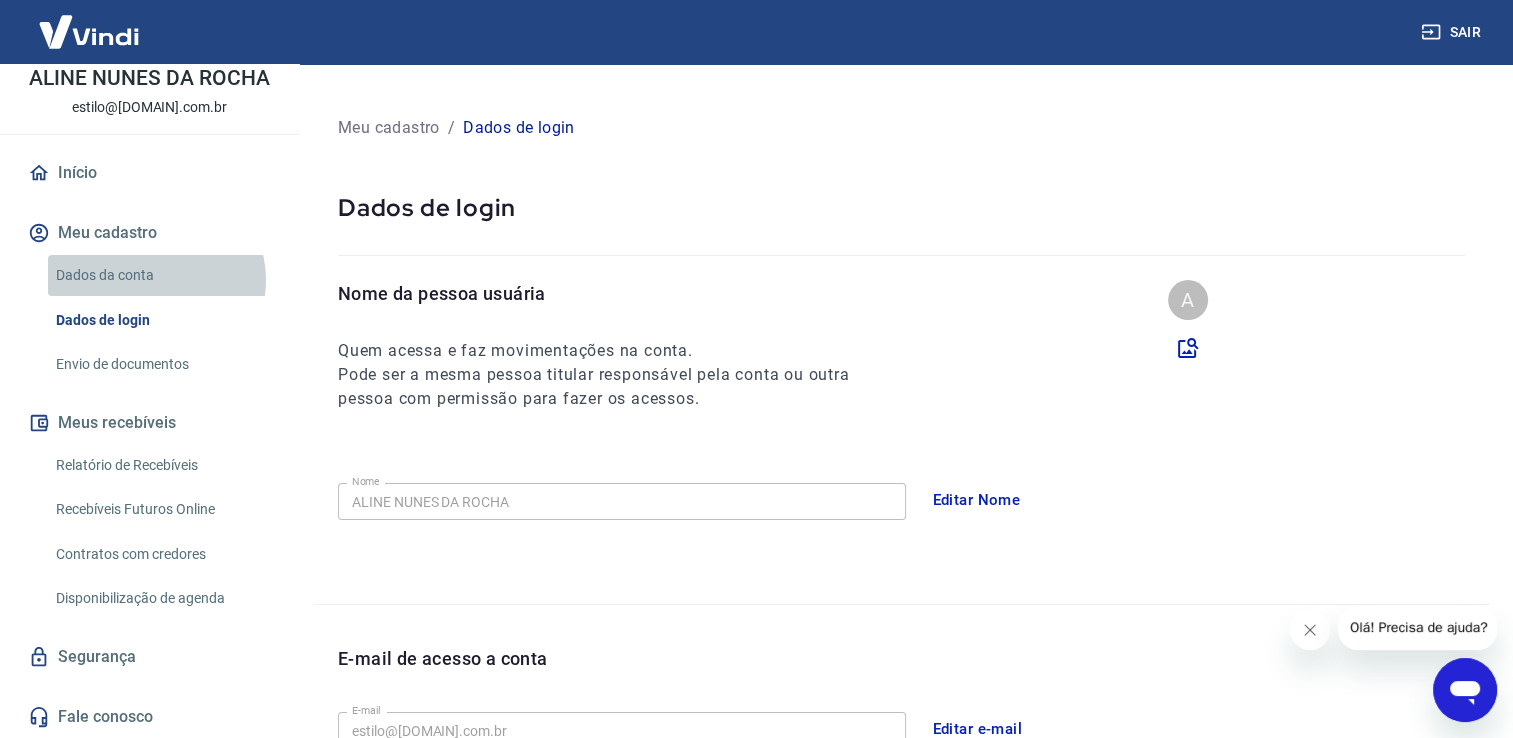 click on "Dados da conta" at bounding box center (161, 275) 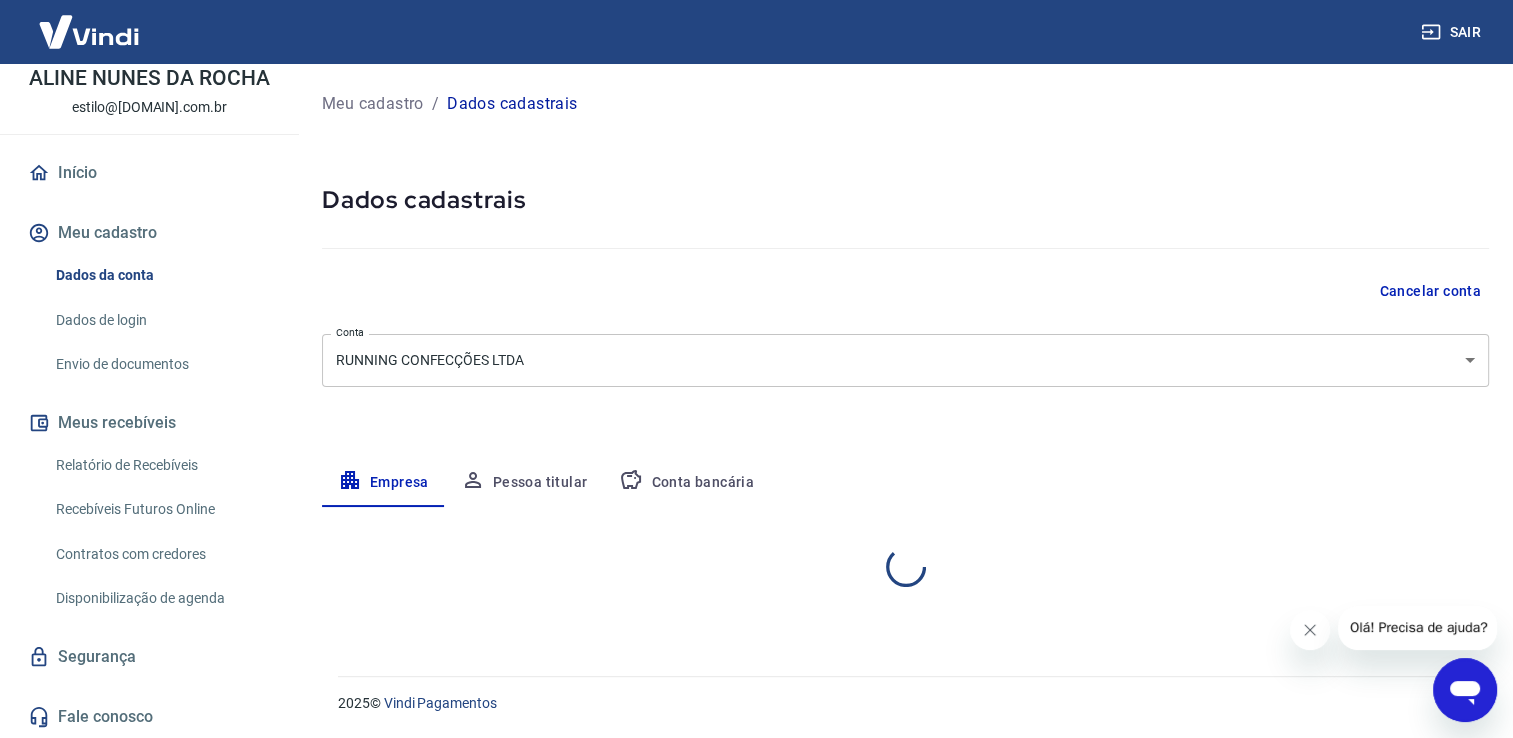 select on "RJ" 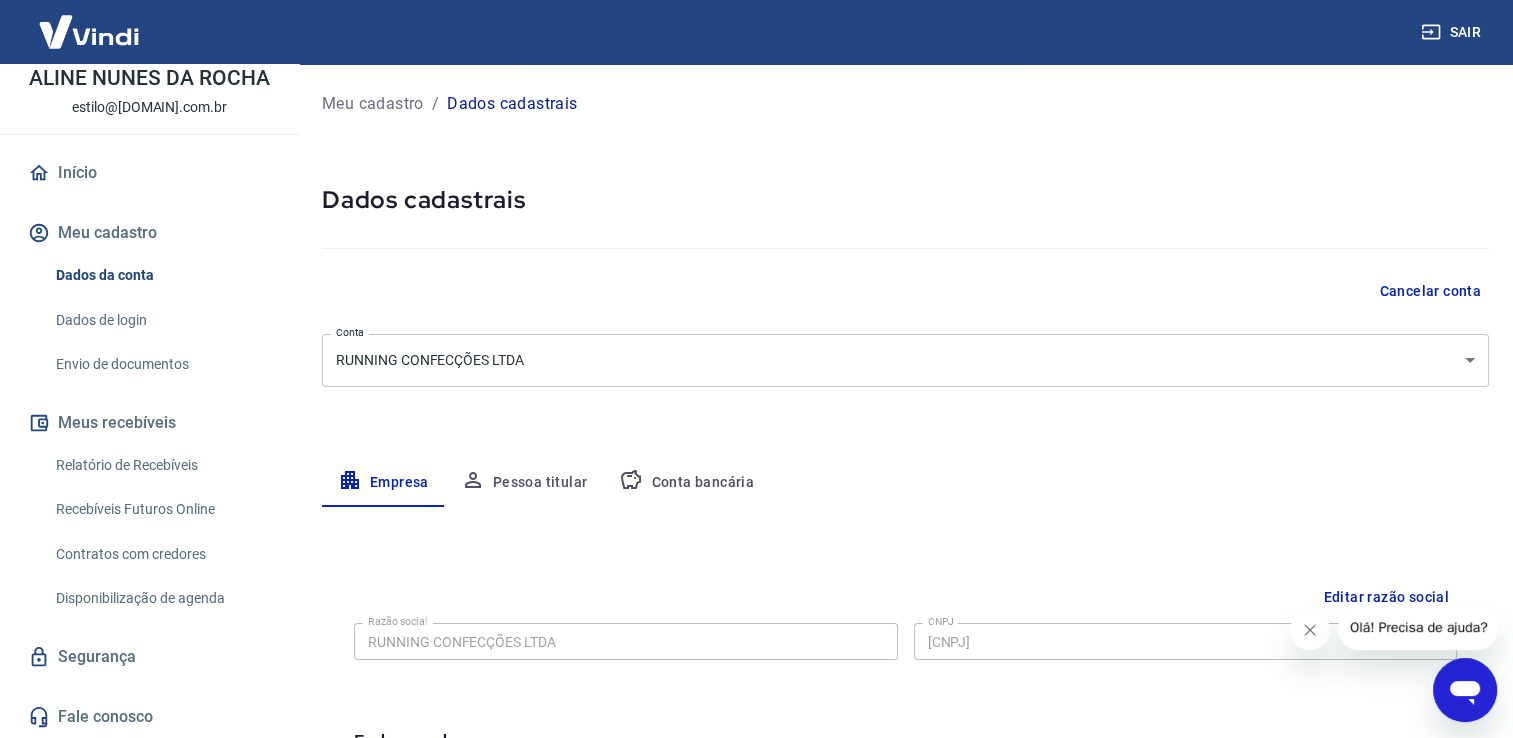 click on "Empresa Pessoa titular Conta bancária" at bounding box center (905, 483) 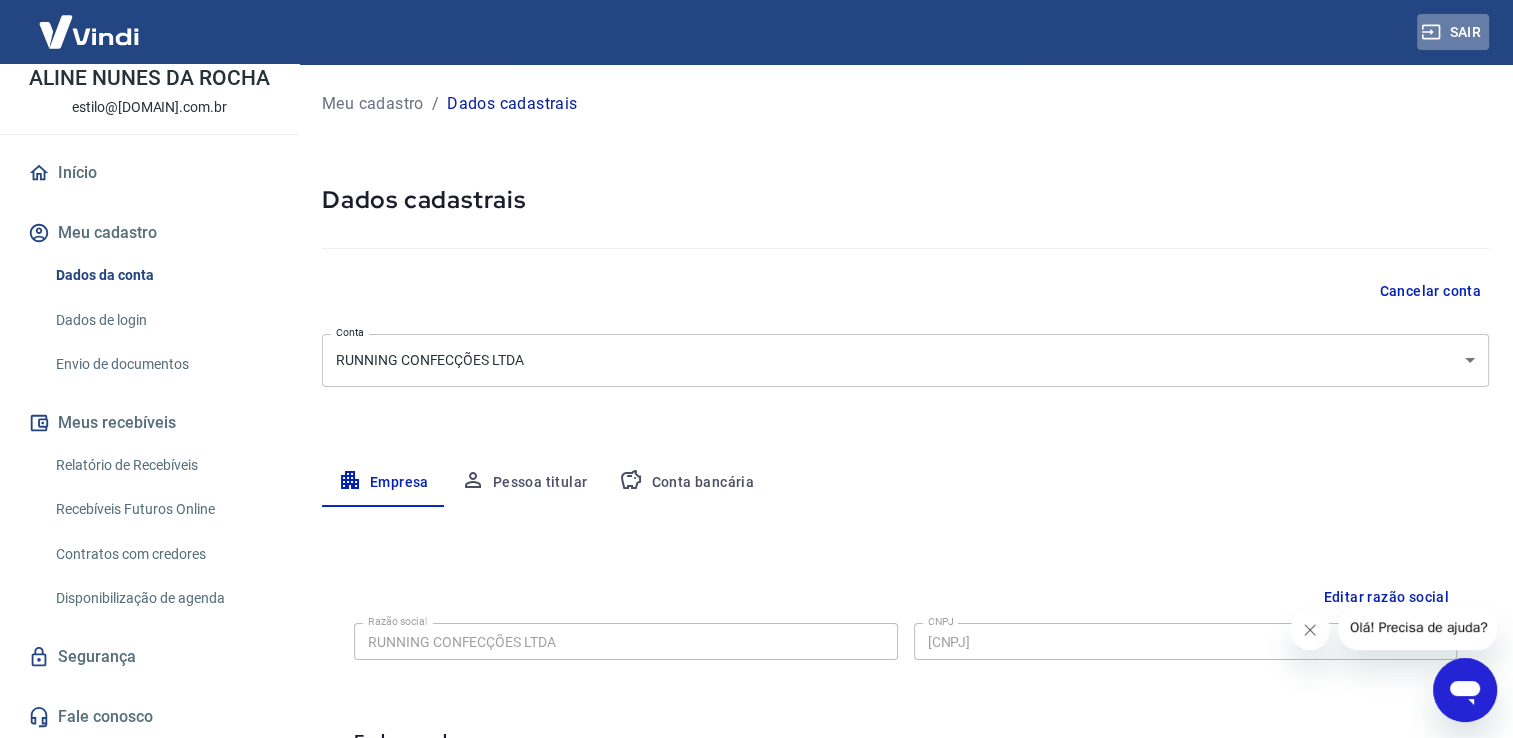 click on "Sair" at bounding box center (1453, 32) 